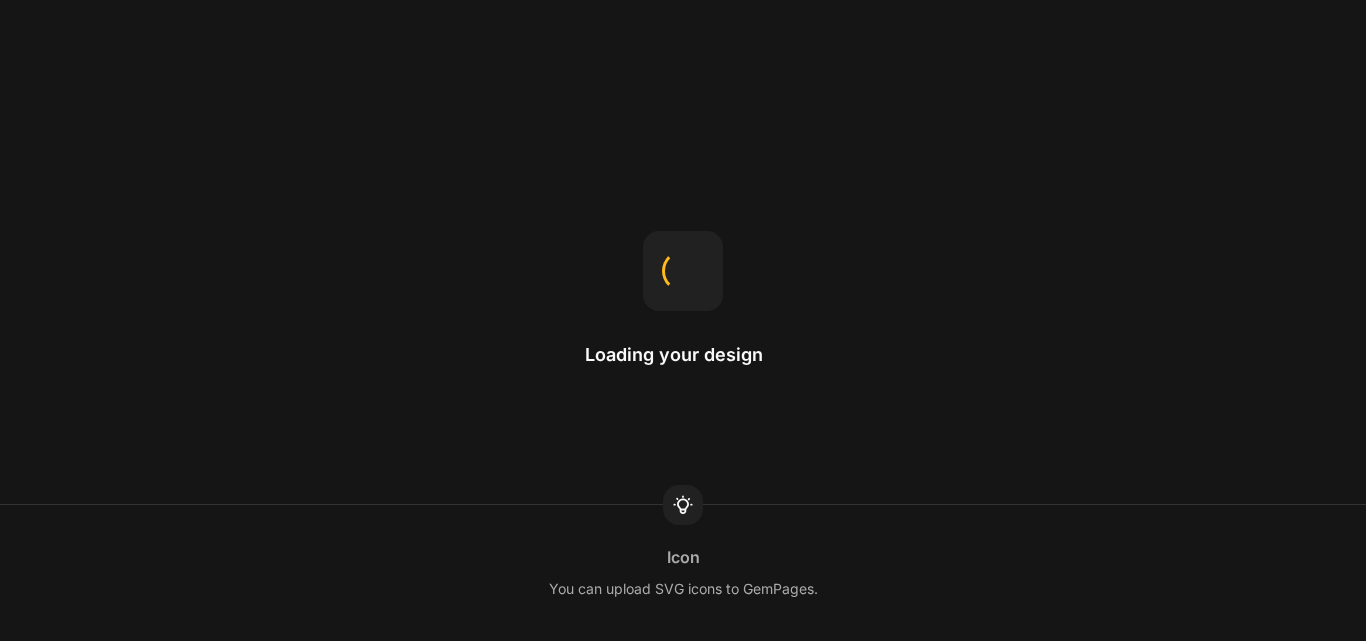 scroll, scrollTop: 0, scrollLeft: 0, axis: both 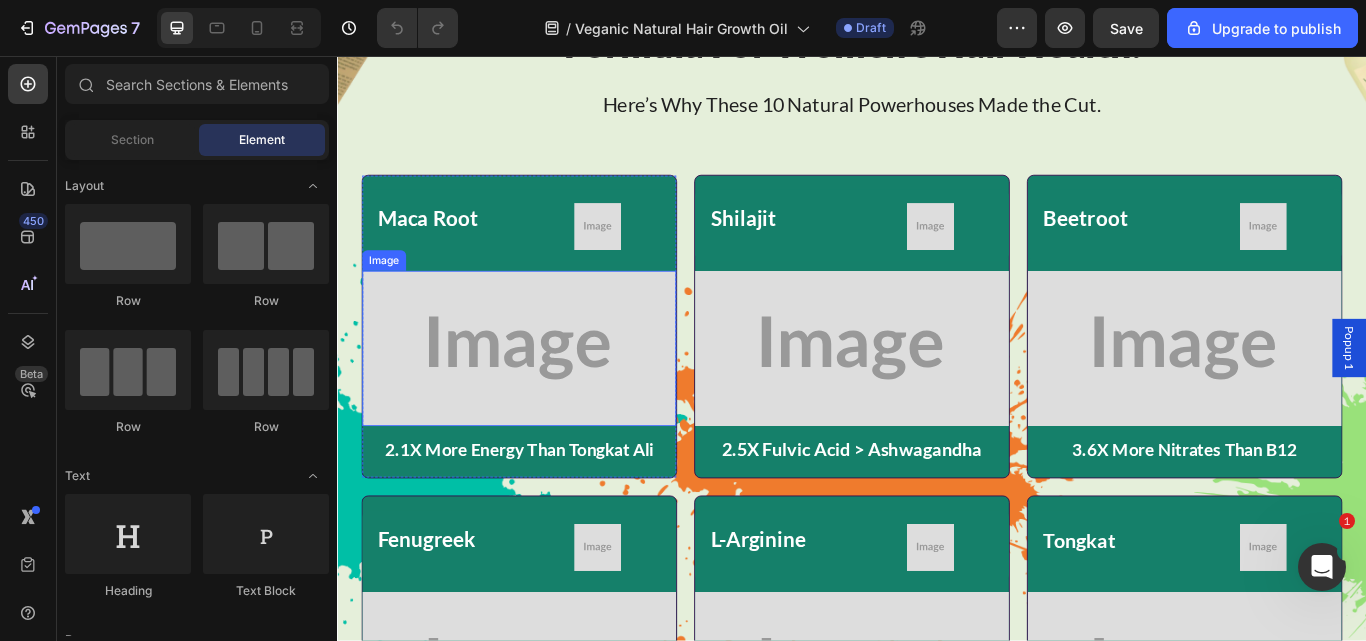click at bounding box center (549, 397) 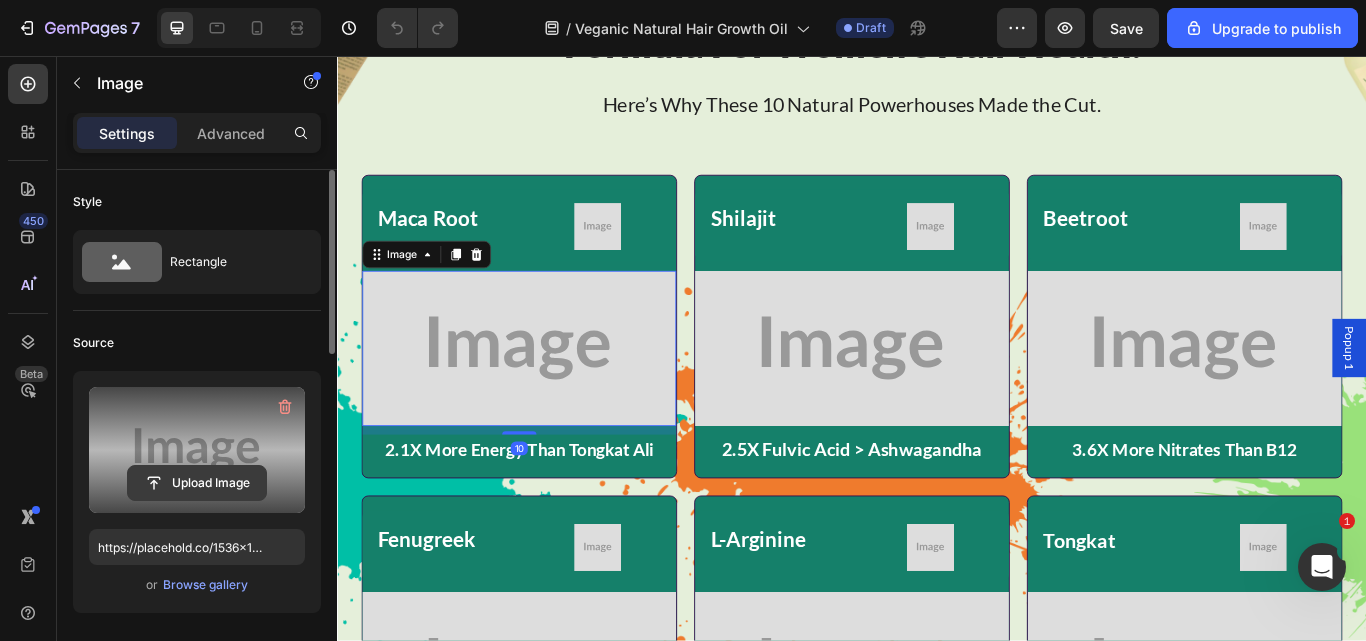 click 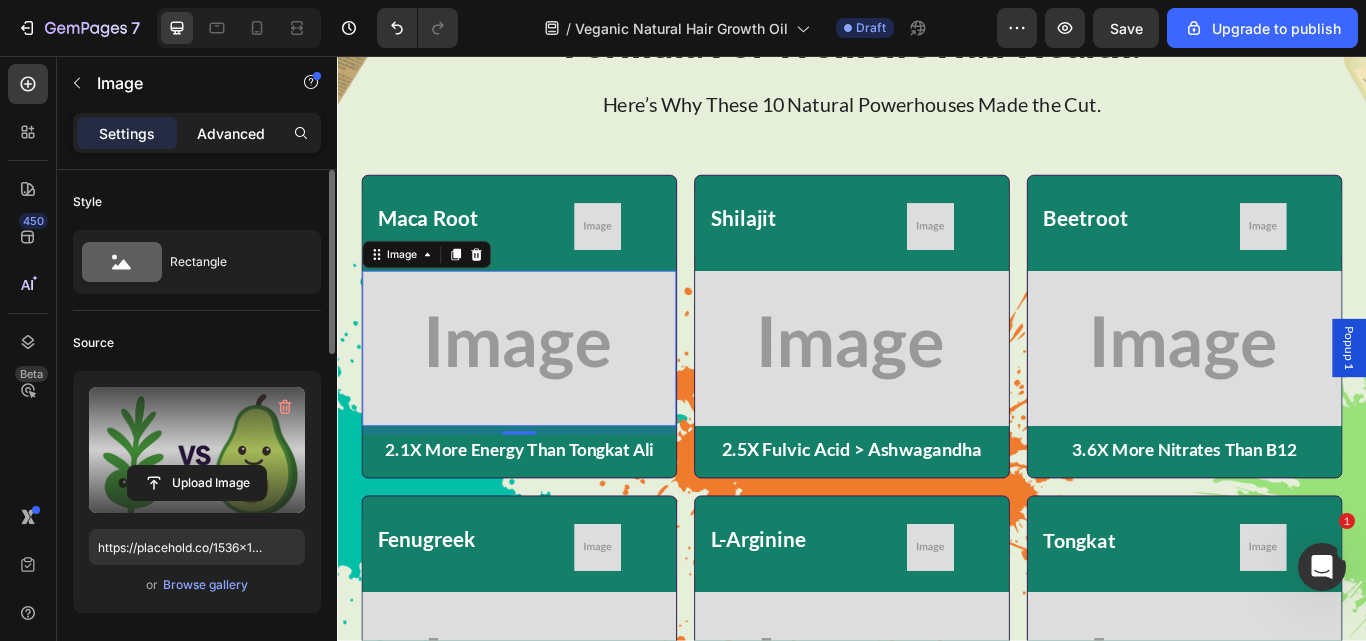 type on "https://cdn.shopify.com/s/files/1/0734/3702/0479/files/[TEXT]-[TEXT].png" 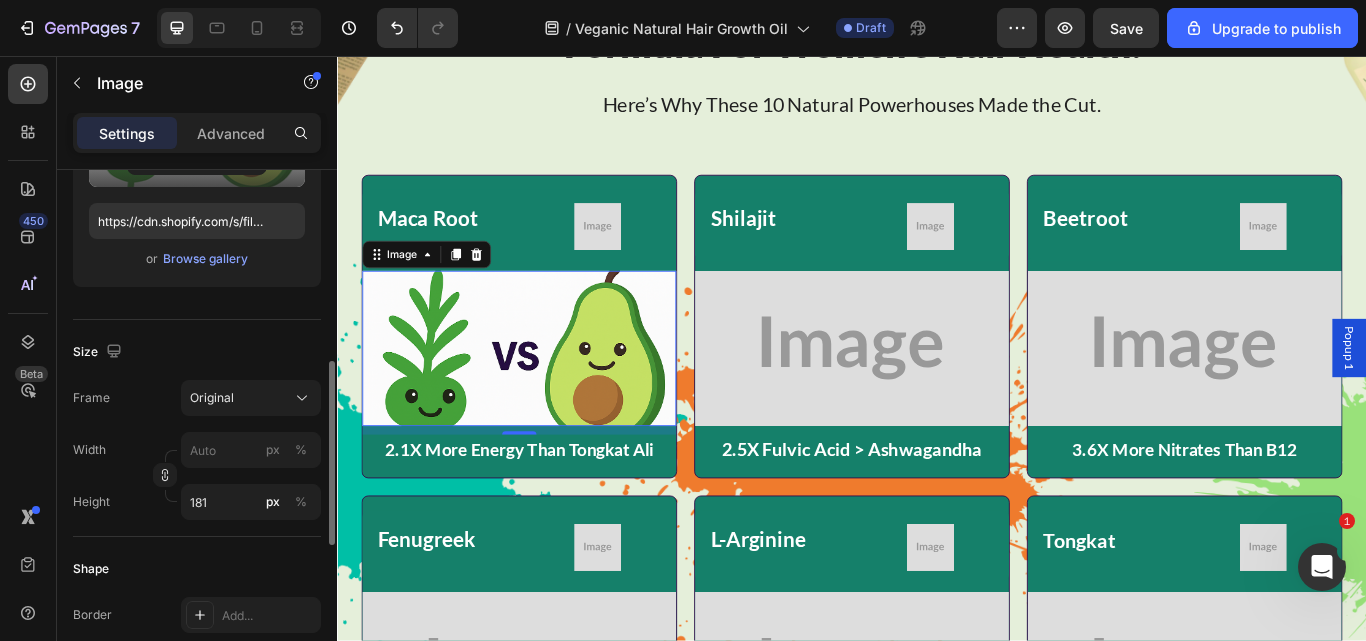 scroll, scrollTop: 384, scrollLeft: 0, axis: vertical 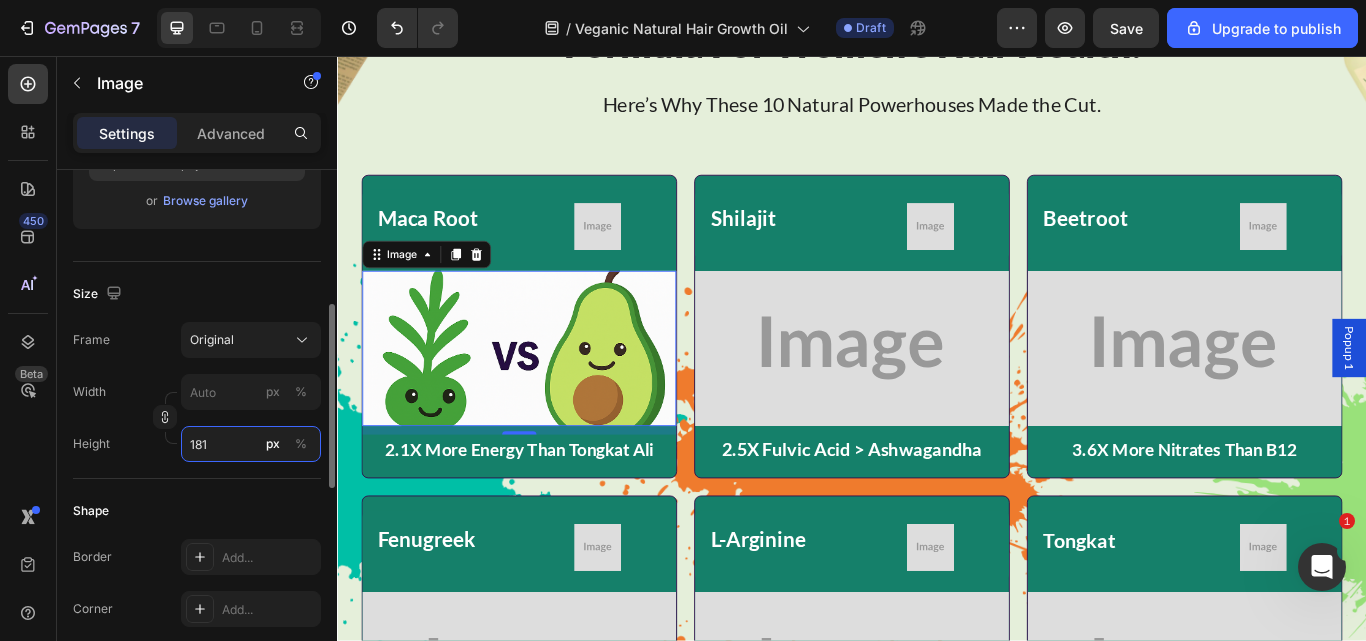 click on "181" at bounding box center [251, 444] 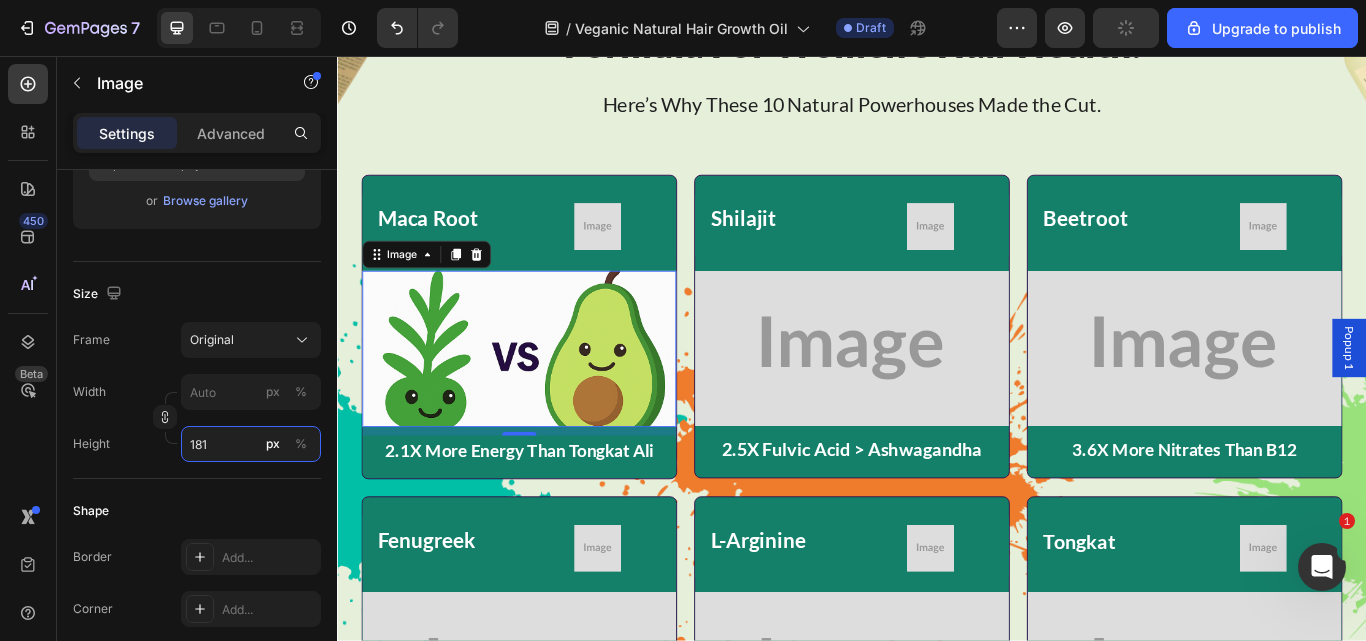 type on "182" 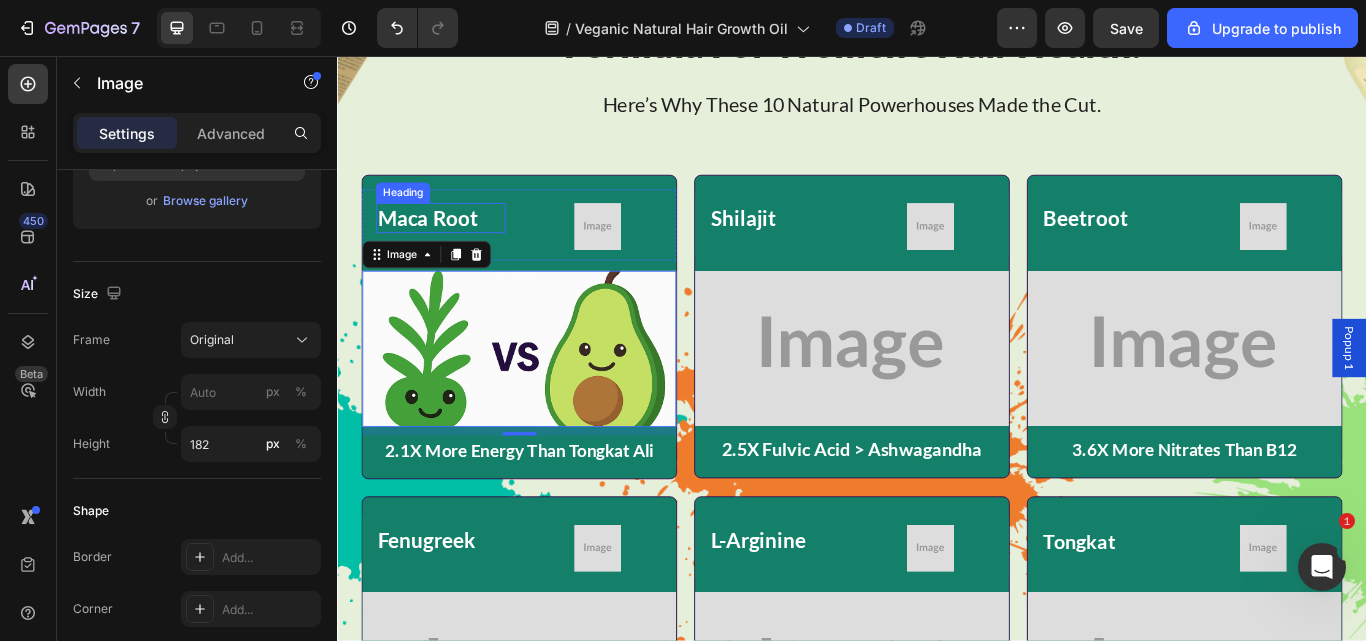 click on "Maca Root" at bounding box center (442, 245) 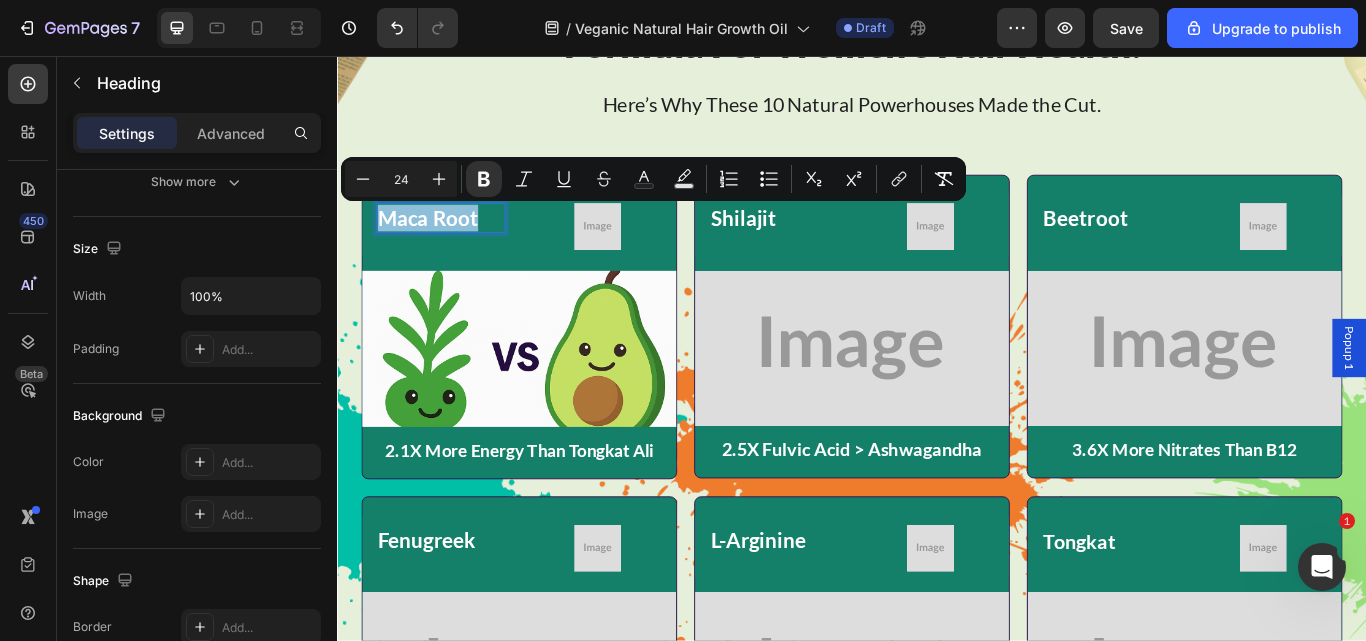 scroll, scrollTop: 0, scrollLeft: 0, axis: both 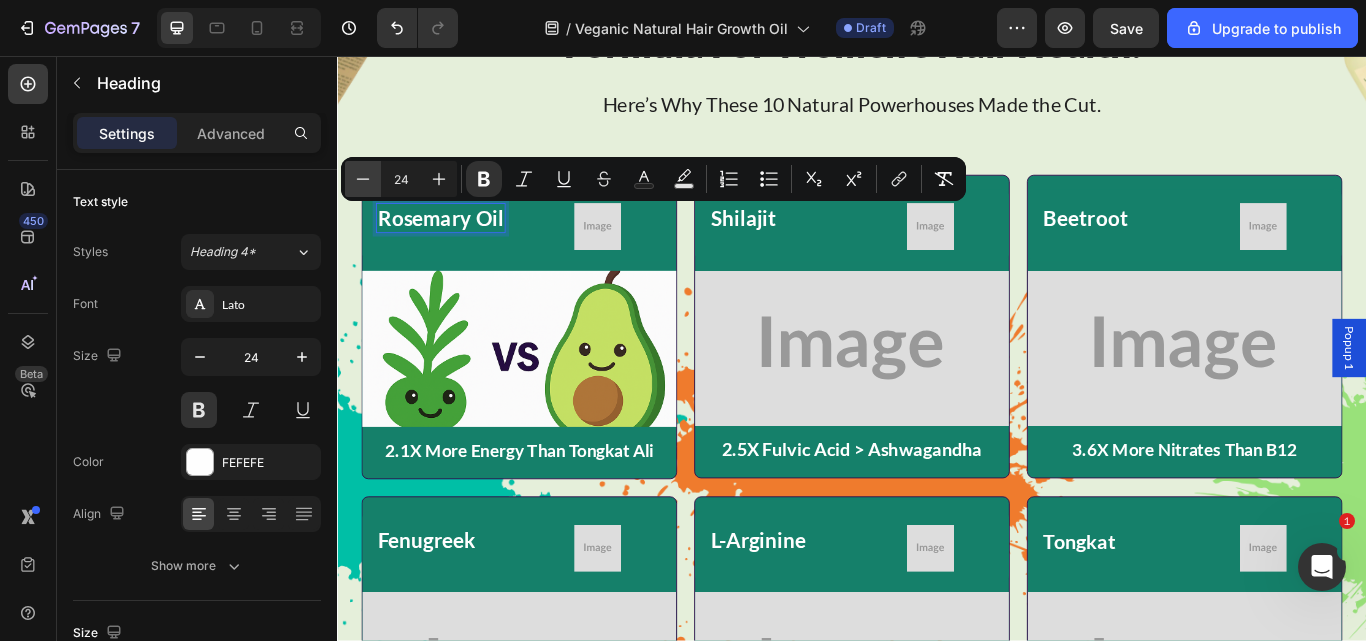 click 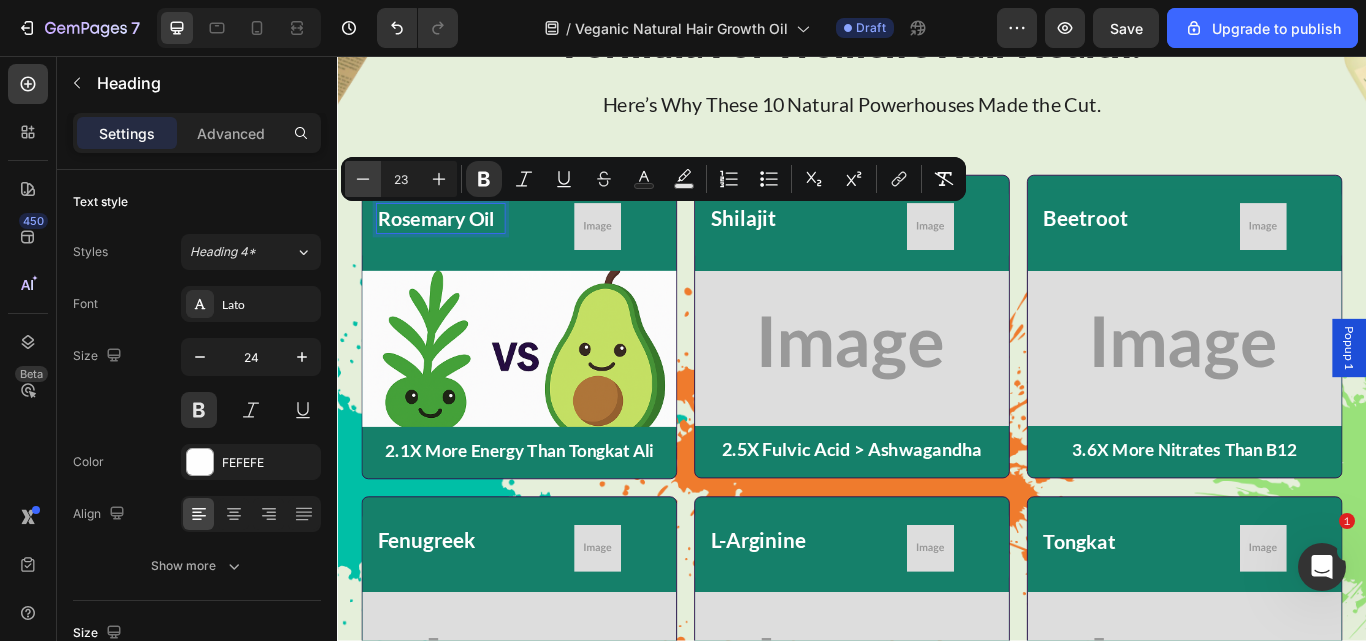 click 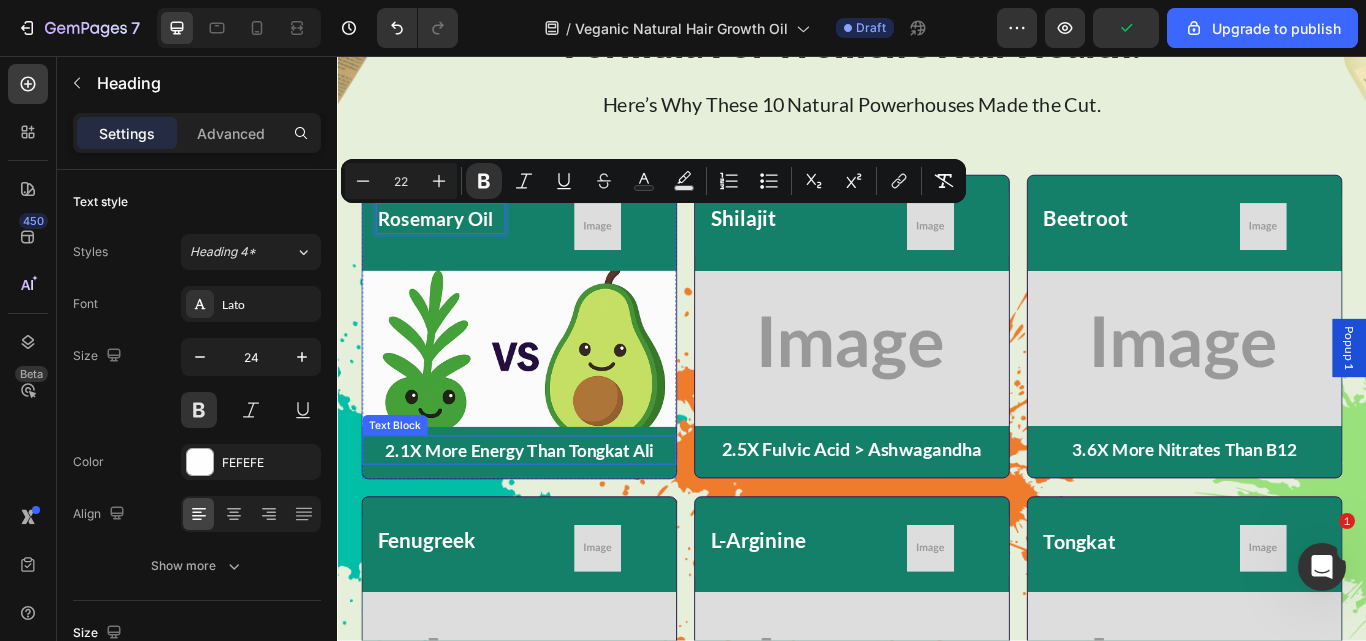 click on "2.1X More Energy Than Tongkat Ali" at bounding box center [549, 516] 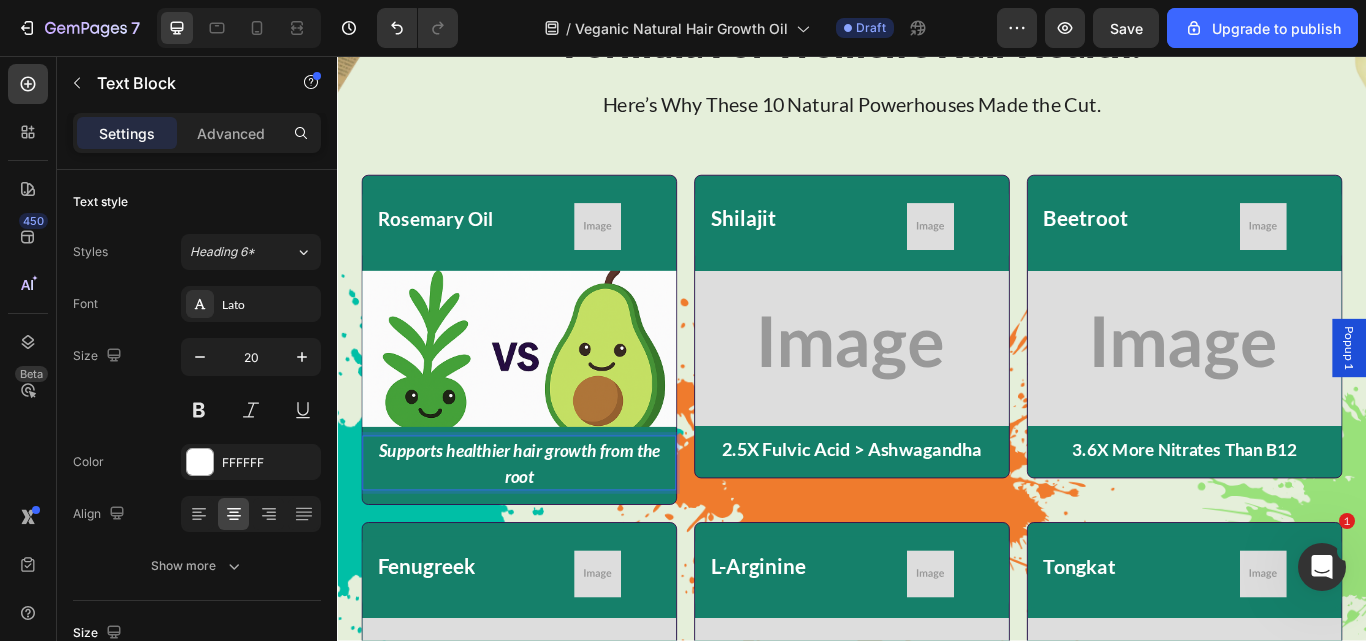 click on "Supports healthier hair growth from the root" at bounding box center (549, 531) 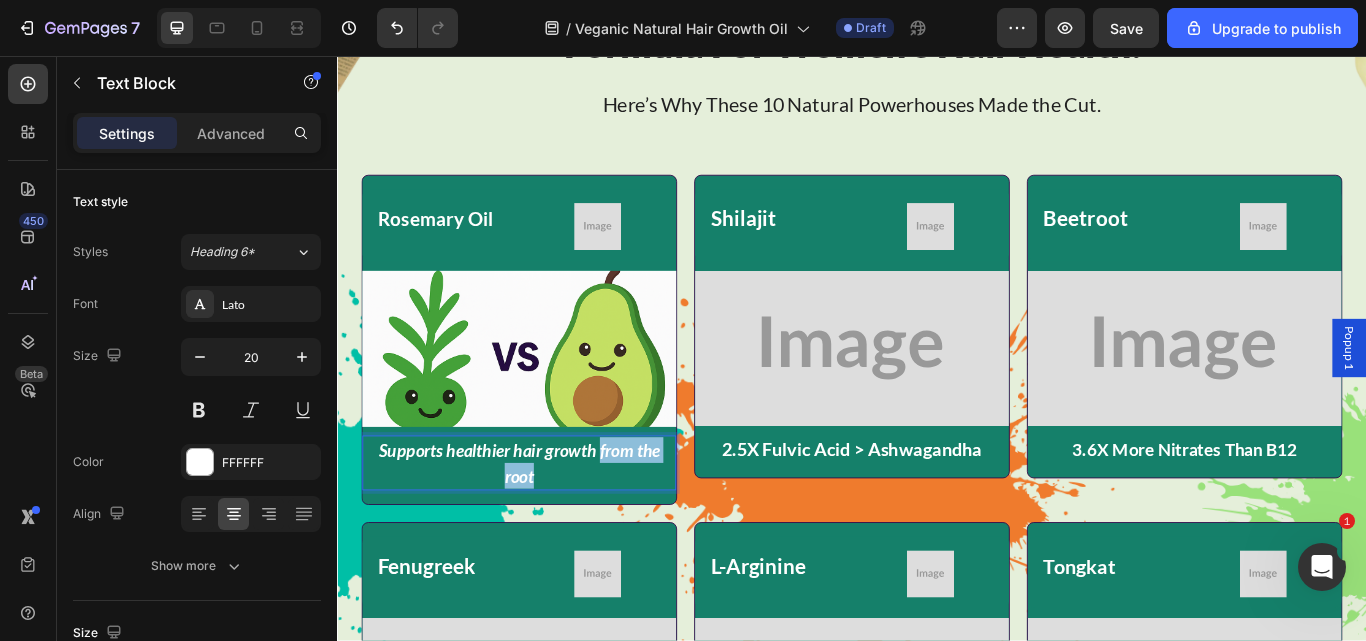 drag, startPoint x: 640, startPoint y: 515, endPoint x: 650, endPoint y: 536, distance: 23.259407 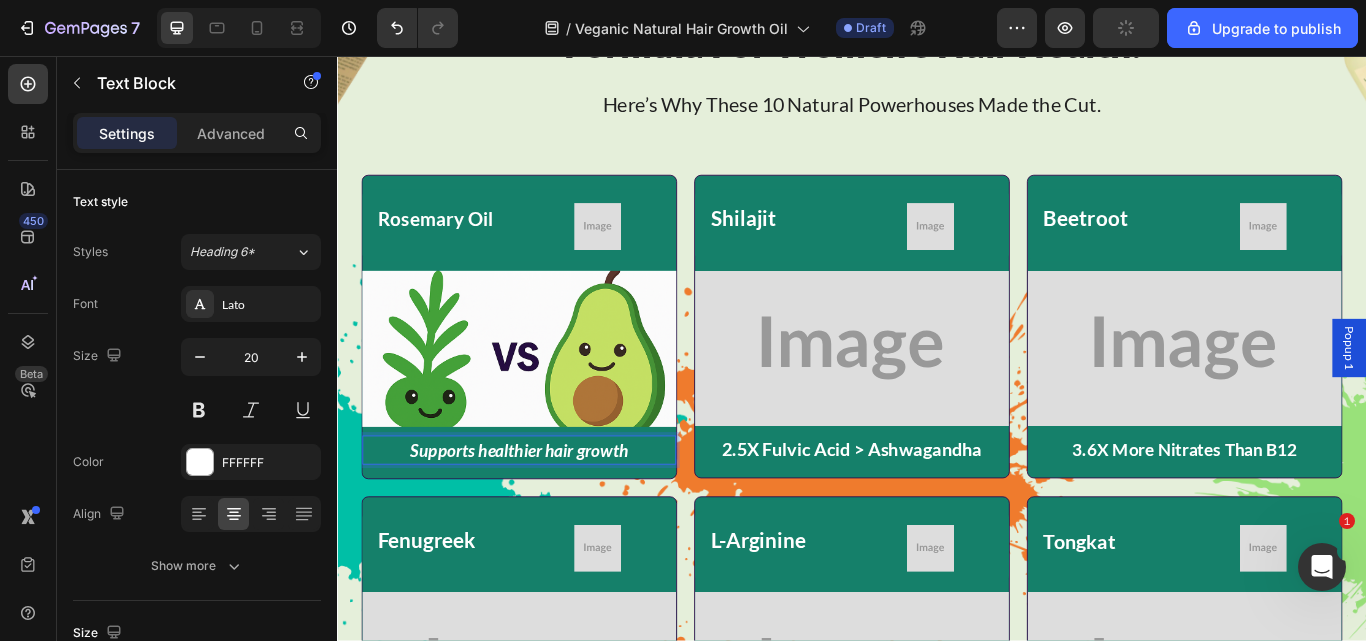 click on "Supports healthier hair growth" at bounding box center [549, 516] 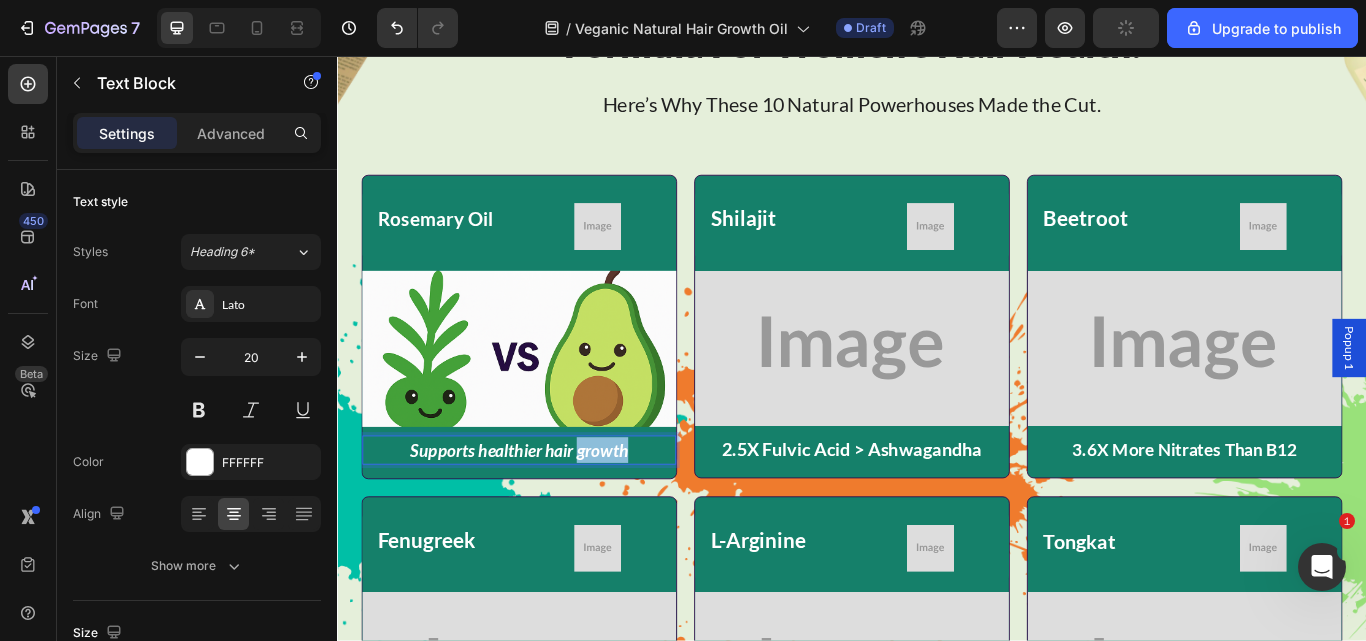 click on "Supports healthier hair growth" at bounding box center [549, 516] 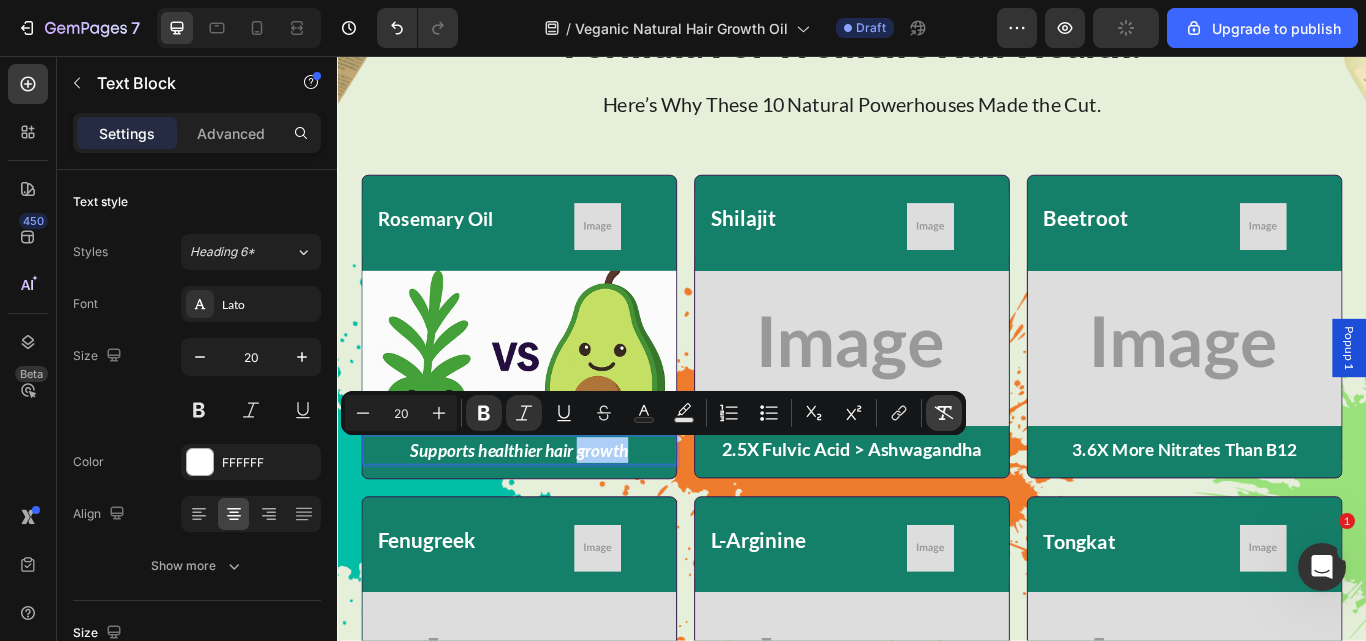 click 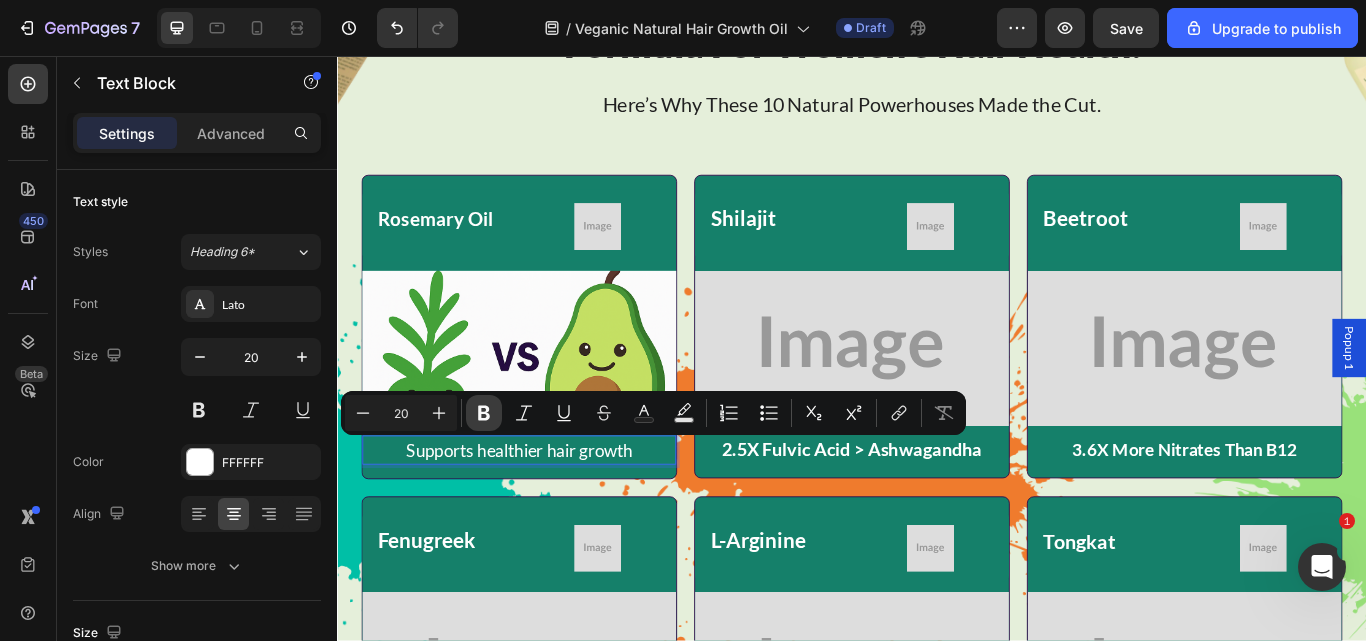 click 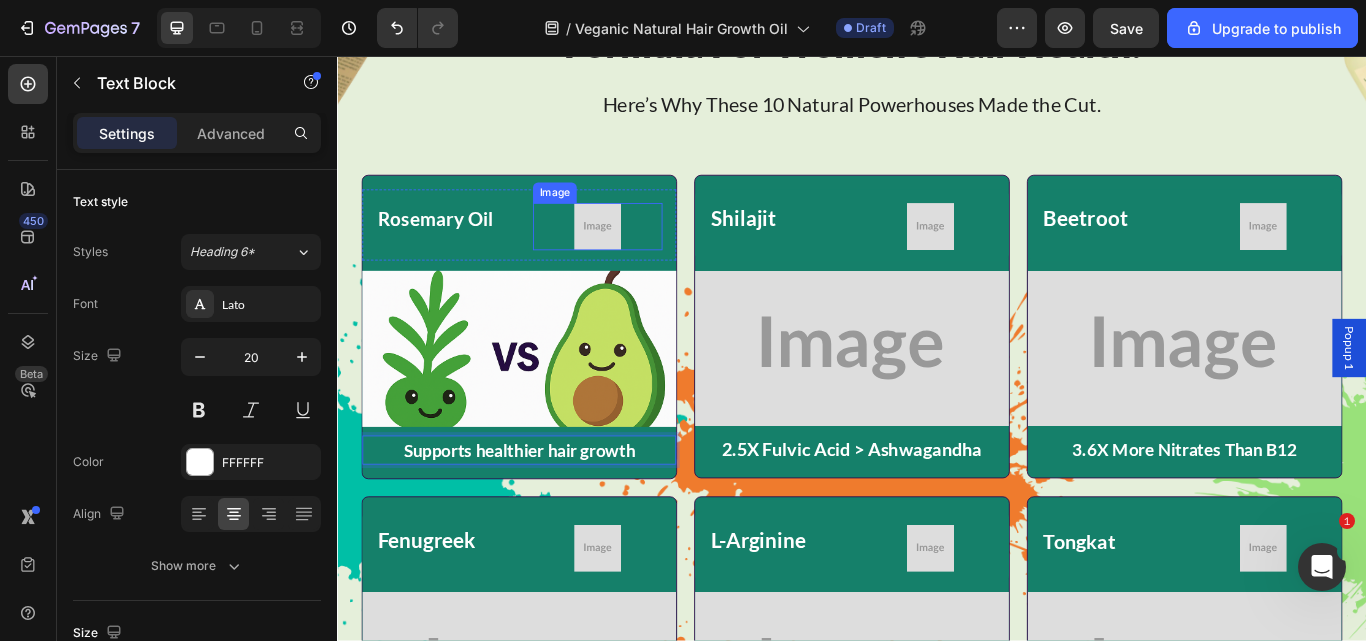 click at bounding box center [640, 255] 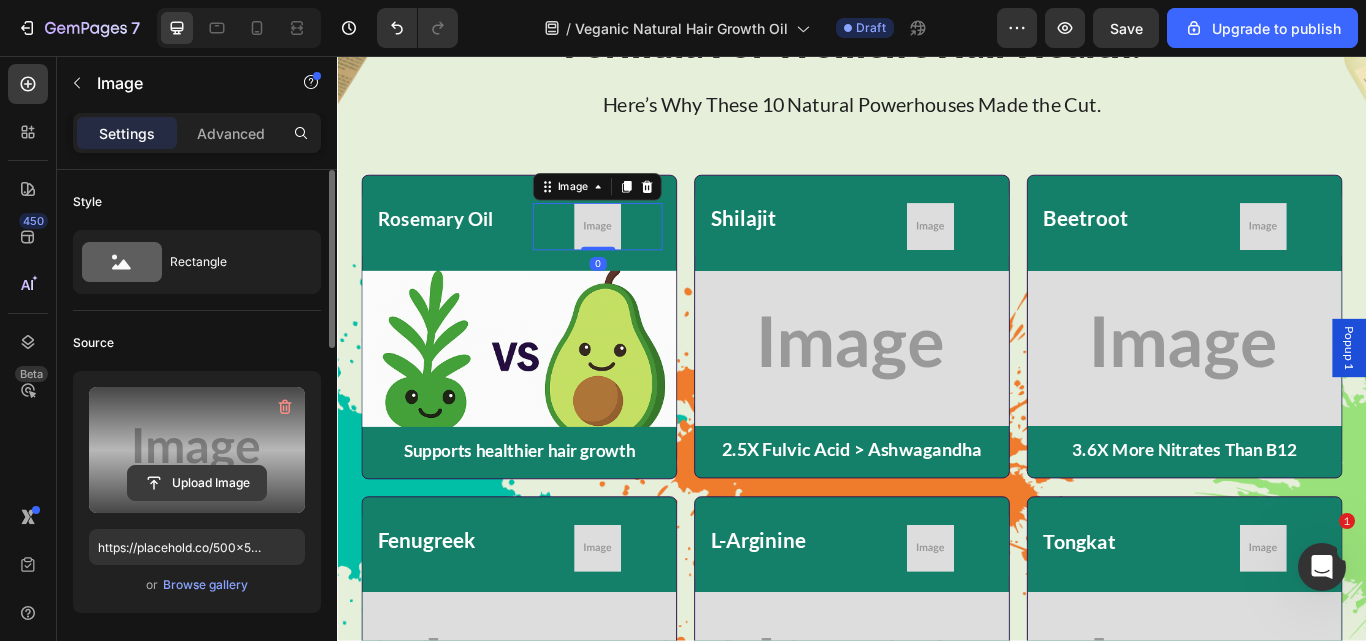 click 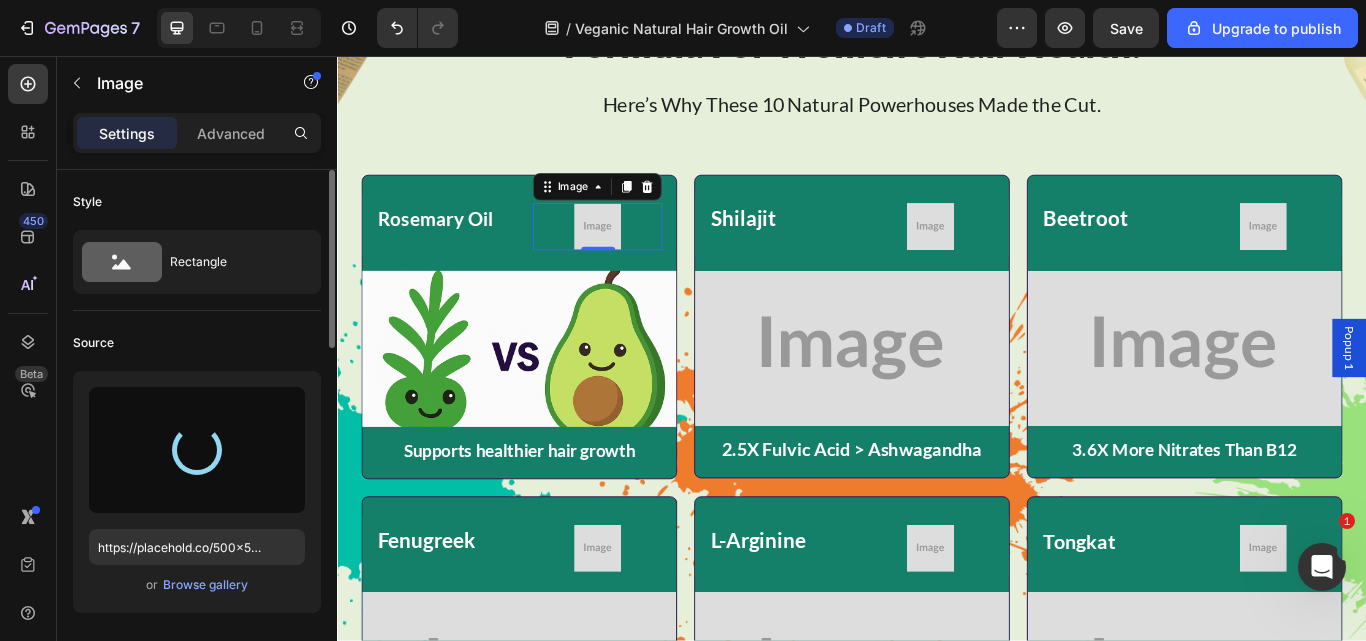 type on "https://cdn.shopify.com/s/files/1/0734/3702/0479/files/[TEXT]-[TEXT].png" 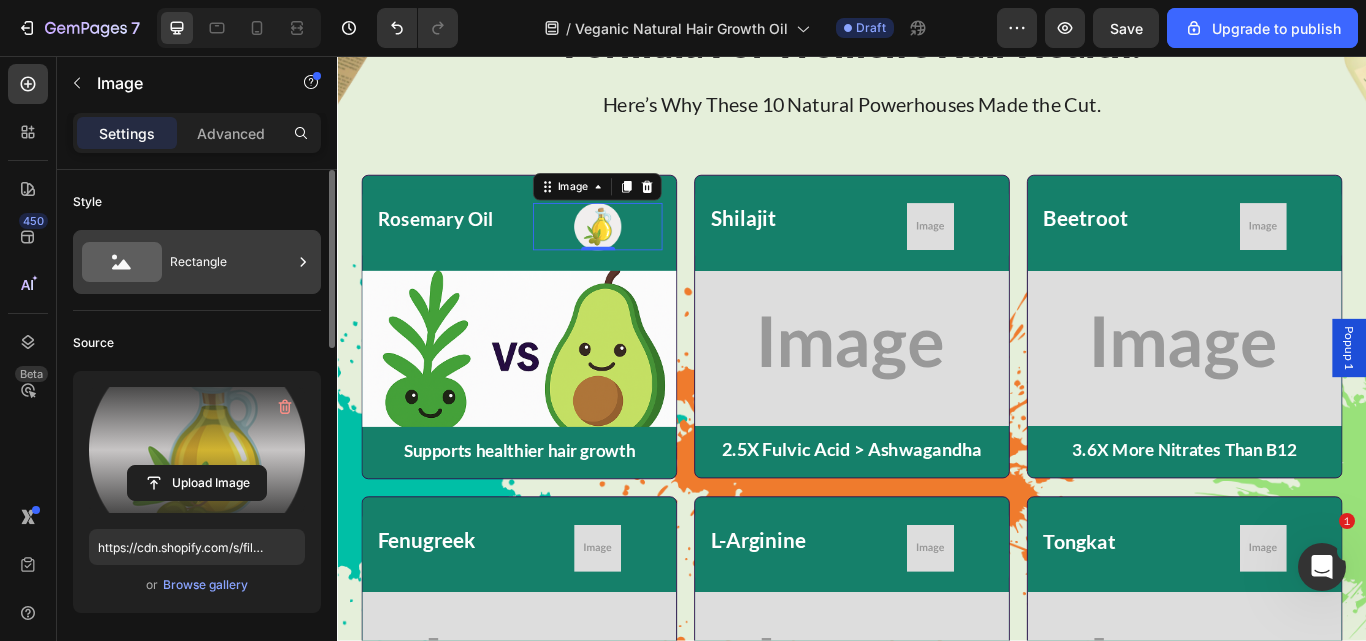 click on "Rectangle" at bounding box center (231, 262) 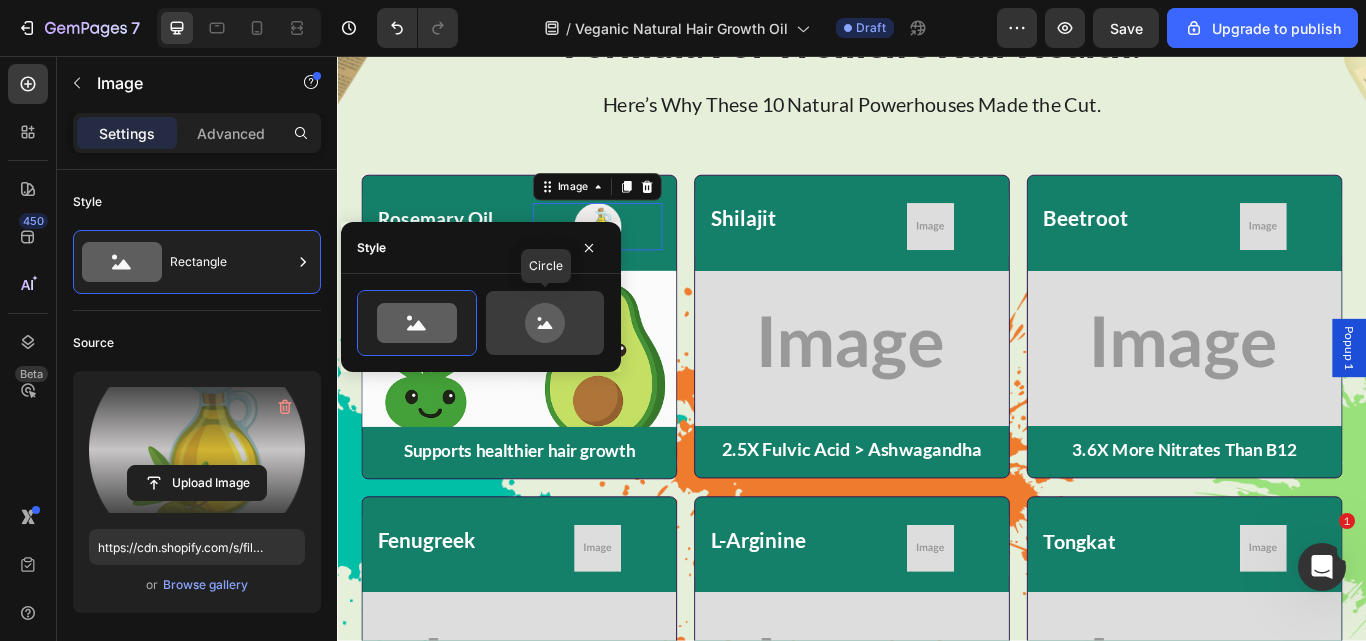 click 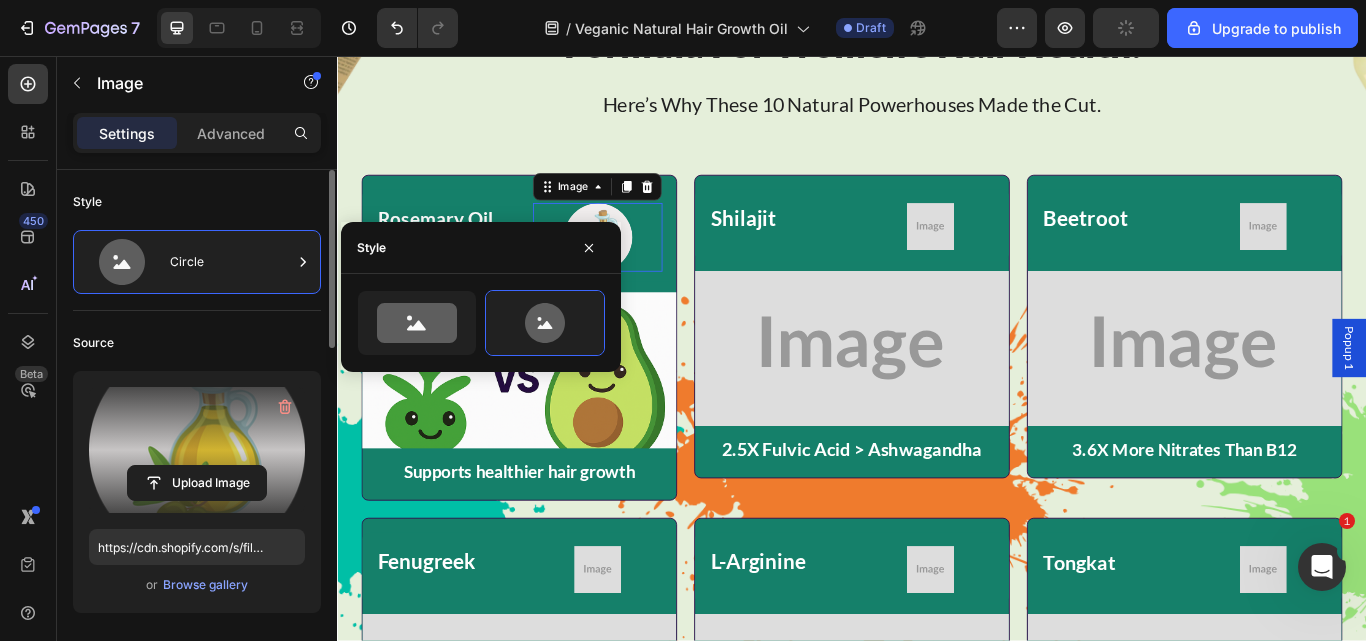 click on "Style" at bounding box center [197, 202] 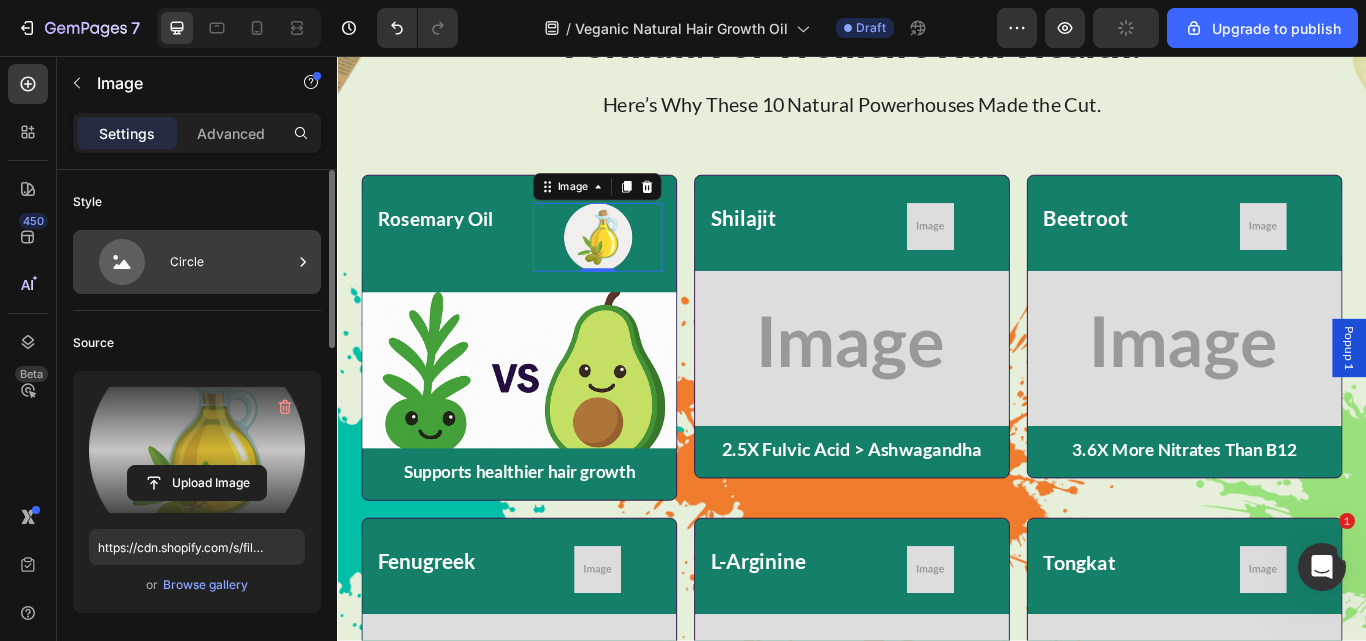 click on "Circle" at bounding box center [231, 262] 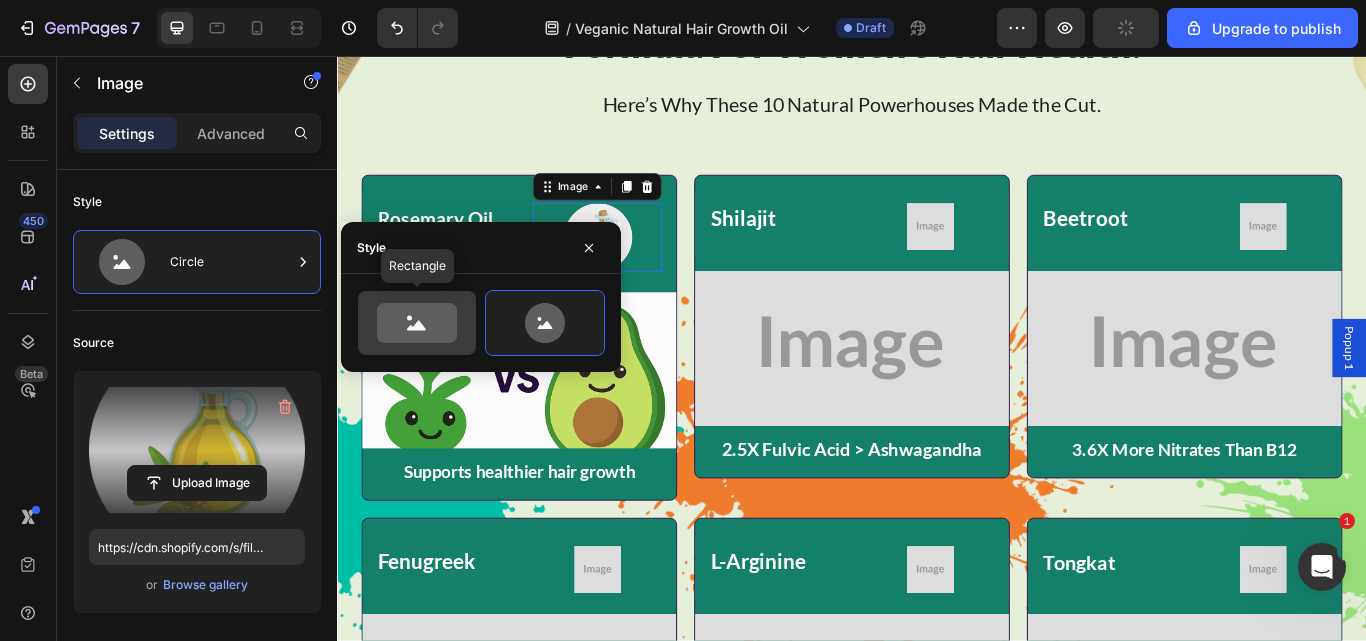 click 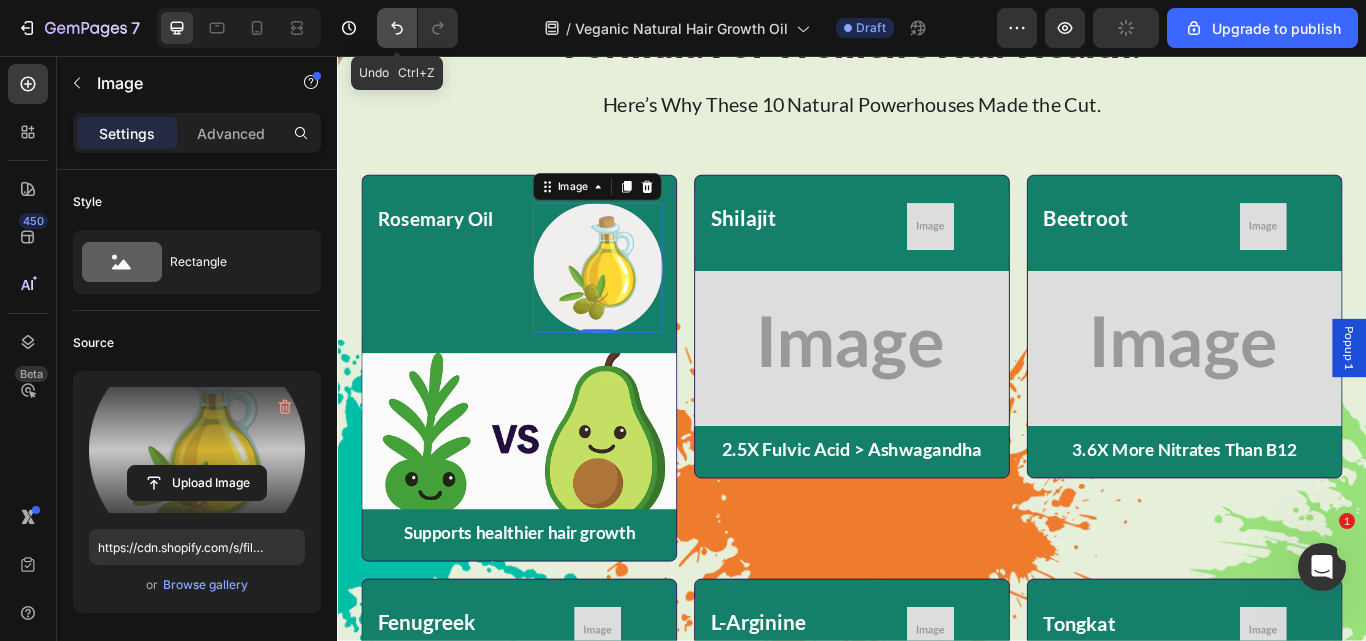 click 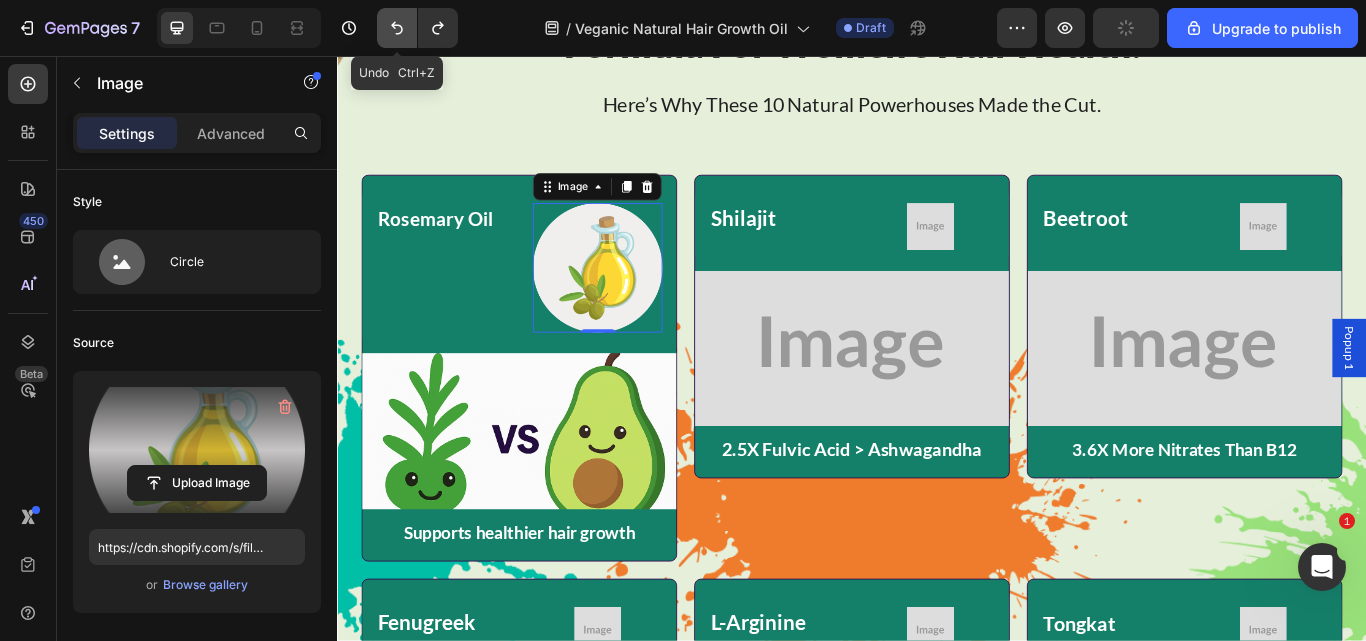 click 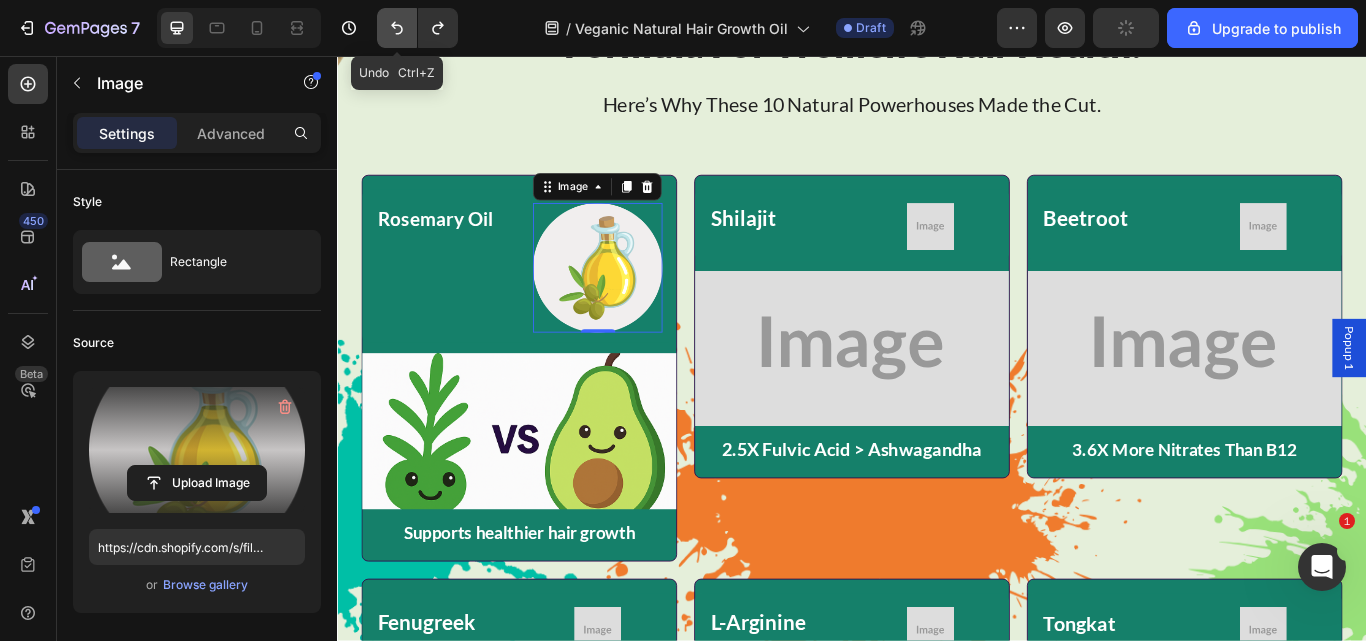 click 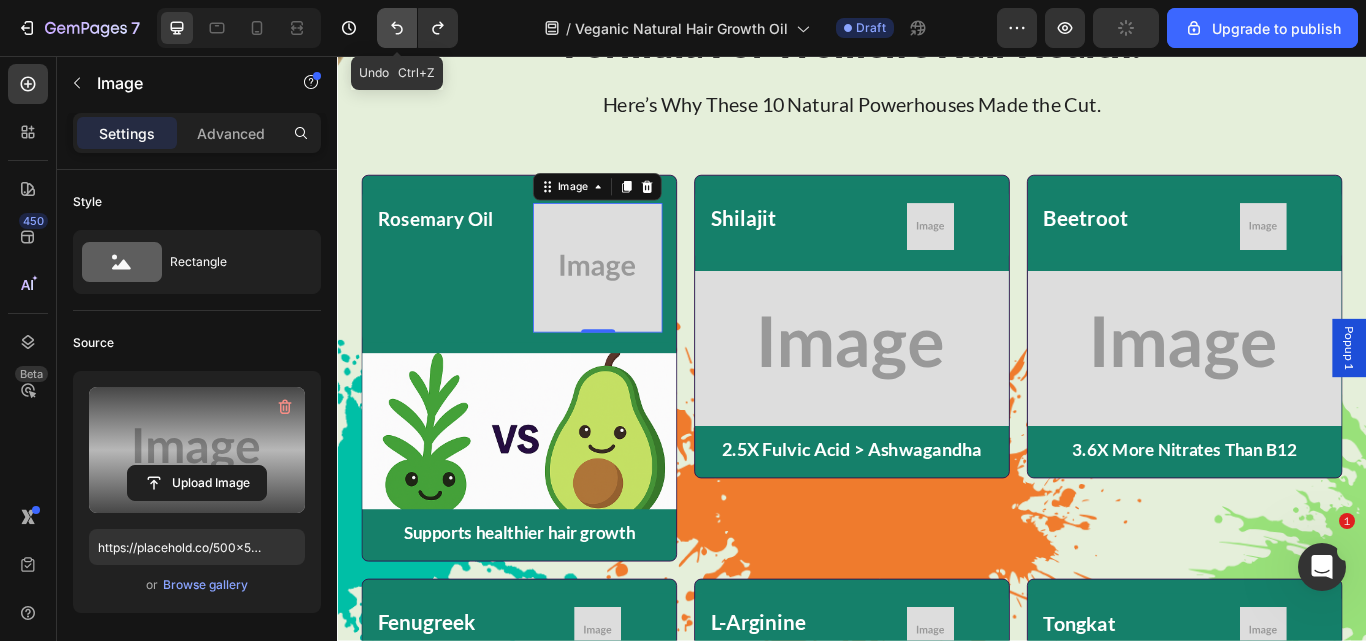 click 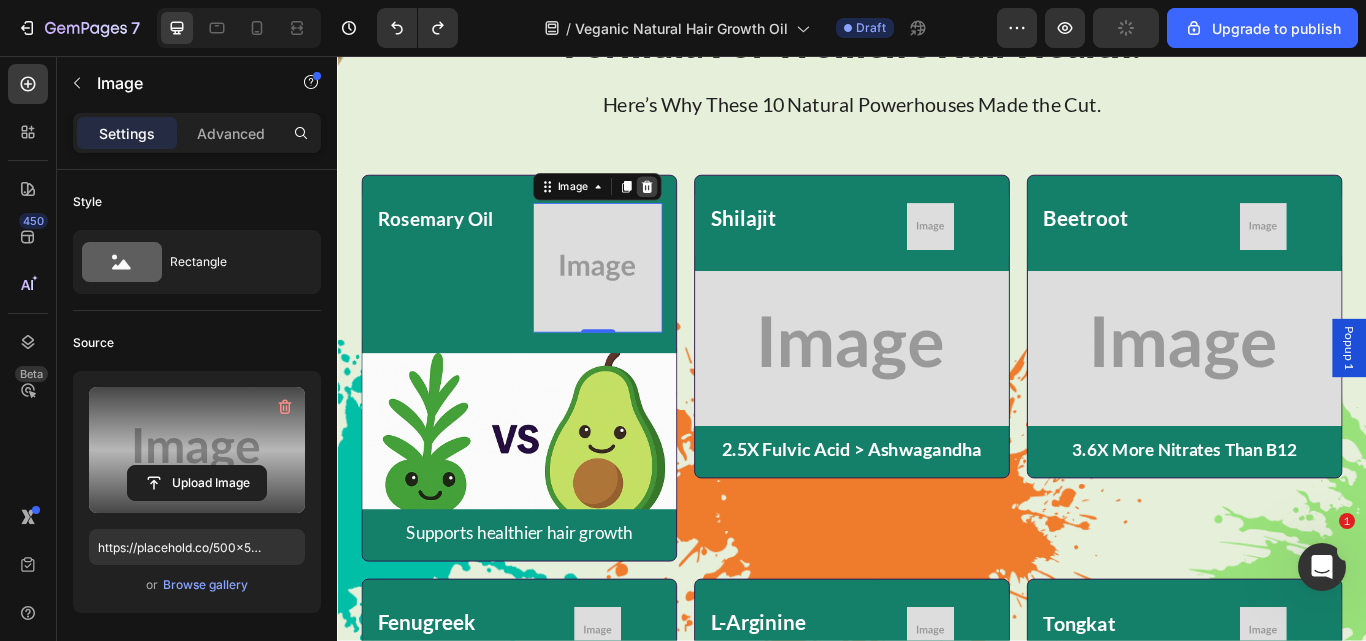 click 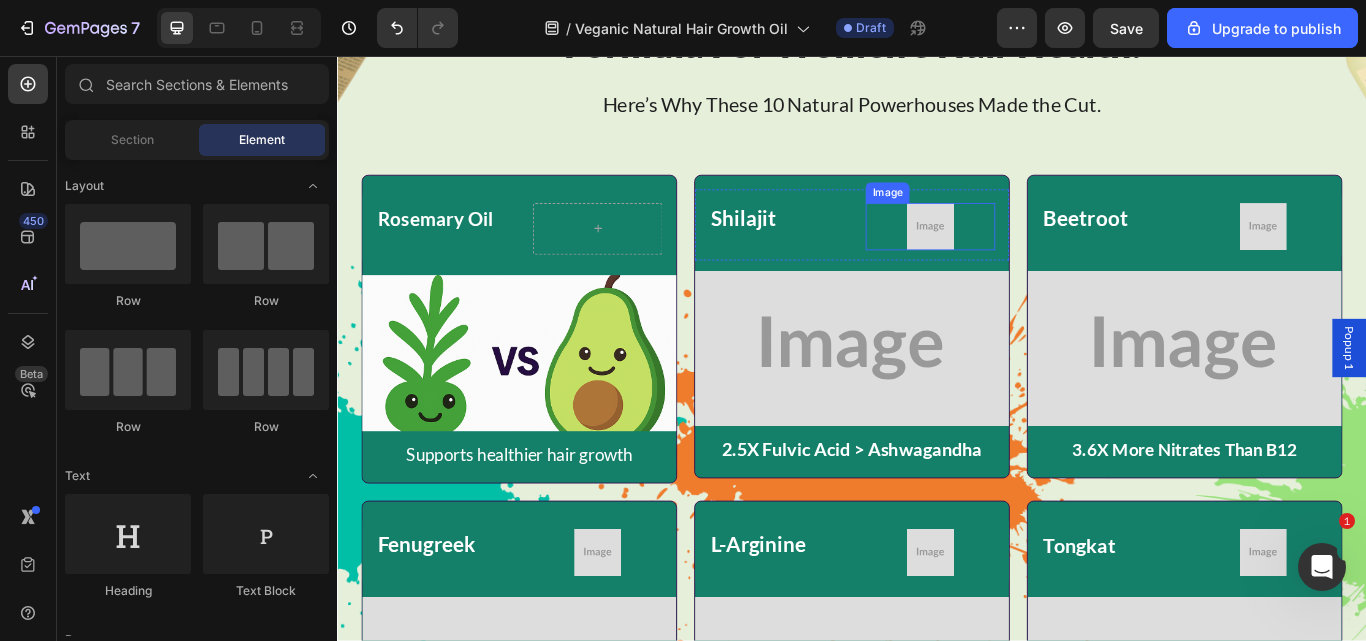 click at bounding box center (1028, 255) 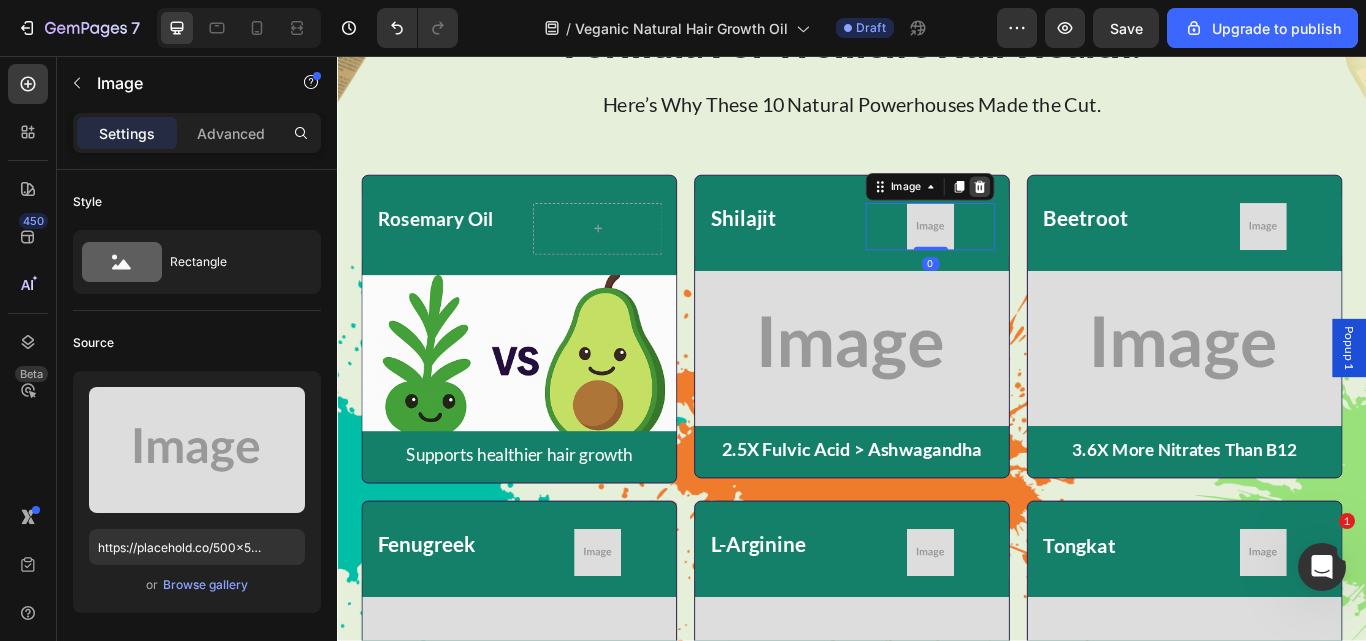 click at bounding box center (1086, 209) 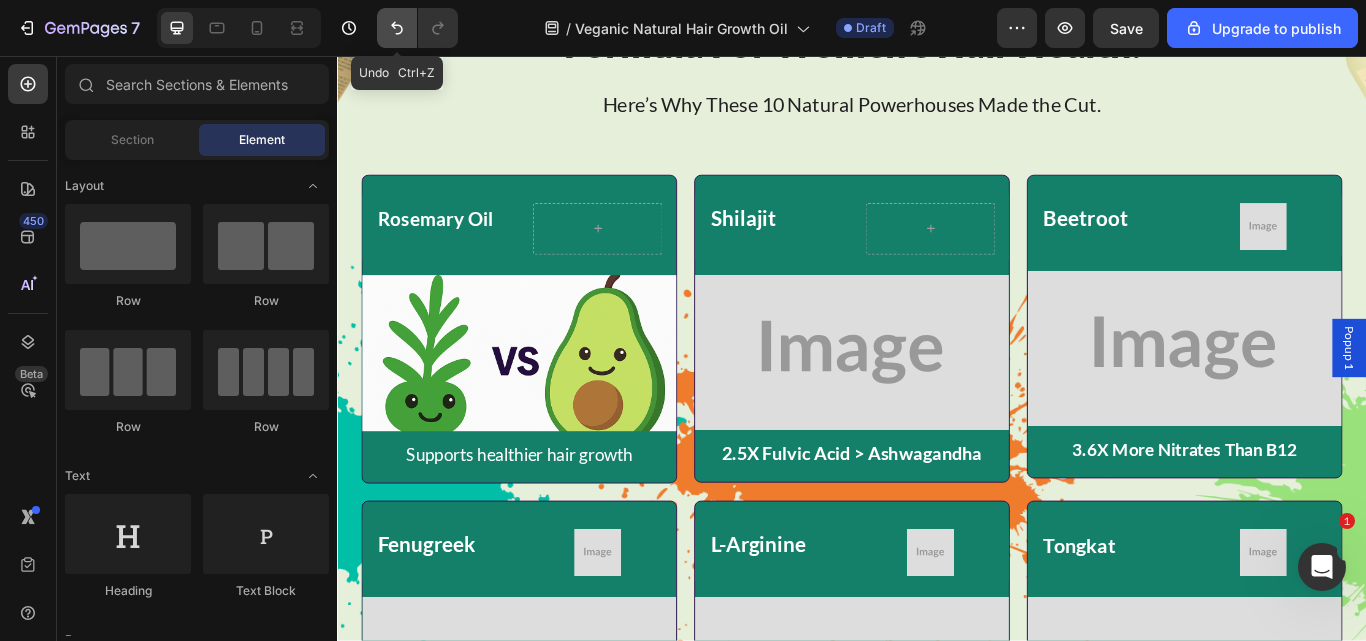 drag, startPoint x: 404, startPoint y: 18, endPoint x: 244, endPoint y: 9, distance: 160.25293 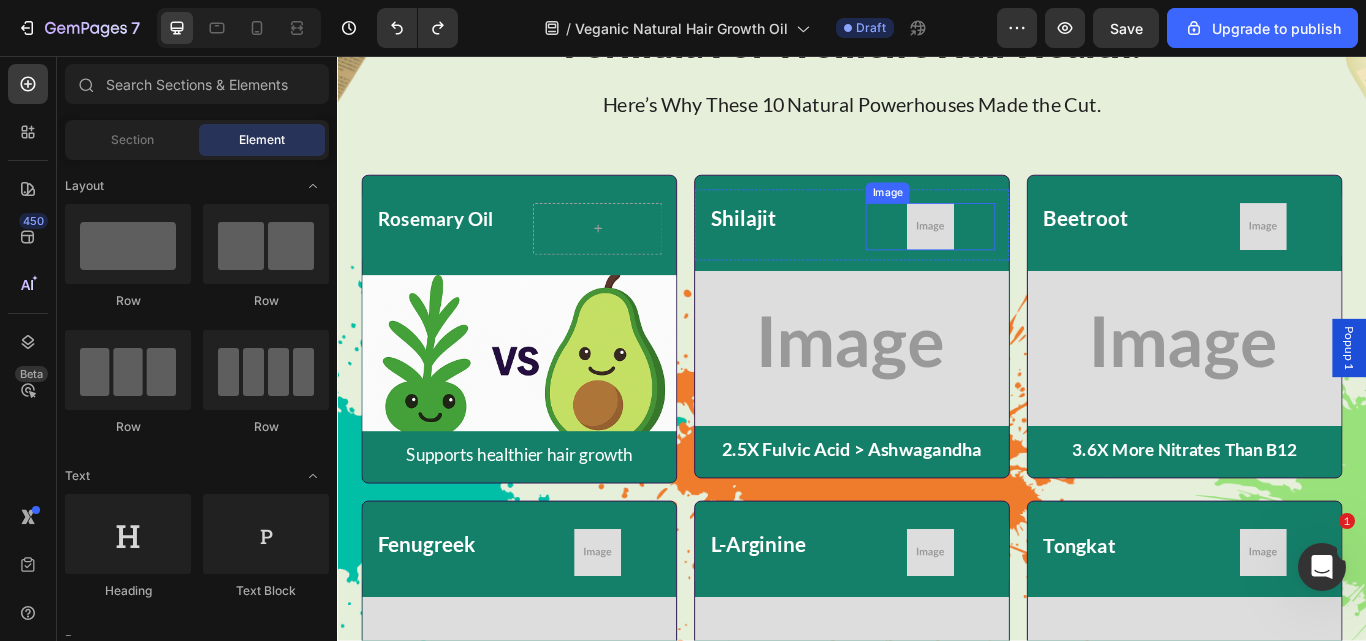 click at bounding box center (1028, 255) 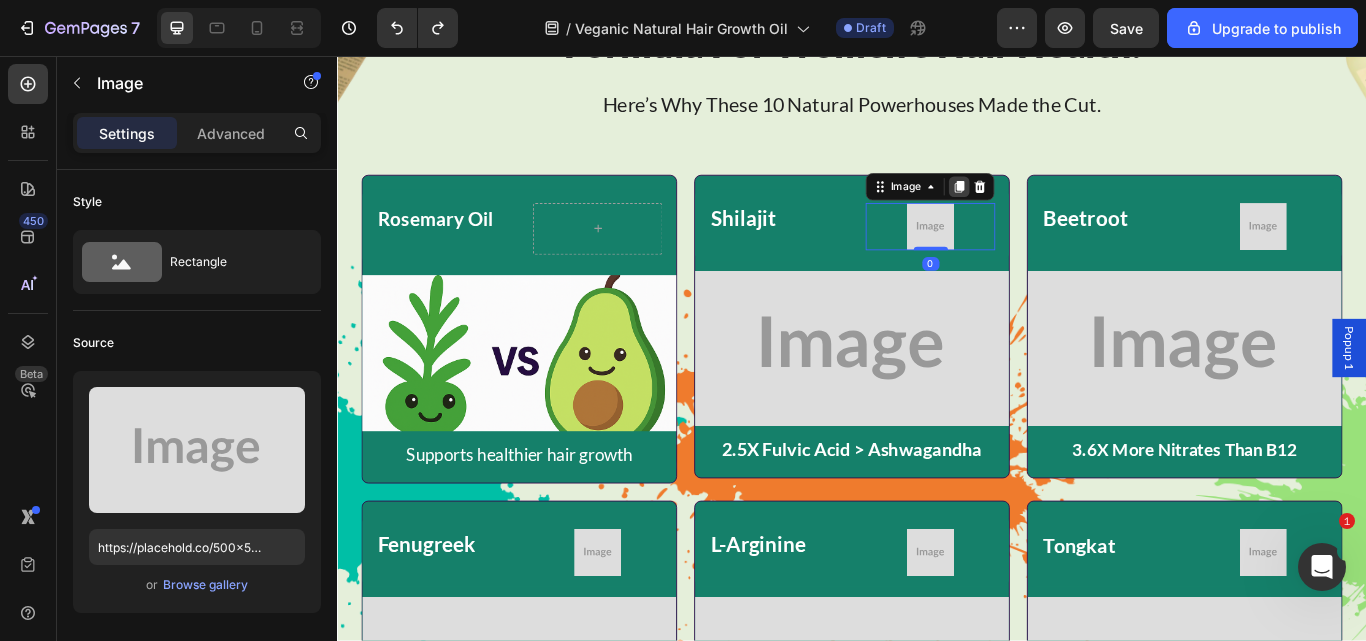 click 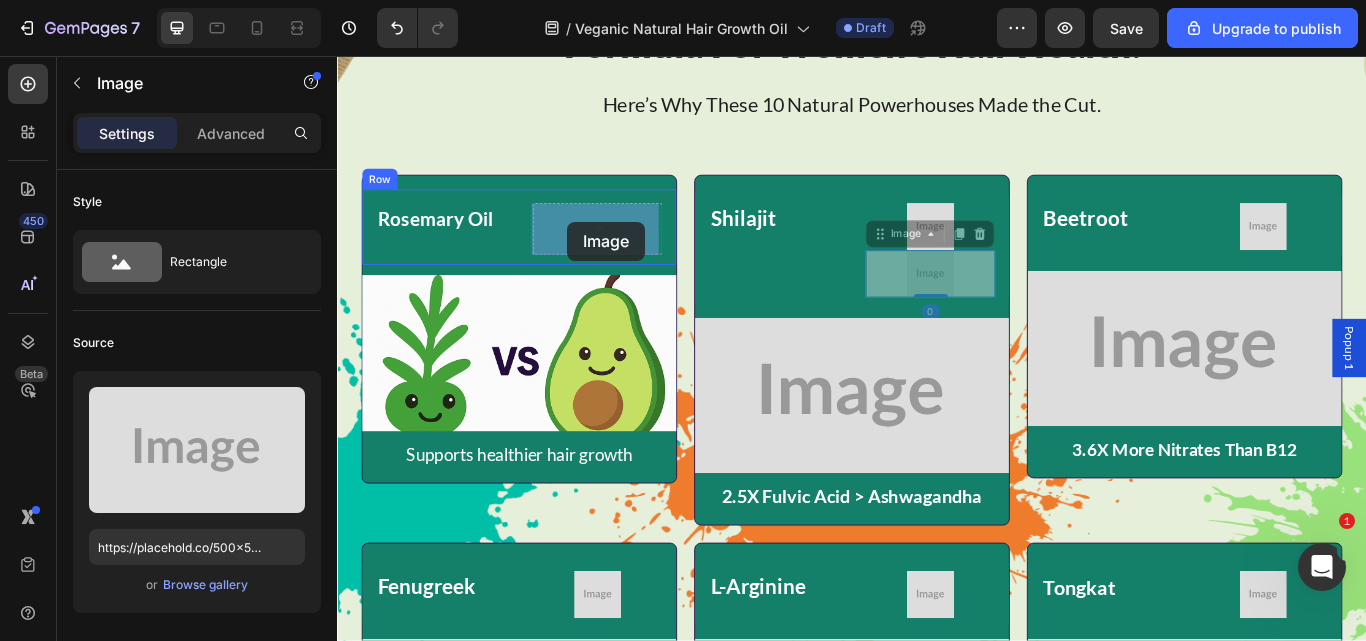drag, startPoint x: 987, startPoint y: 264, endPoint x: 605, endPoint y: 249, distance: 382.2944 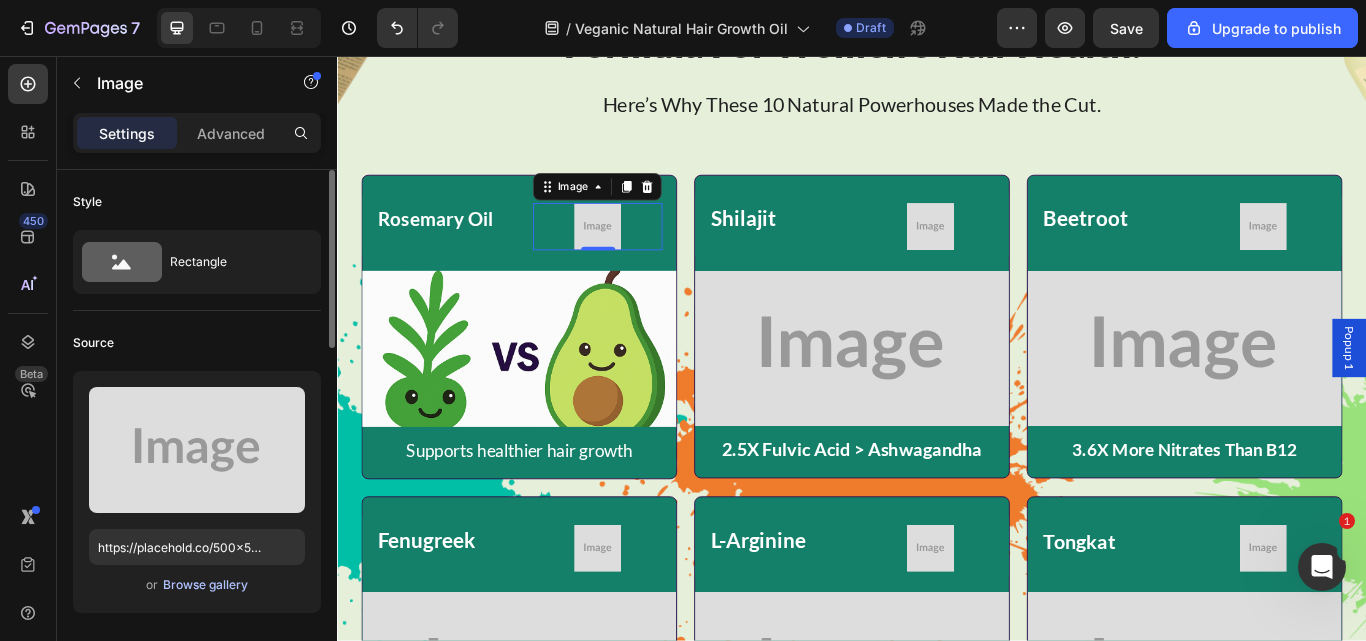 click on "Browse gallery" at bounding box center (205, 585) 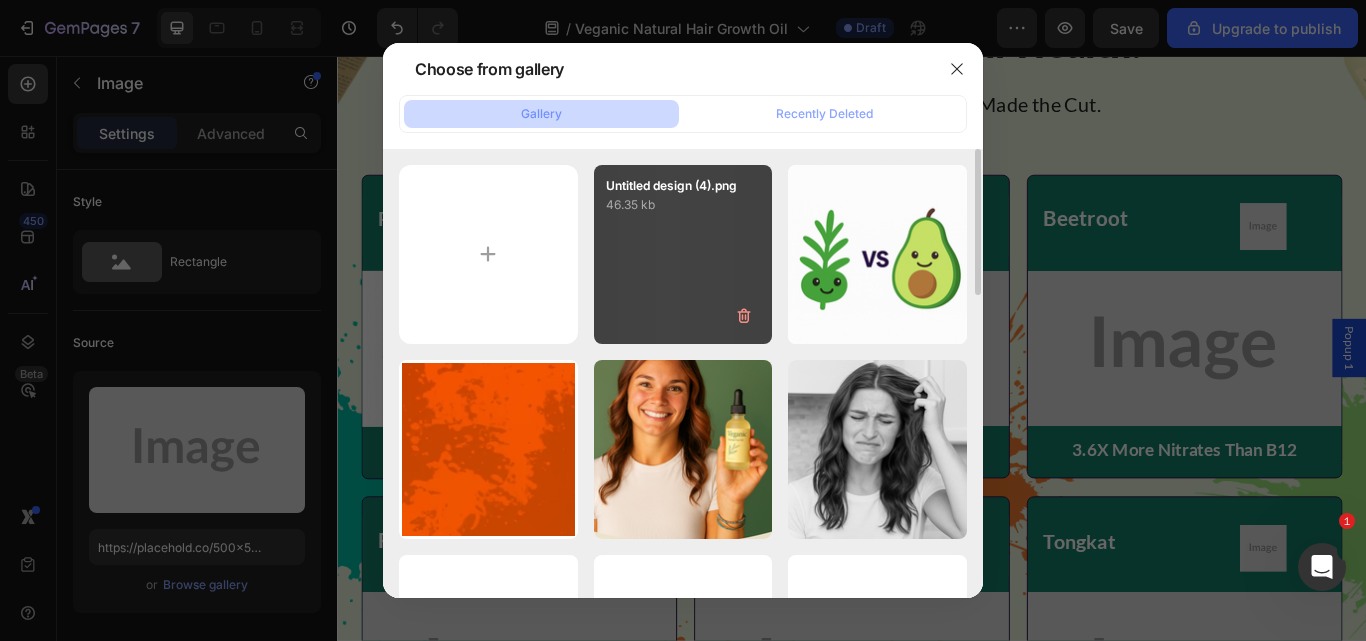 click on "[TEXT] [NUMBER] kb" at bounding box center [683, 254] 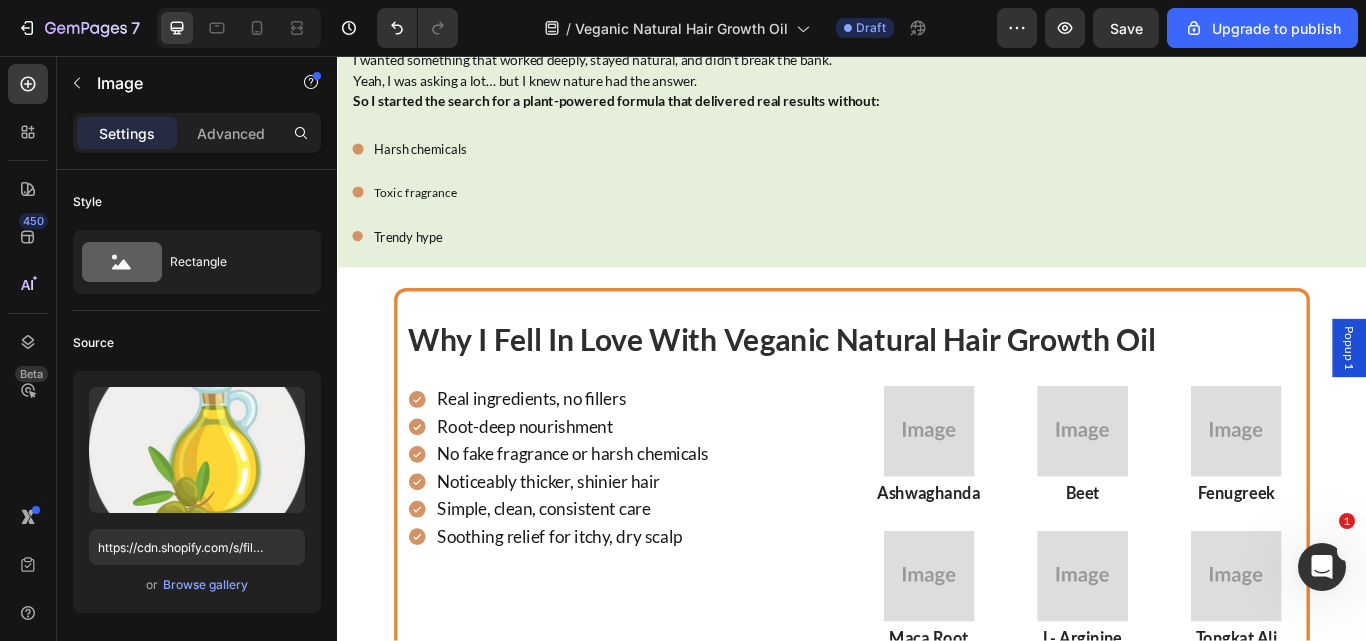 scroll, scrollTop: 13449, scrollLeft: 0, axis: vertical 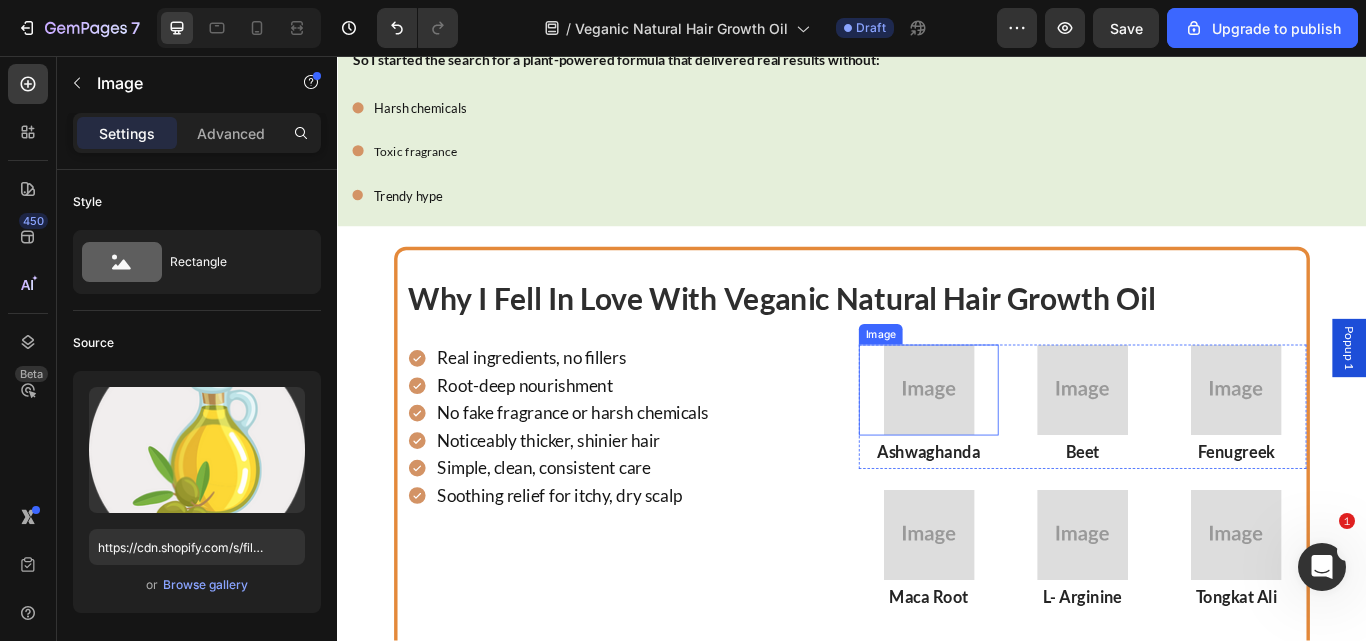 click at bounding box center (1027, 446) 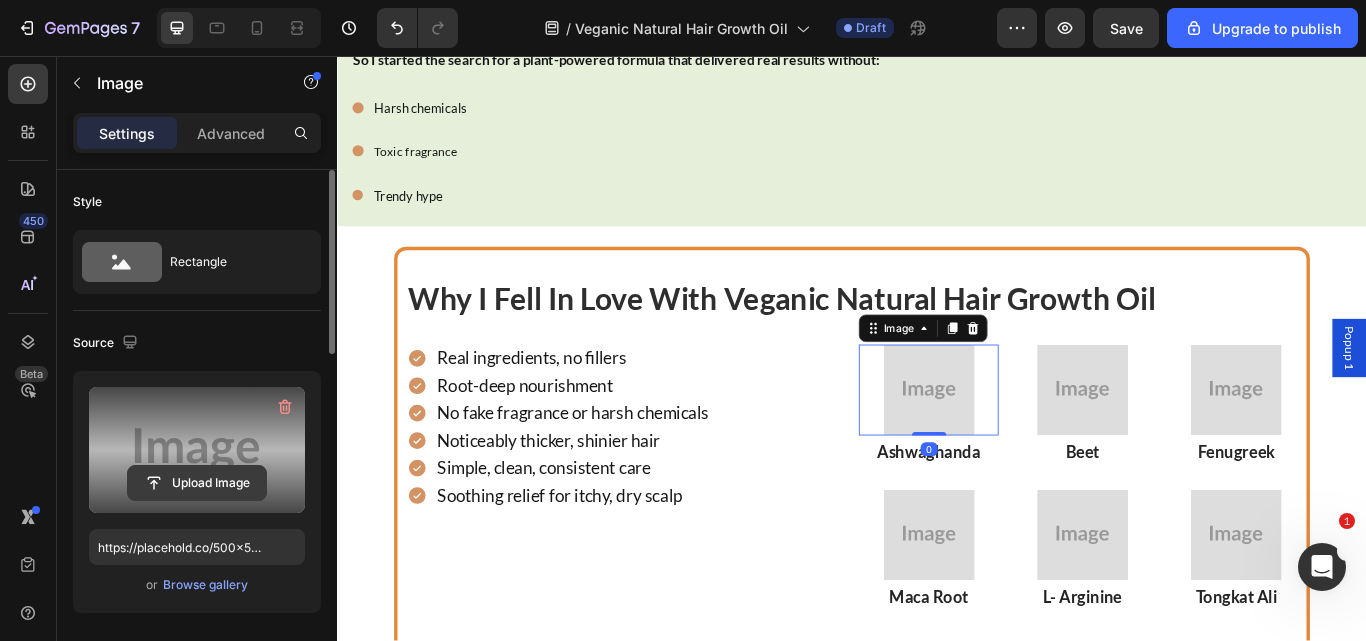 click 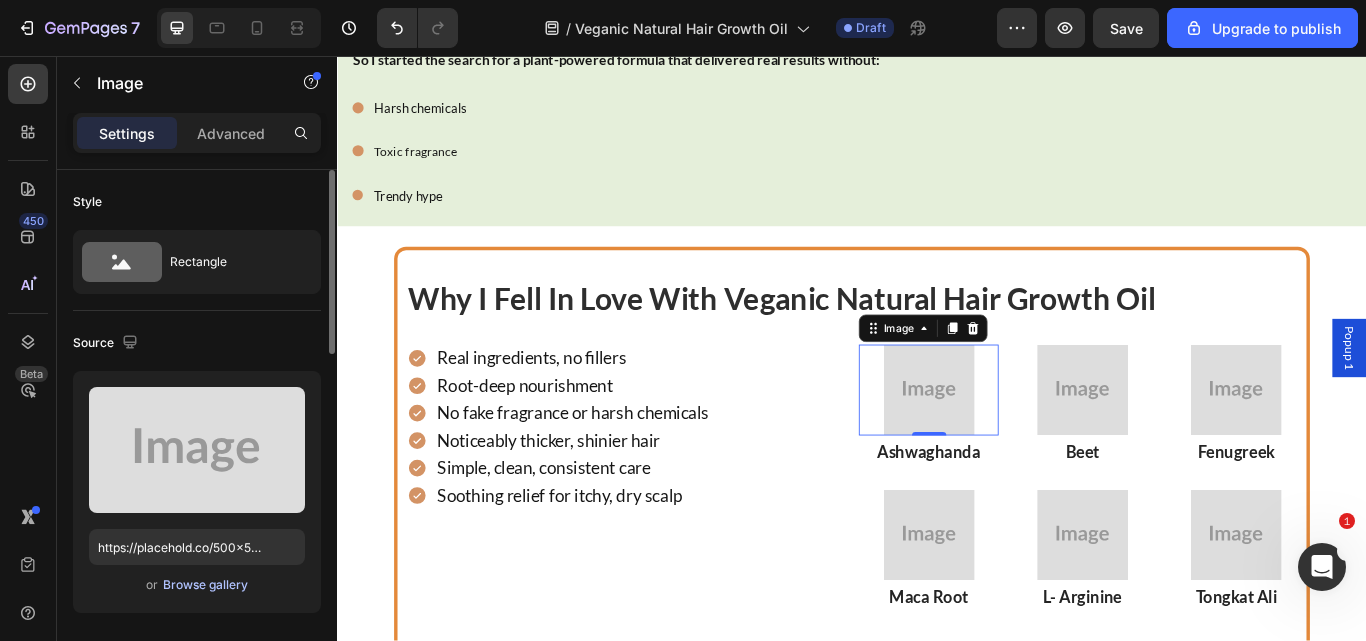 click on "Browse gallery" at bounding box center [205, 585] 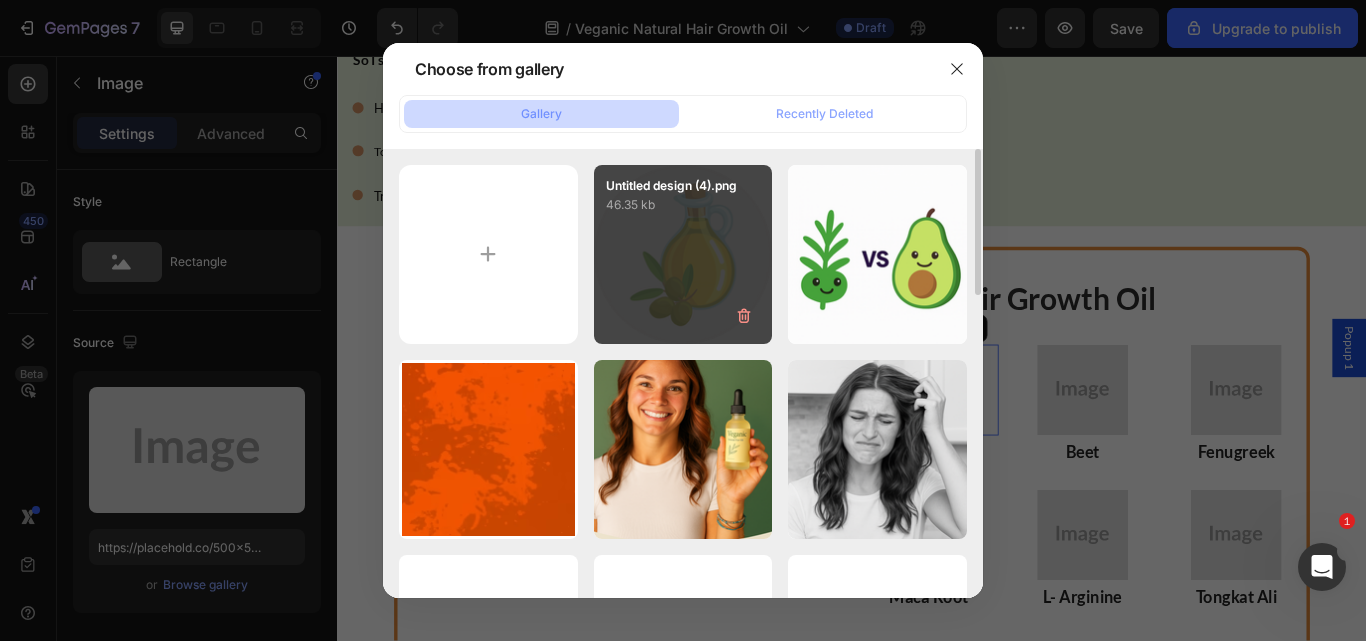 click on "[TEXT] [NUMBER] kb" at bounding box center (683, 254) 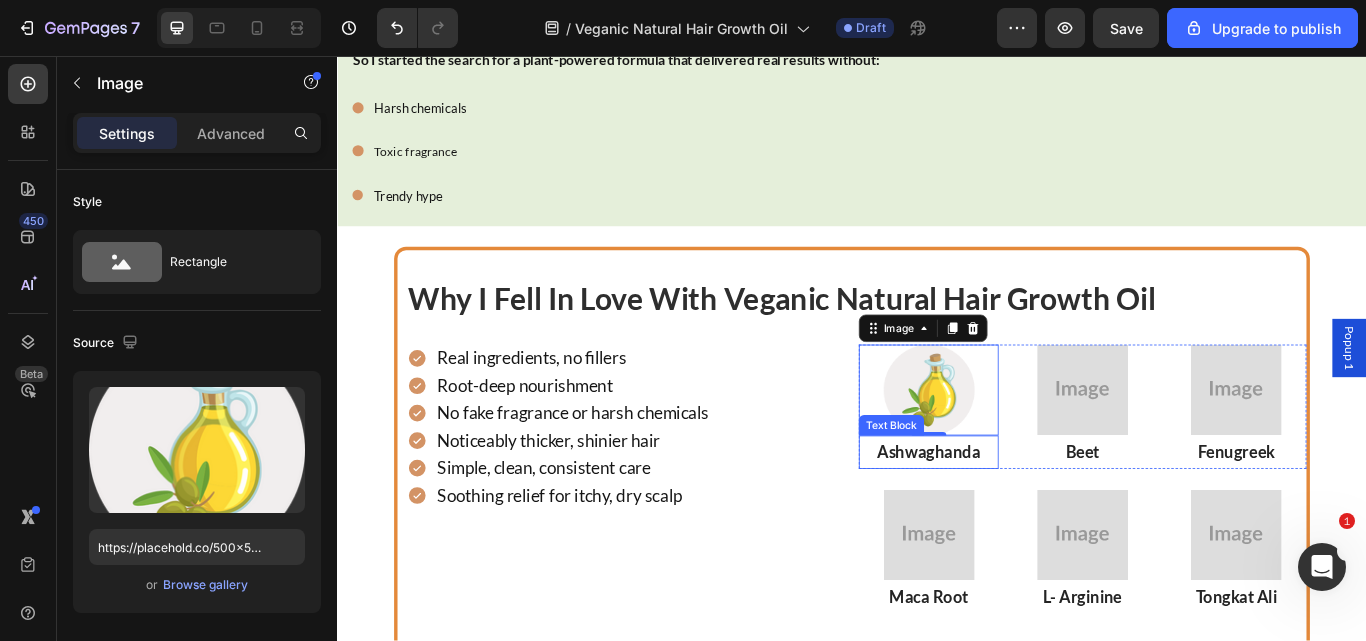 click on "Ashwaghanda" at bounding box center (1026, 518) 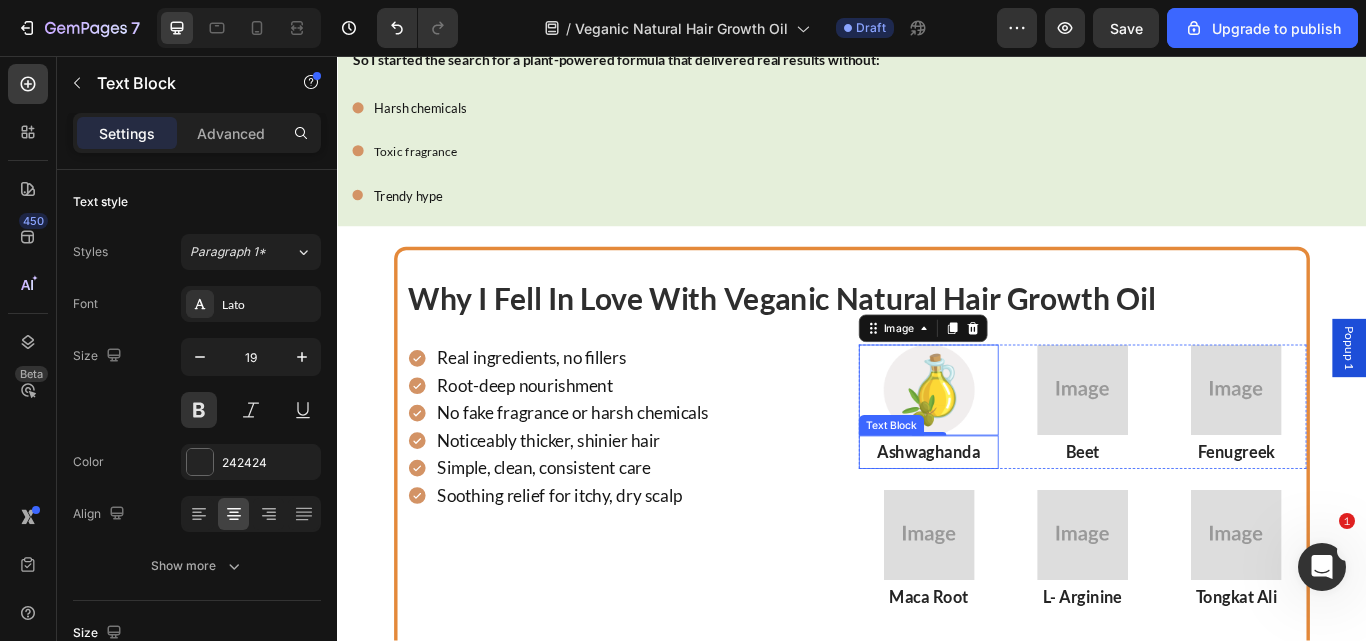 click on "Ashwaghanda" at bounding box center [1026, 518] 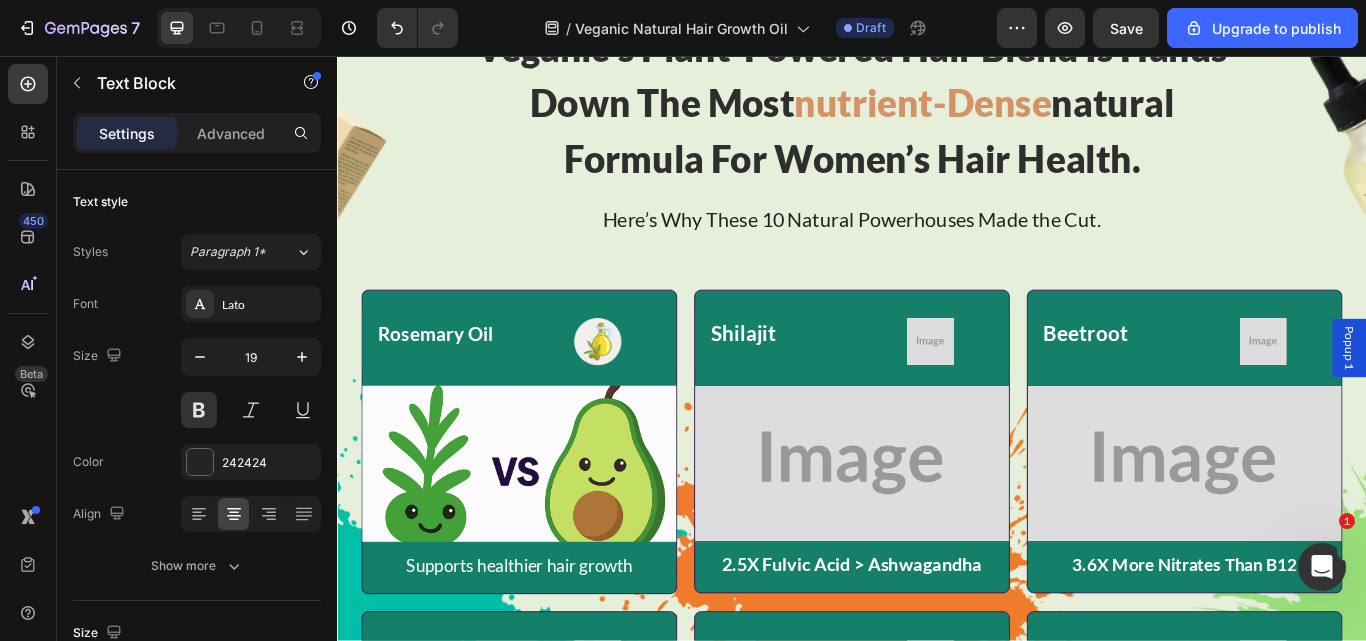 scroll, scrollTop: 7307, scrollLeft: 0, axis: vertical 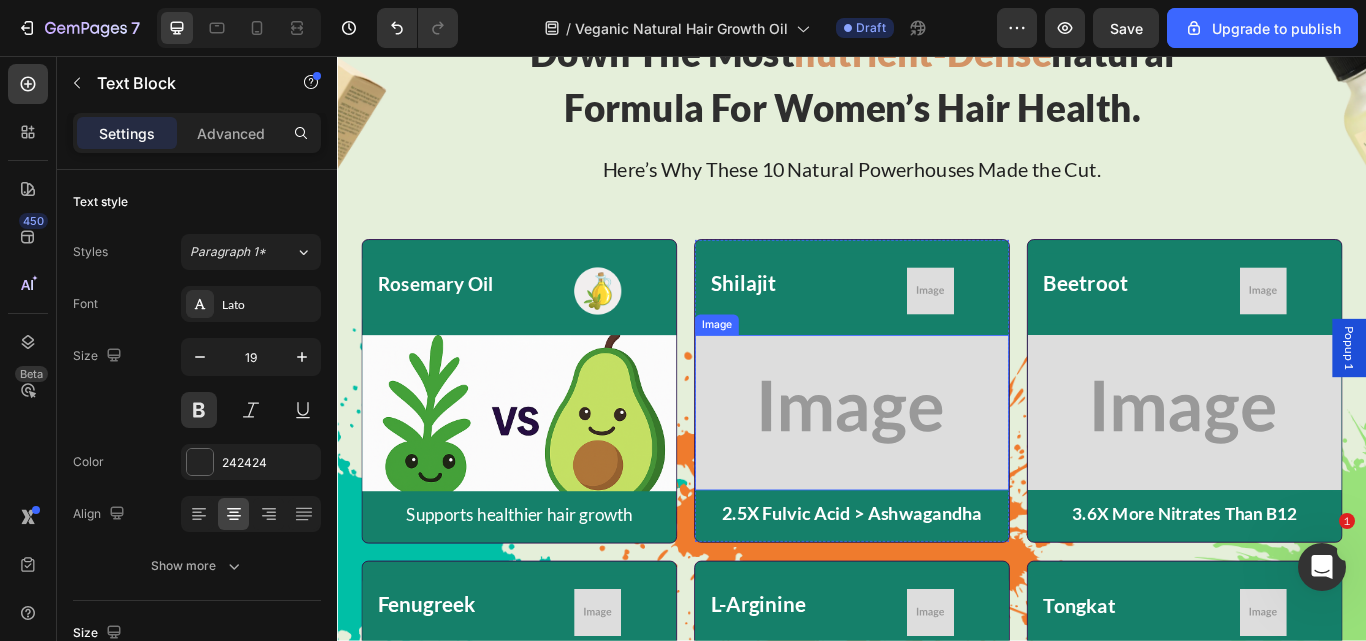 click at bounding box center (937, 472) 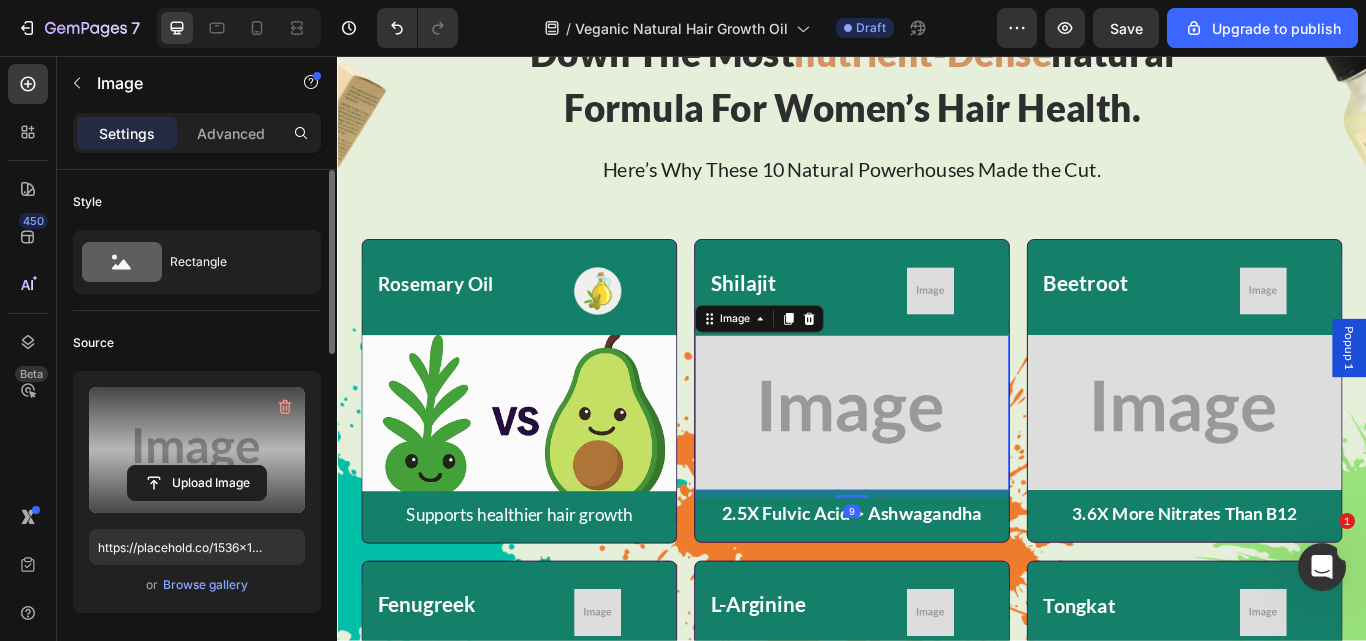 click at bounding box center (197, 450) 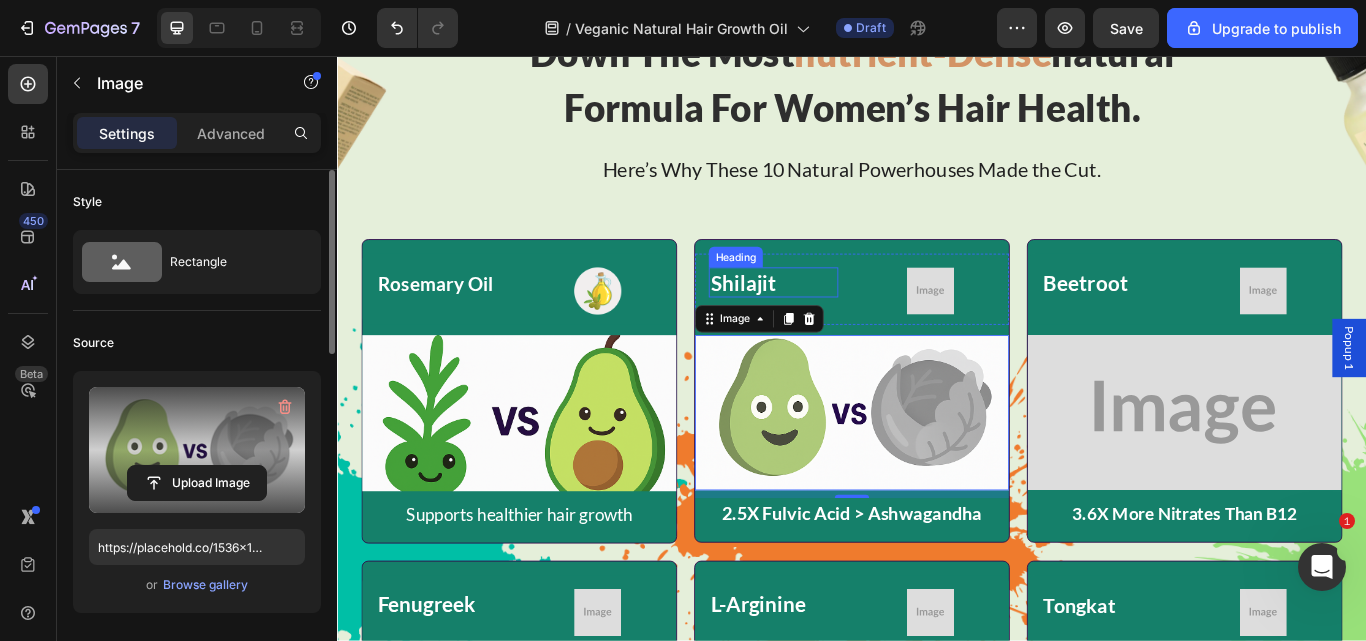 click on "Shilajit" at bounding box center [810, 320] 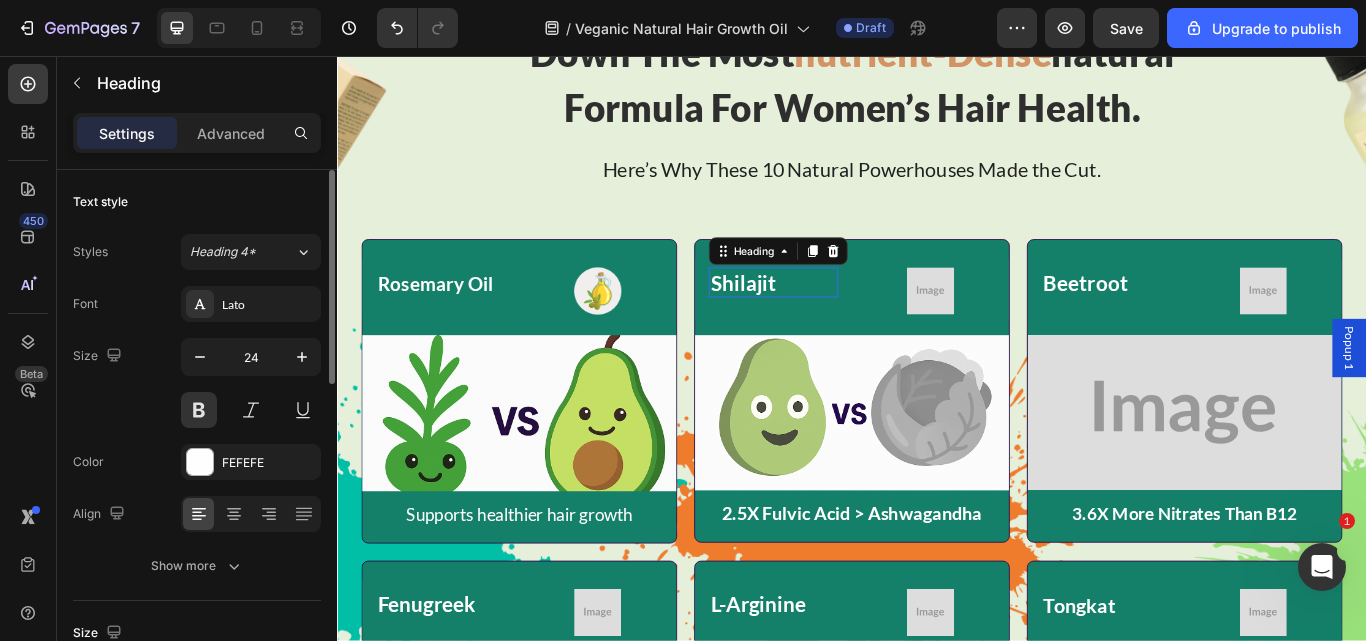 click on "Shilajit" at bounding box center (810, 320) 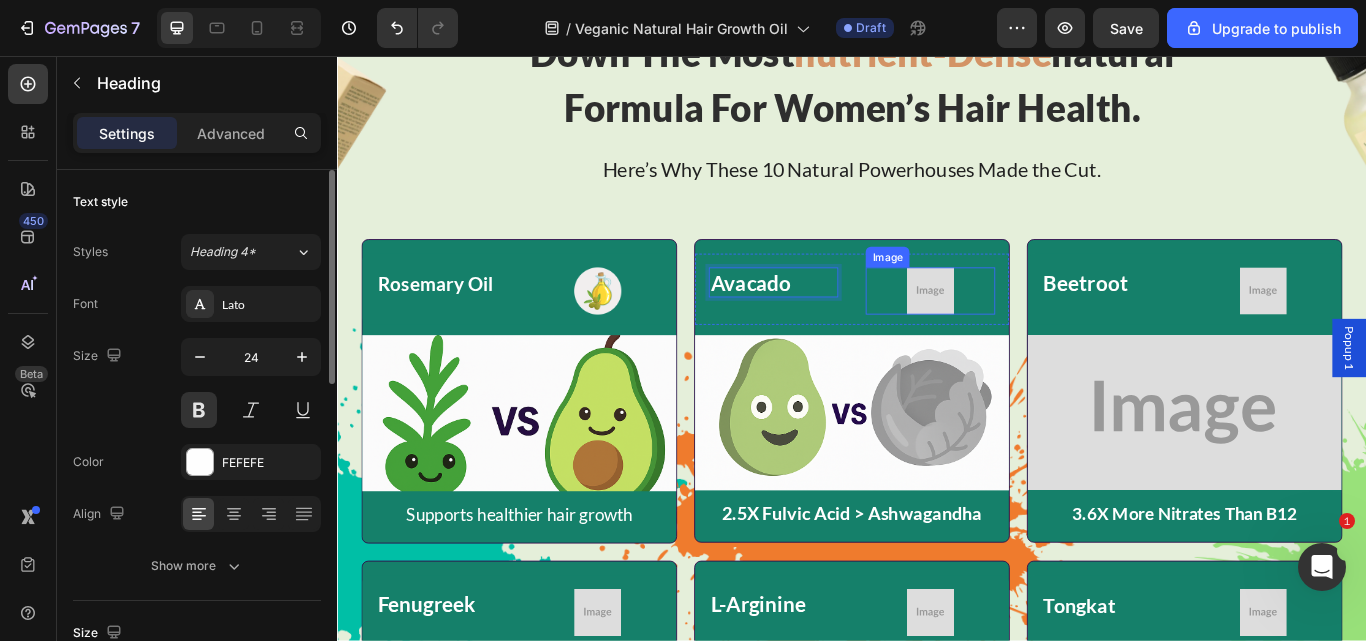click at bounding box center [1028, 330] 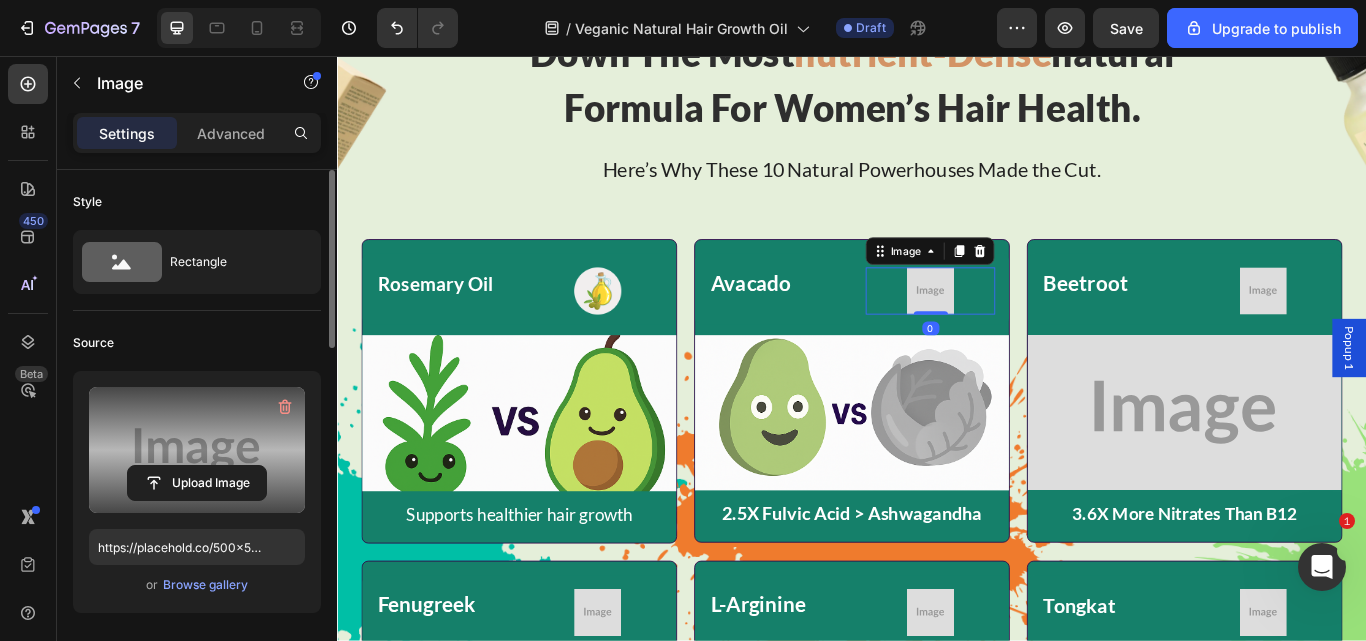 click at bounding box center [197, 450] 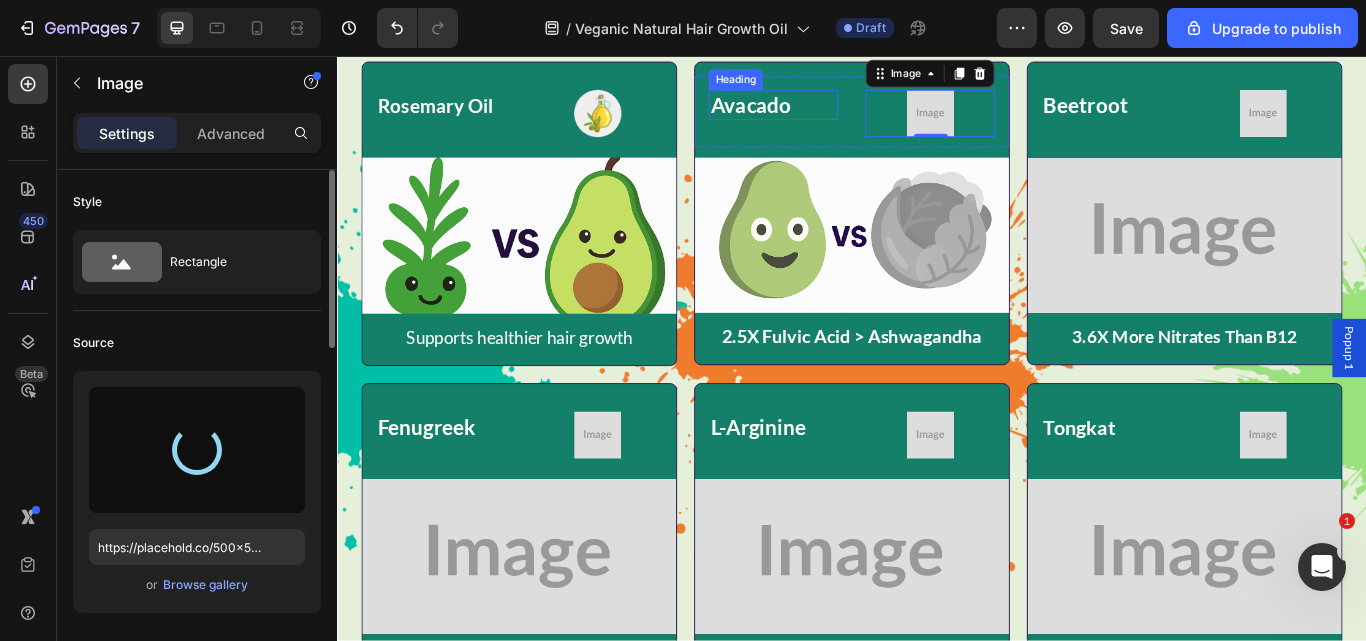 scroll, scrollTop: 7515, scrollLeft: 0, axis: vertical 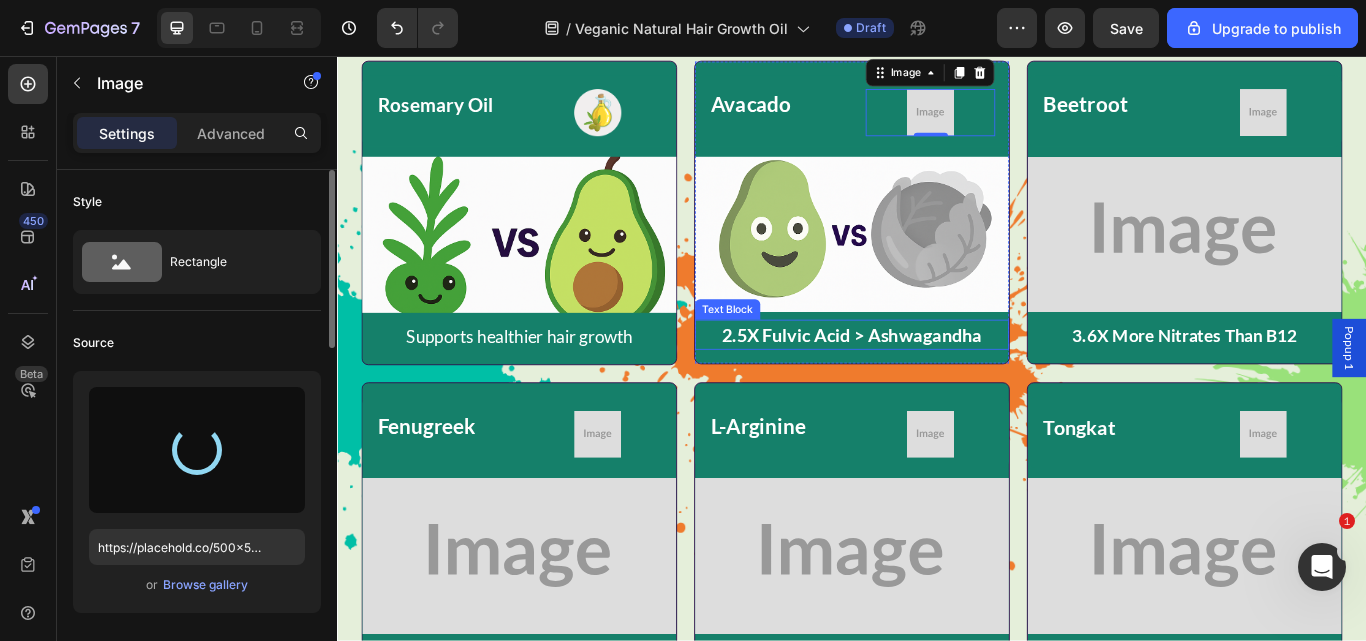 click on "2.5X Fulvic Acid > Ashwagandha" at bounding box center (937, 381) 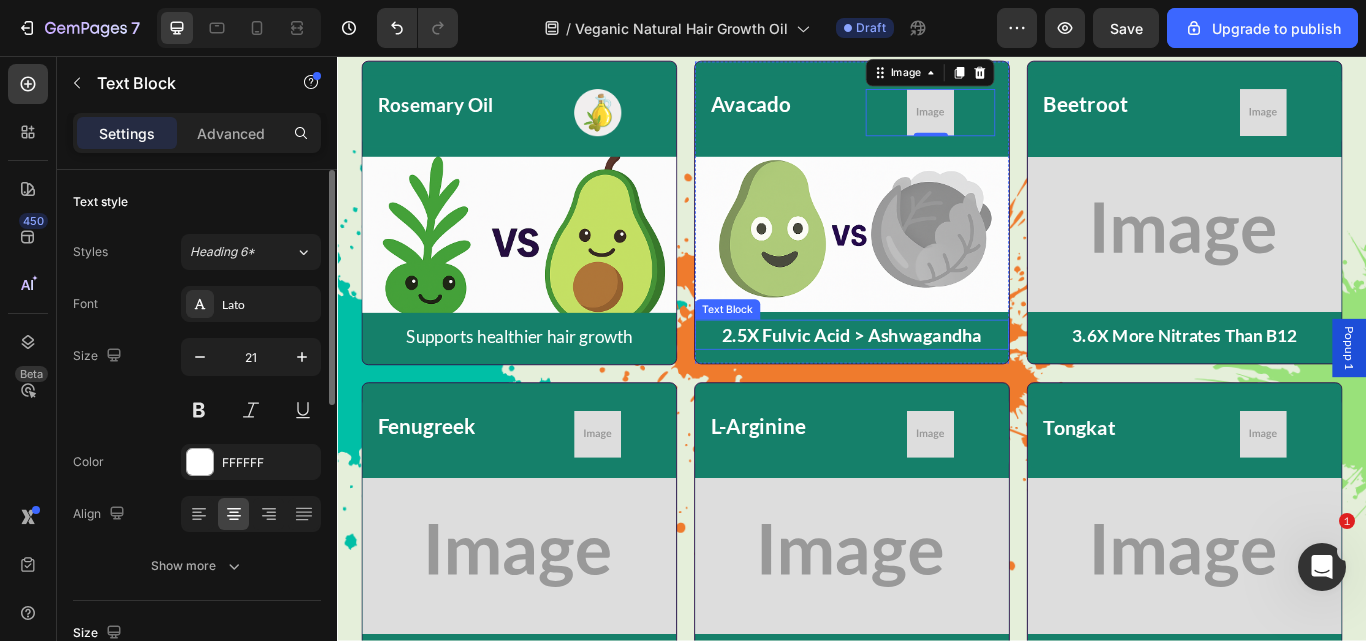 click on "2.5X Fulvic Acid > Ashwagandha" at bounding box center (937, 381) 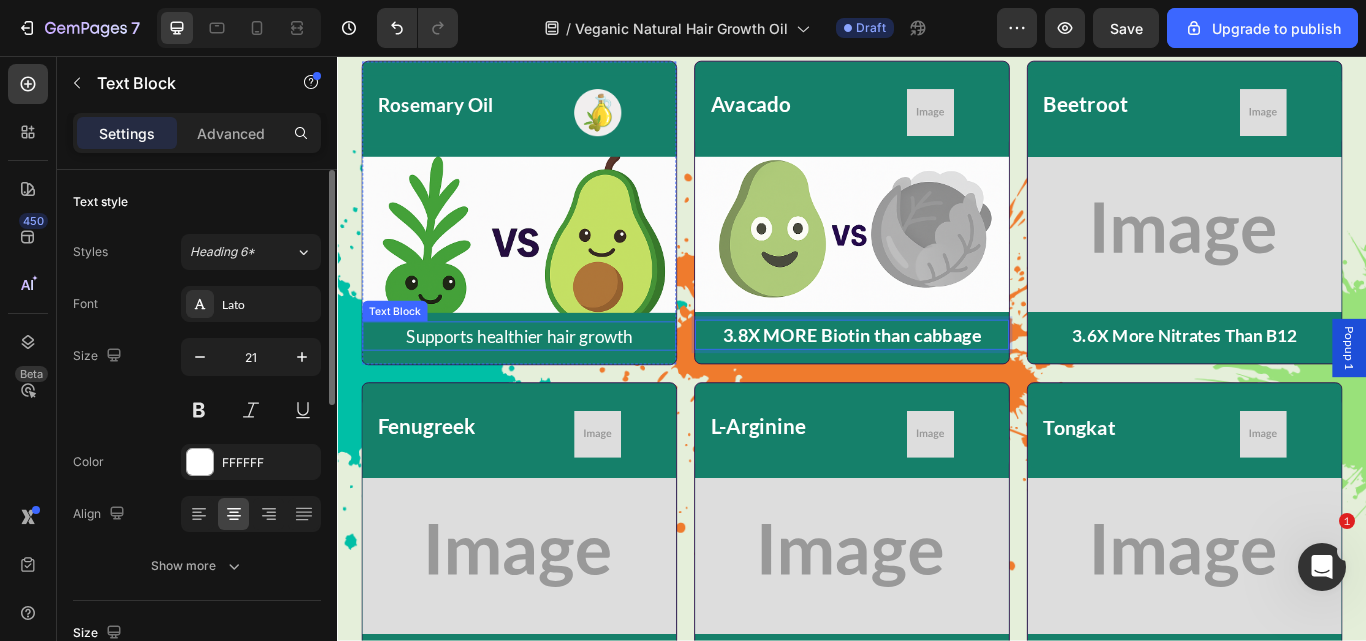 click on "Supports healthier hair growth" at bounding box center [549, 383] 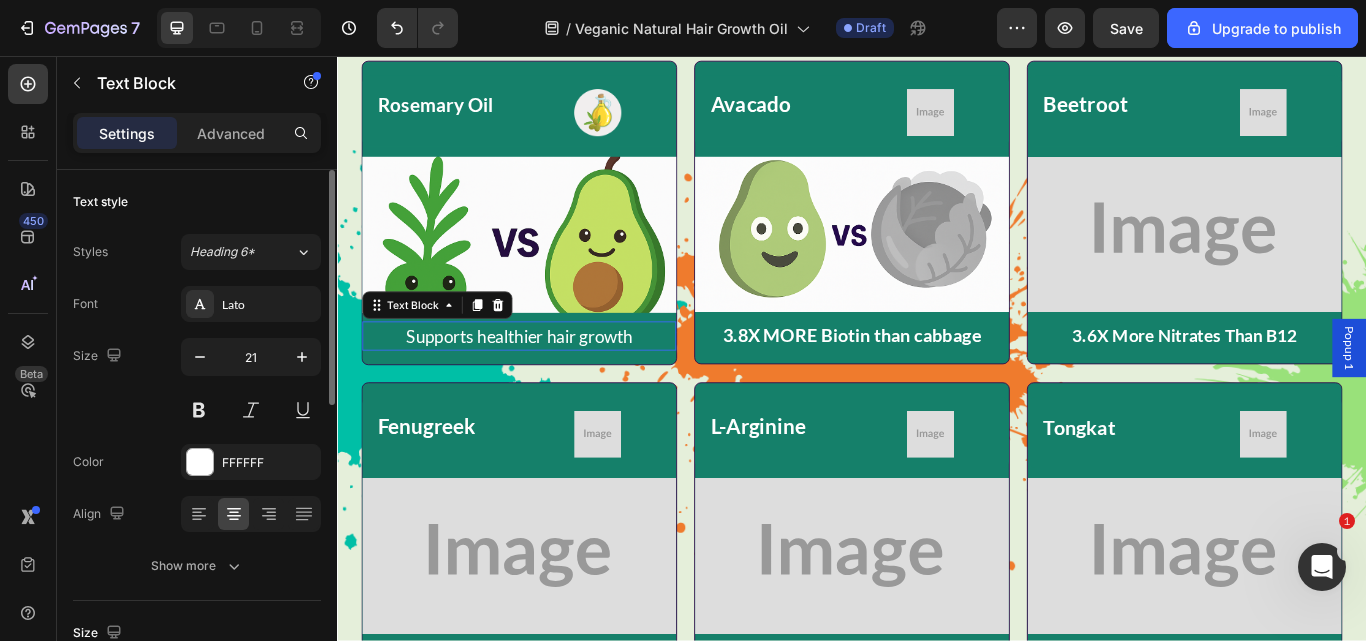 click on "Supports healthier hair growth" at bounding box center [549, 383] 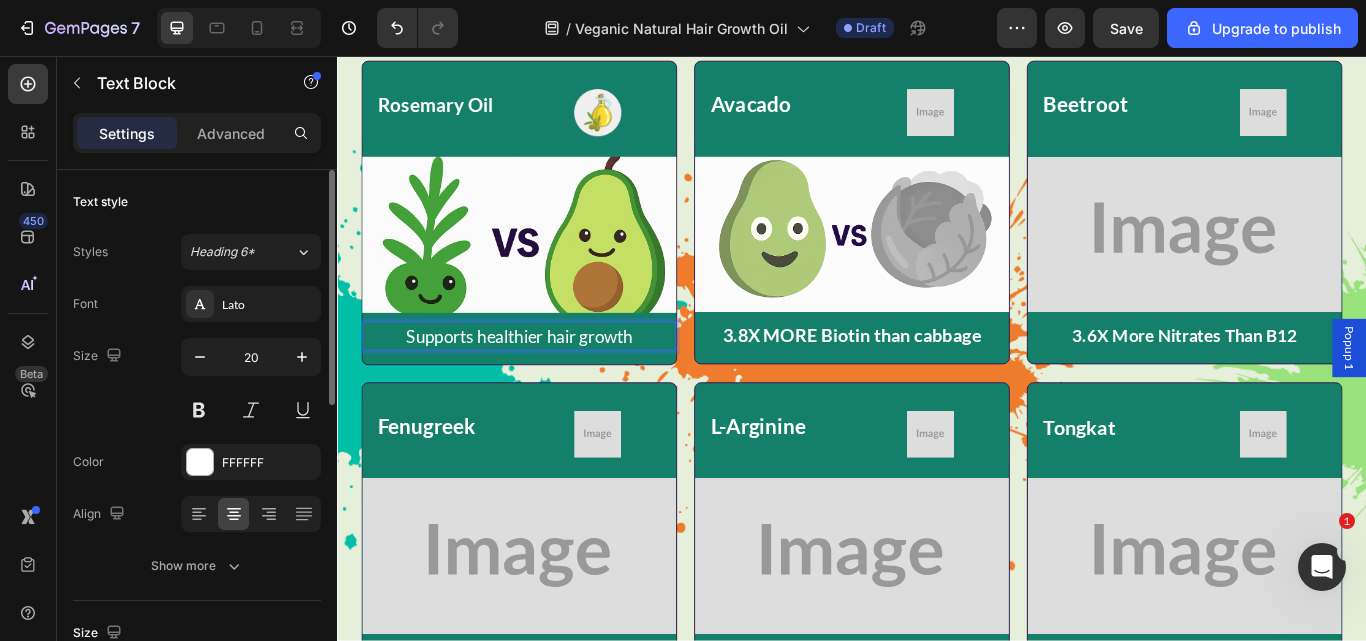 click on "Supports healthier hair growth" at bounding box center (549, 383) 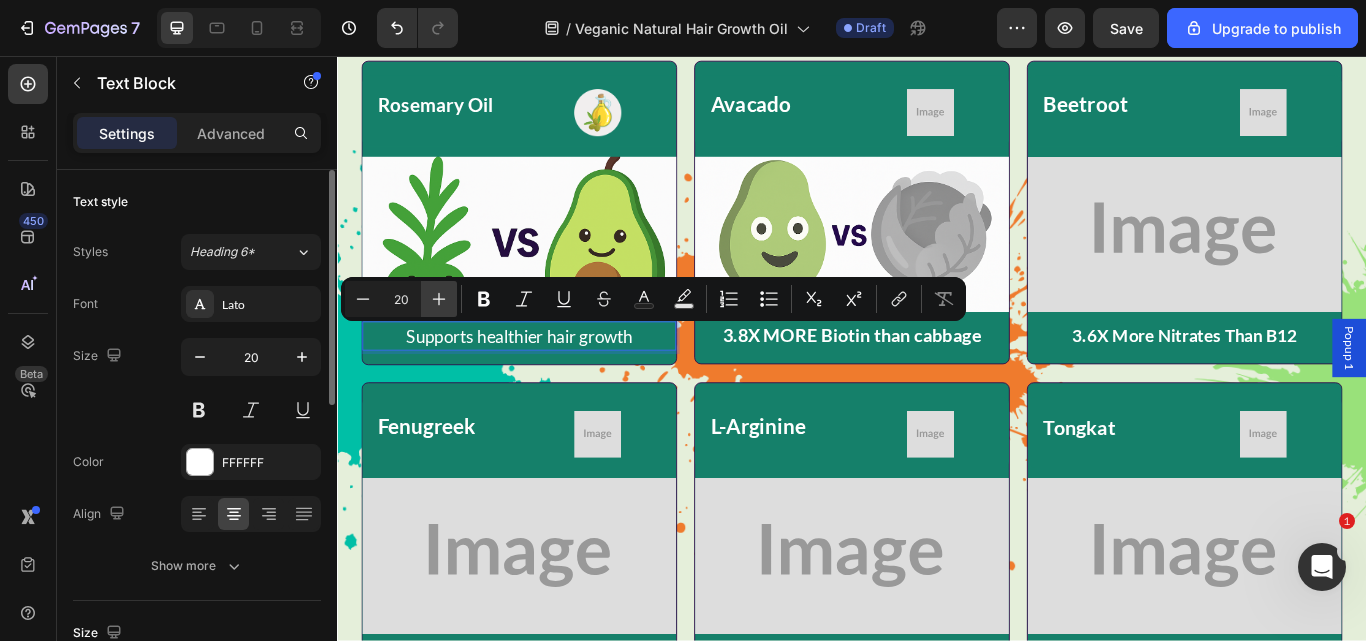 click 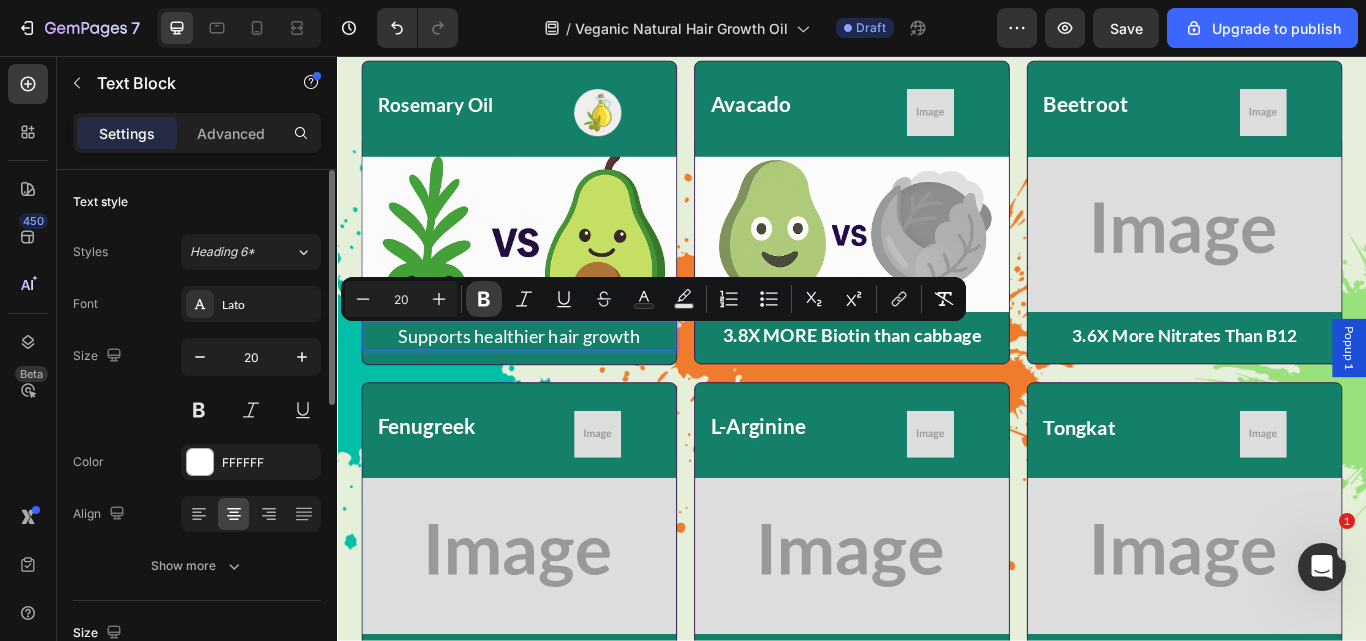 click 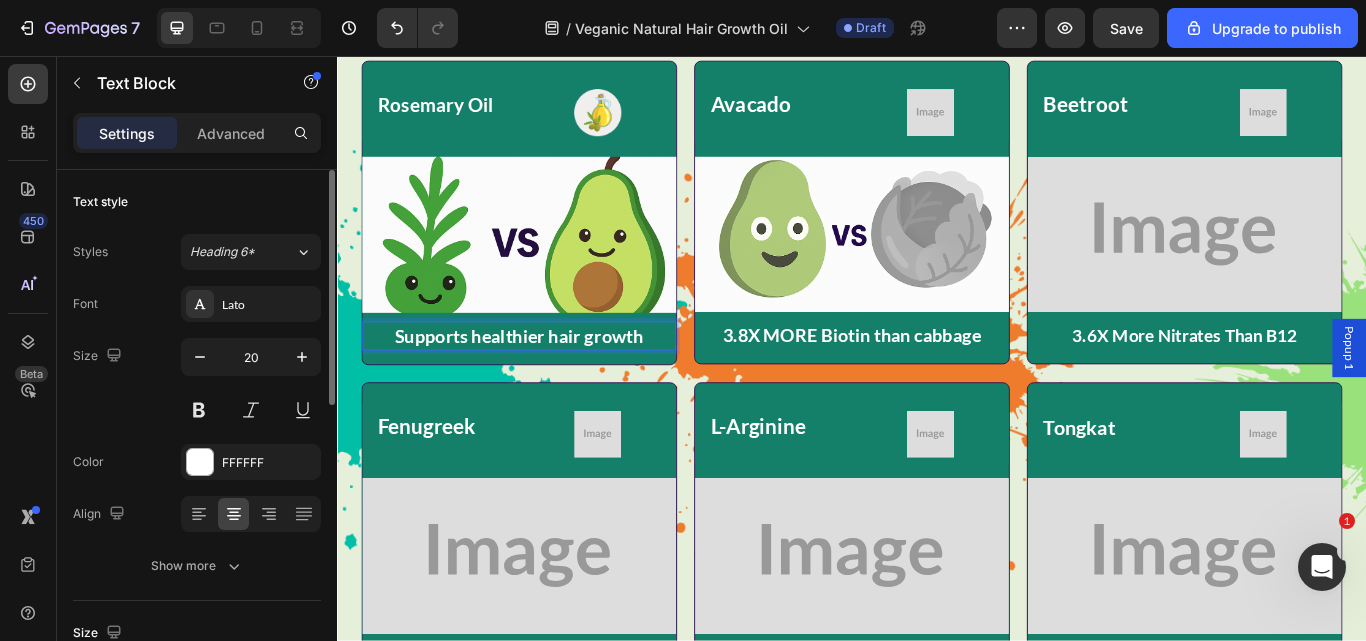 click on "Supports healthier hair growth" at bounding box center [549, 382] 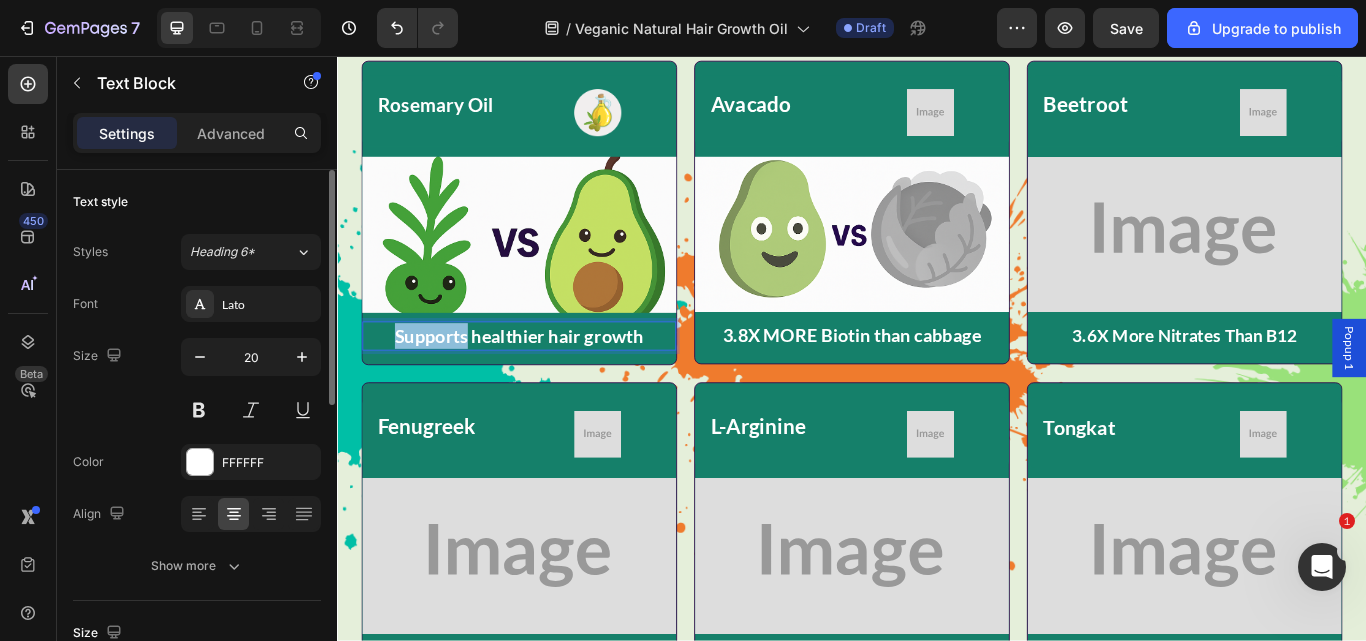 click on "Supports healthier hair growth" at bounding box center [549, 382] 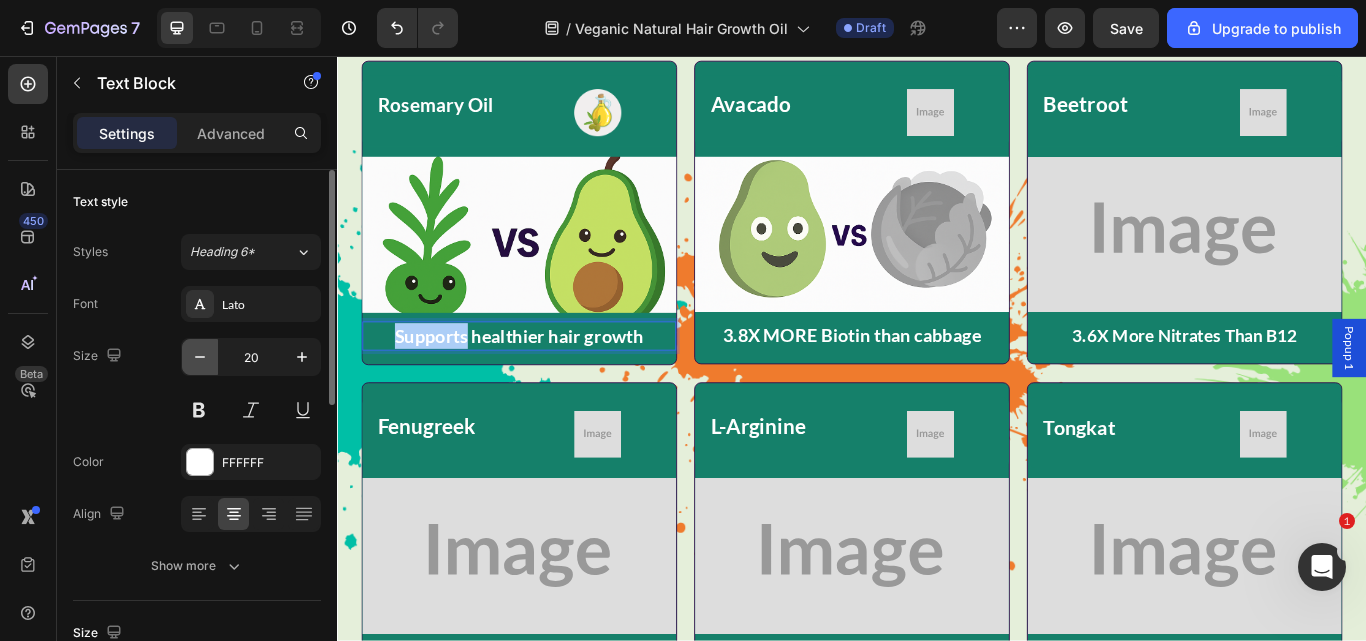 click at bounding box center (200, 357) 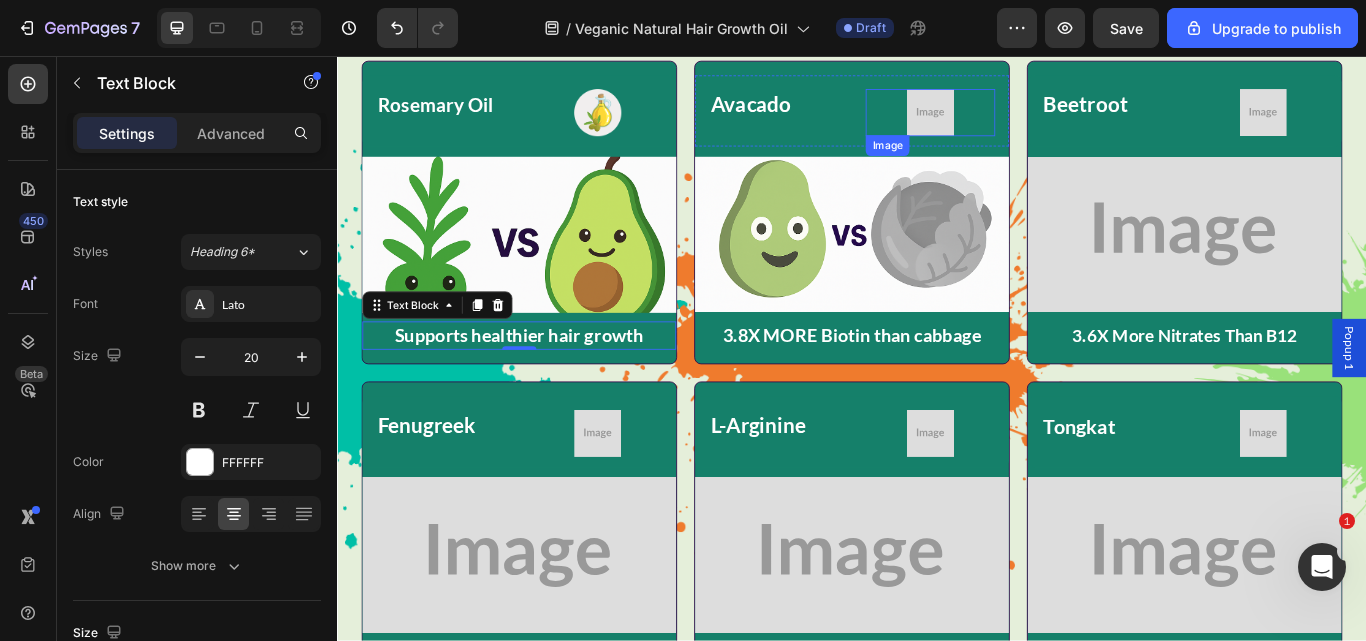 click at bounding box center [1028, 122] 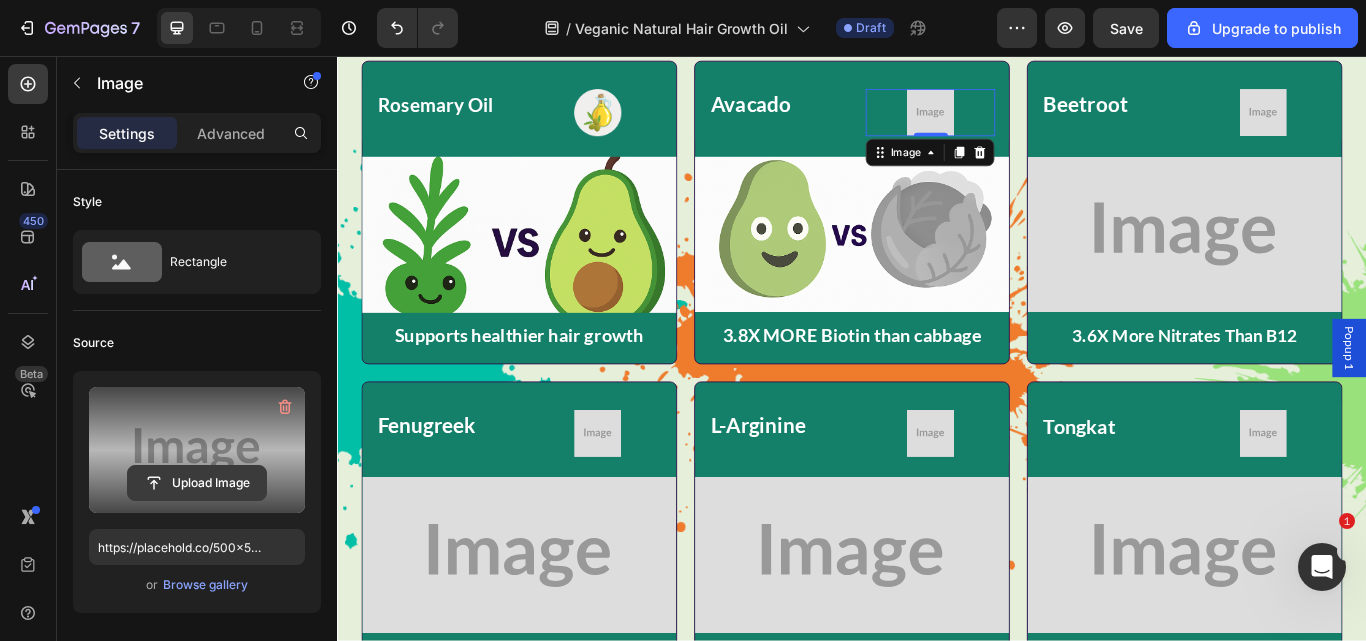 click 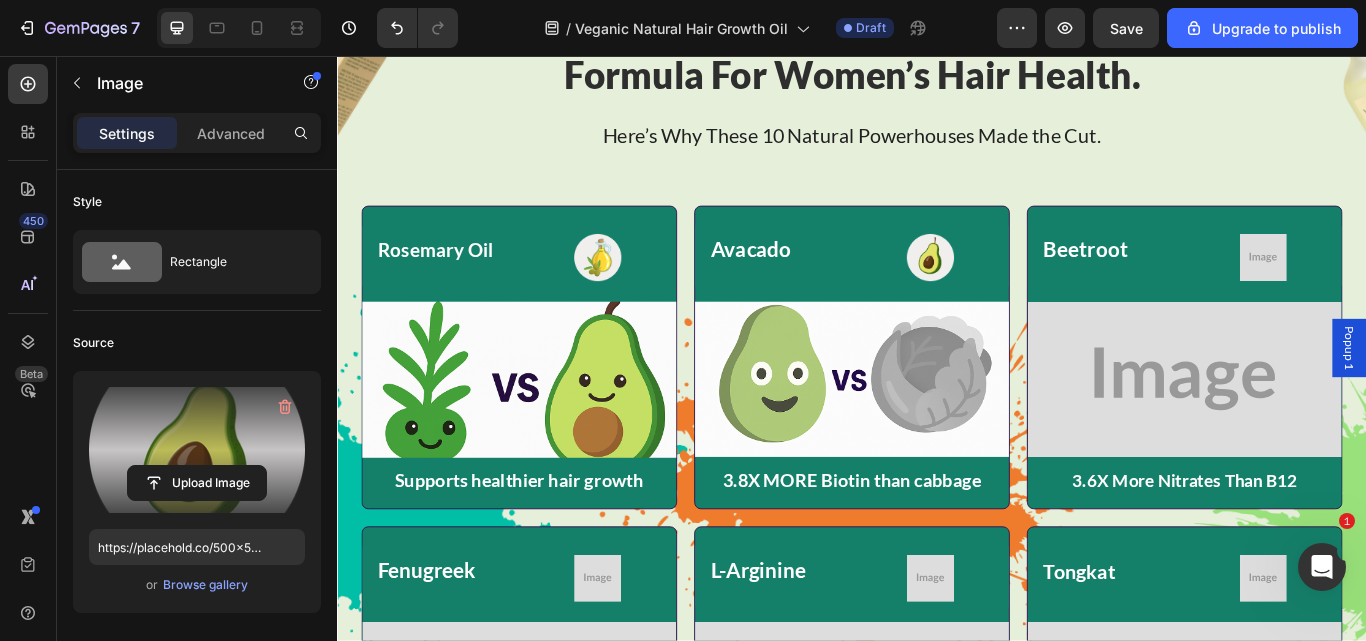 scroll, scrollTop: 7347, scrollLeft: 0, axis: vertical 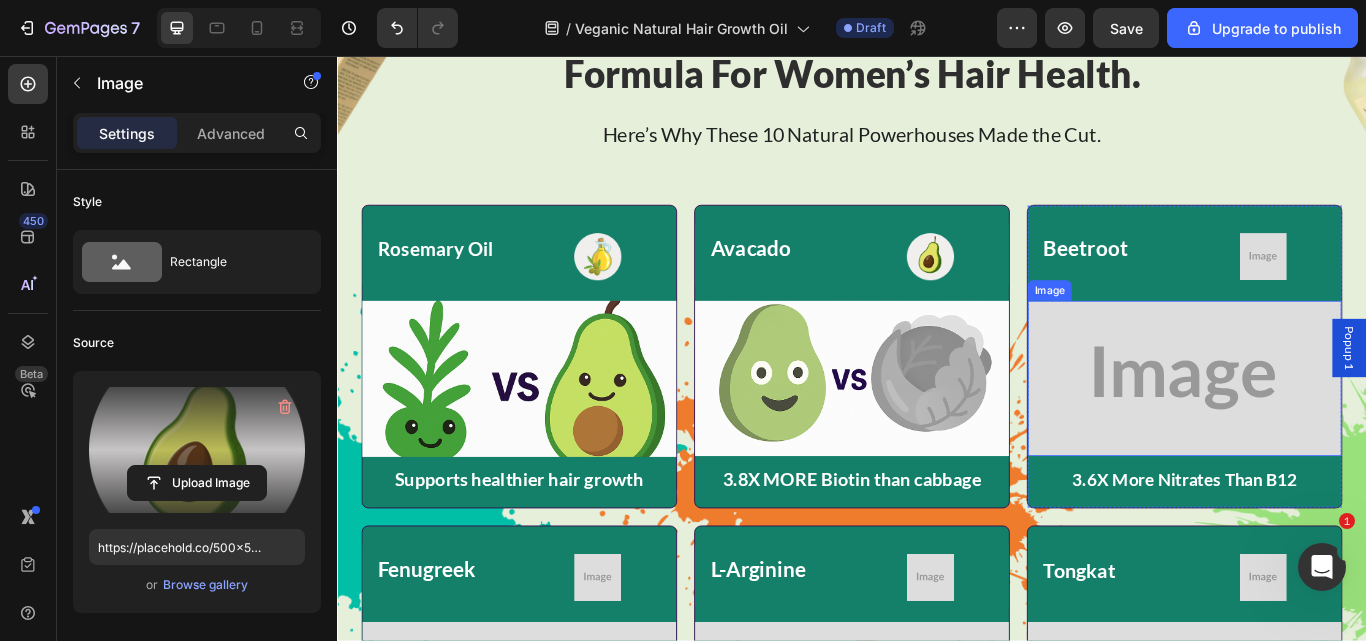 click at bounding box center [1325, 432] 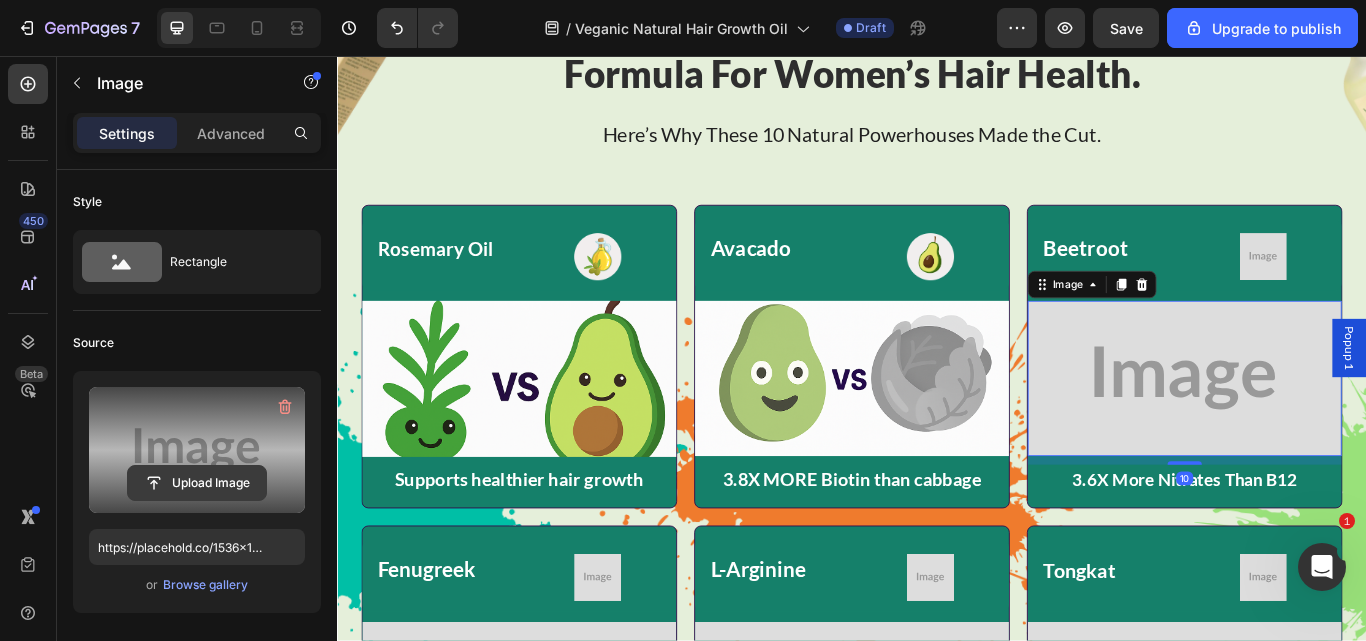 click 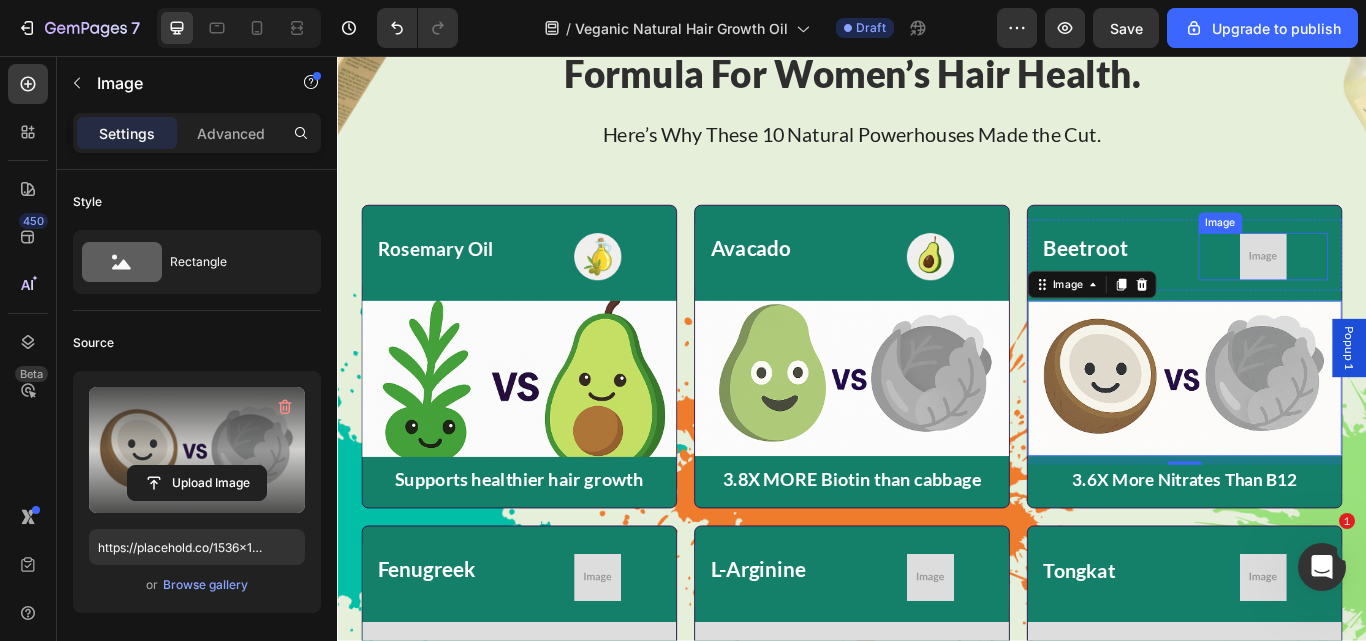 click at bounding box center (1416, 290) 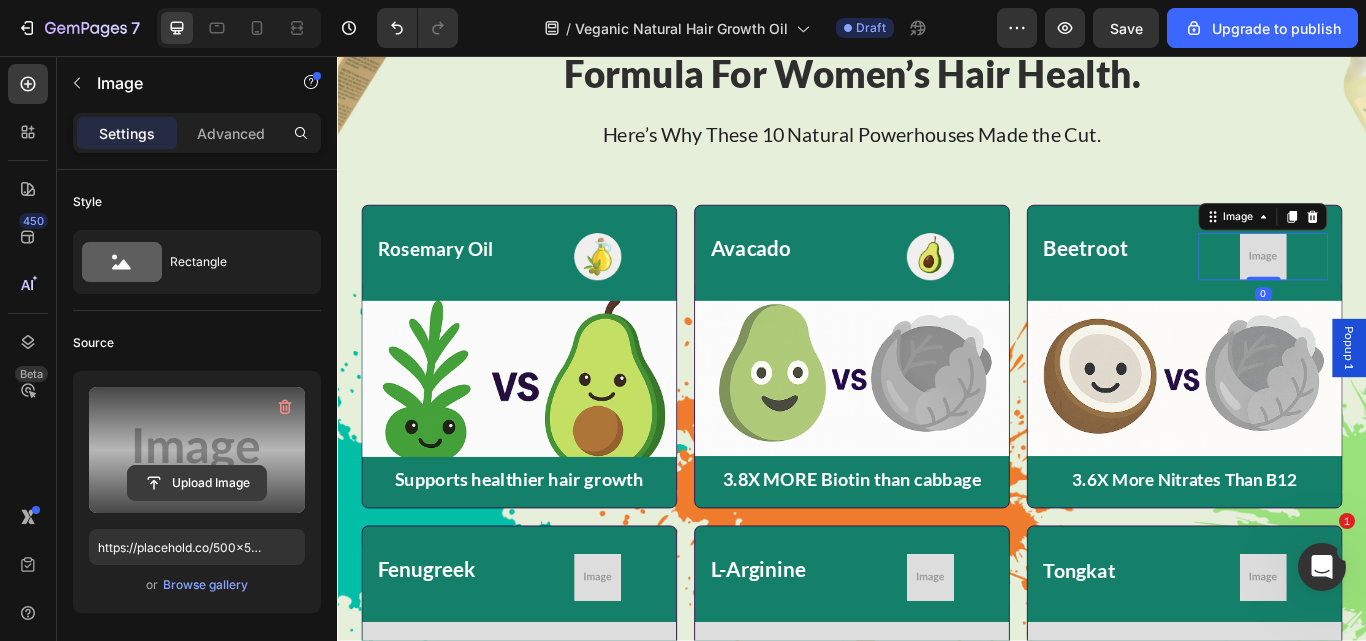 click 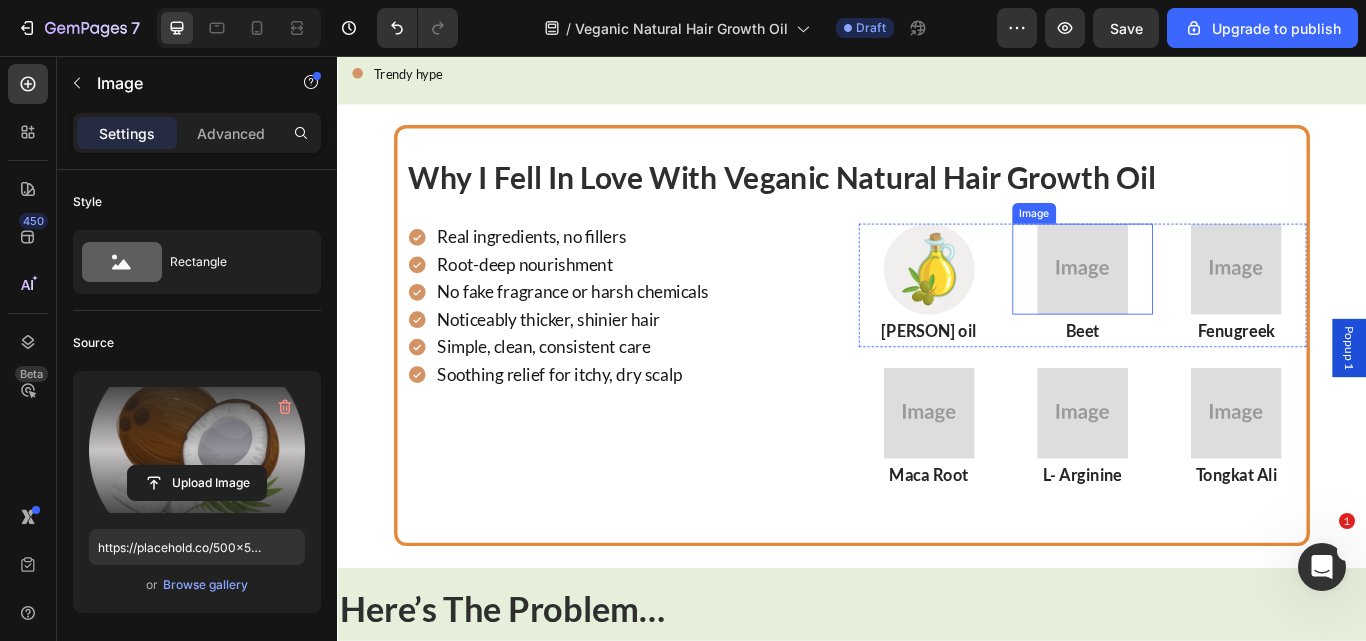 scroll, scrollTop: 13591, scrollLeft: 0, axis: vertical 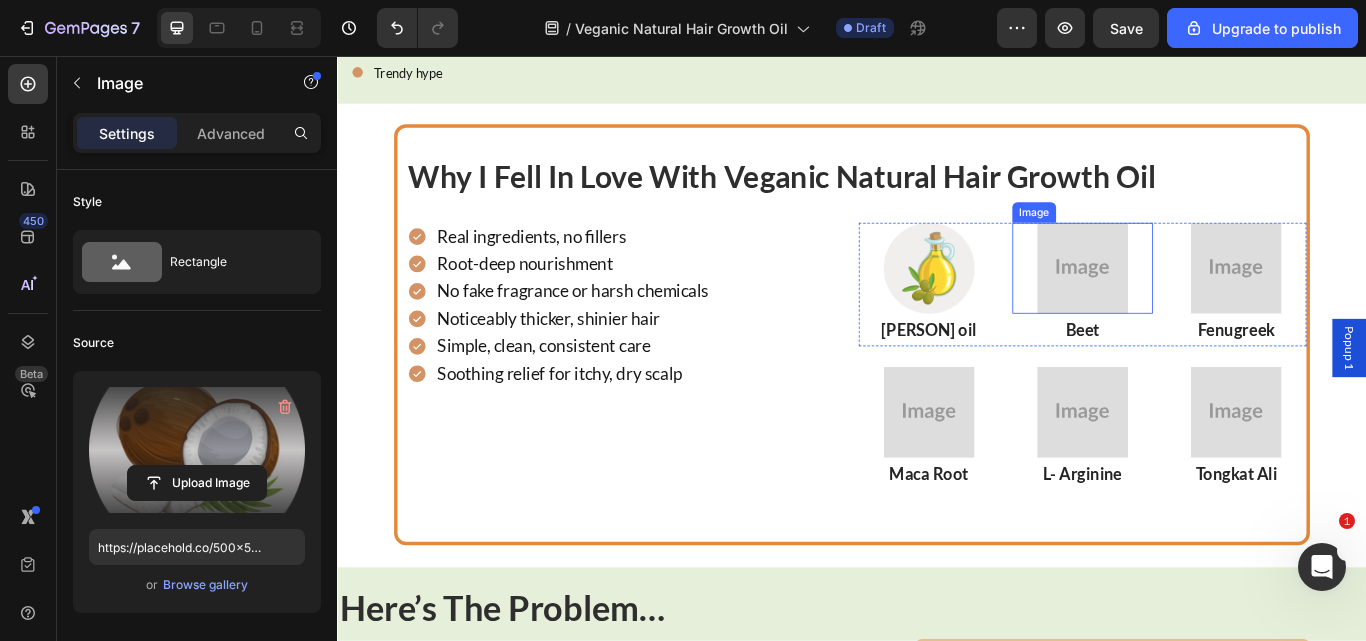 click at bounding box center (1206, 304) 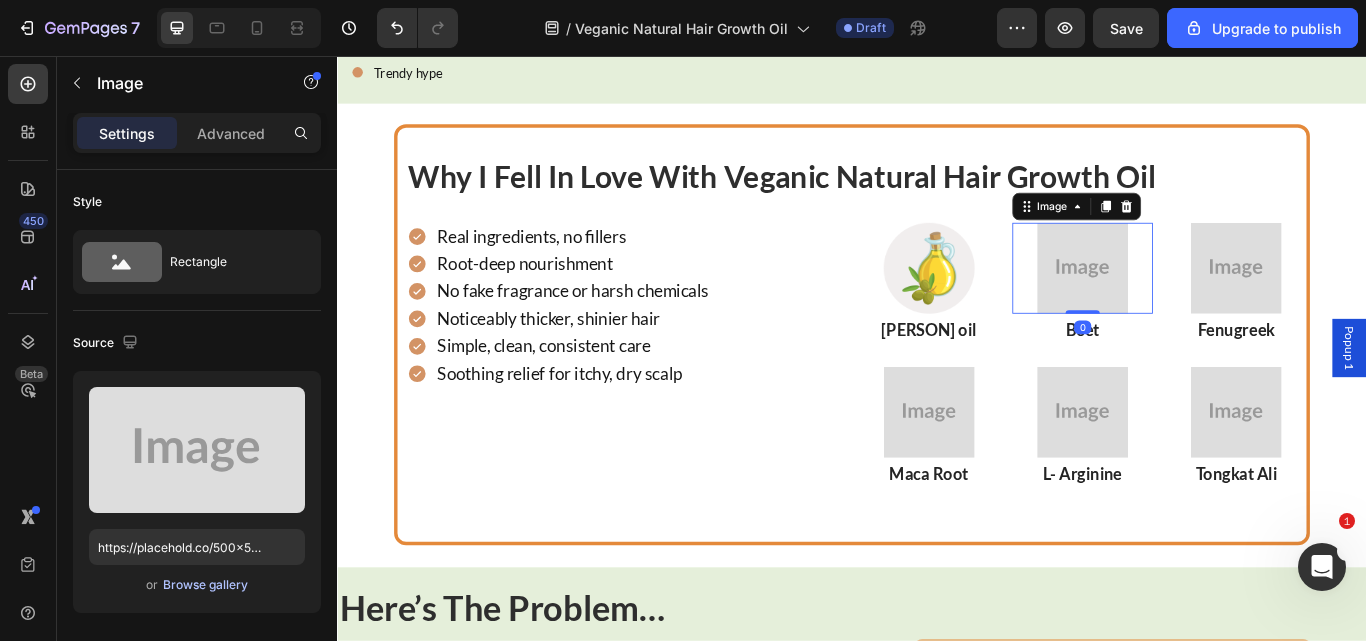 click on "Browse gallery" at bounding box center [205, 585] 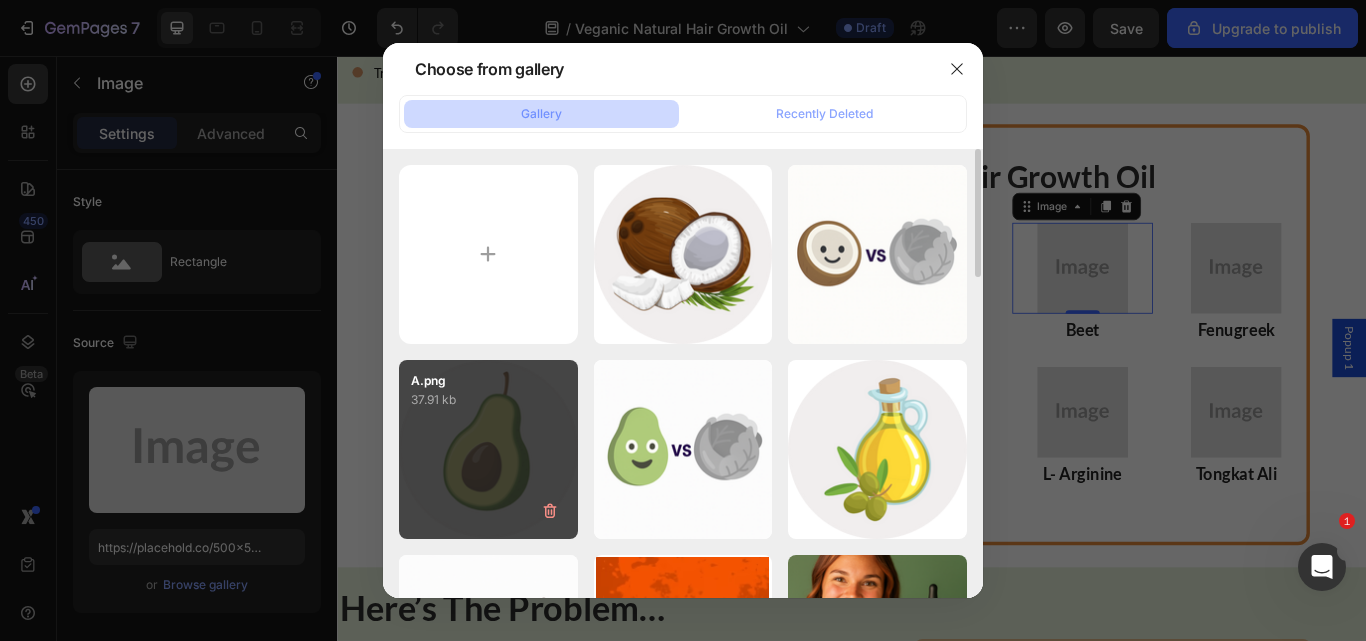 click on "A.png [NUMBER] kb" at bounding box center [488, 449] 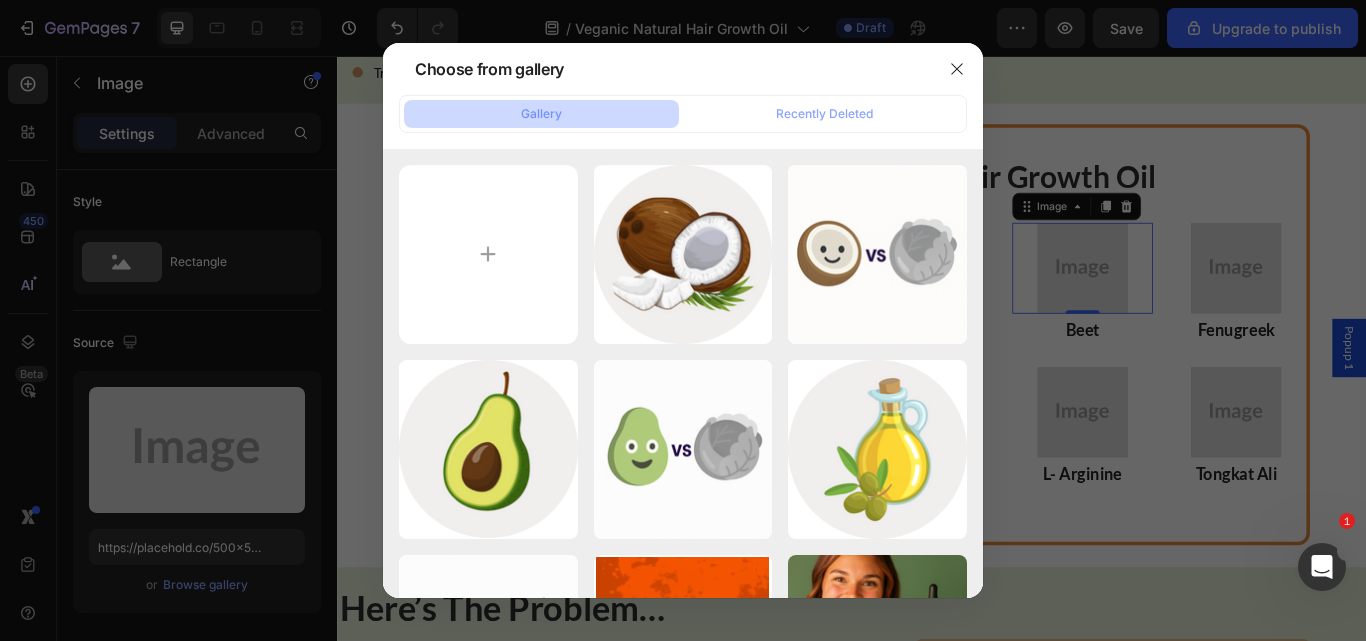 drag, startPoint x: 513, startPoint y: 417, endPoint x: 1062, endPoint y: 322, distance: 557.1589 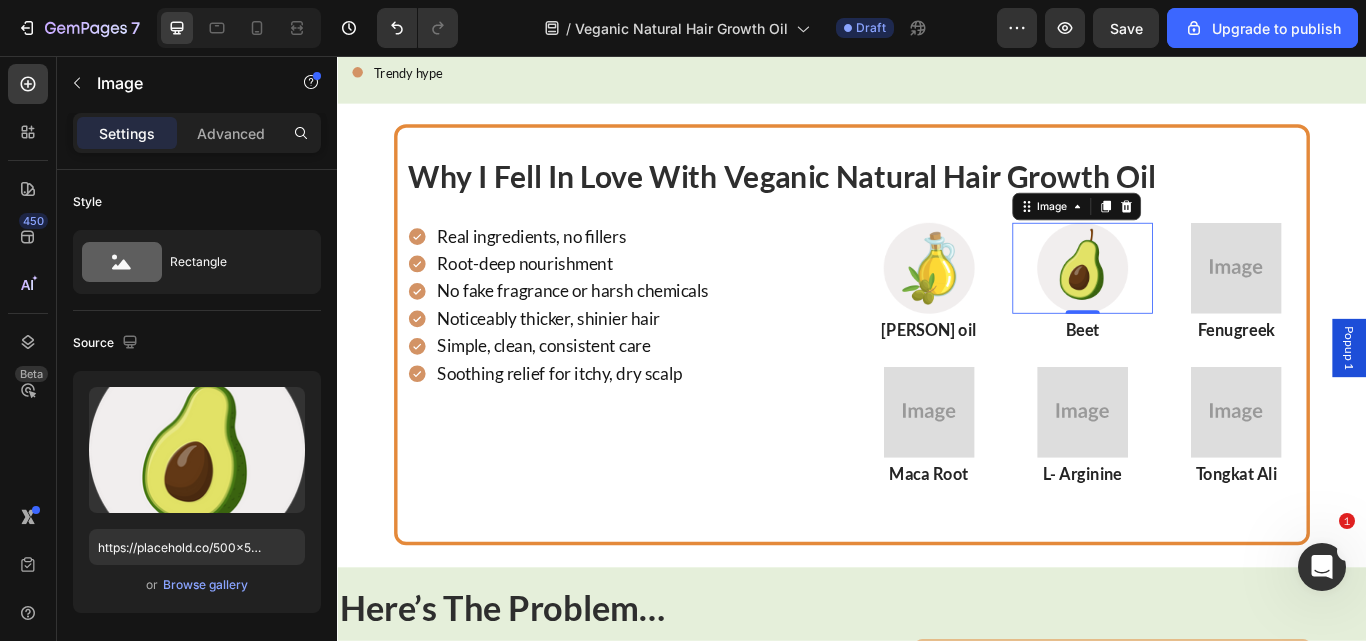 click on "0" at bounding box center [1206, 373] 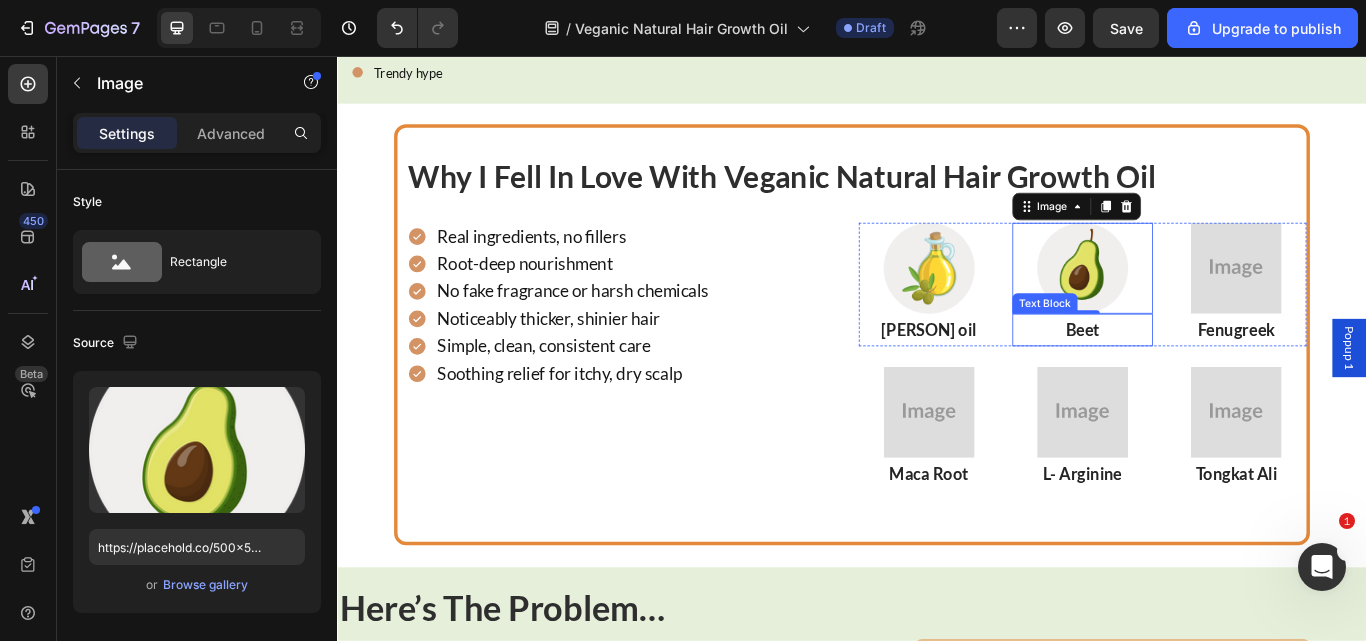 click on "Beet" at bounding box center [1205, 376] 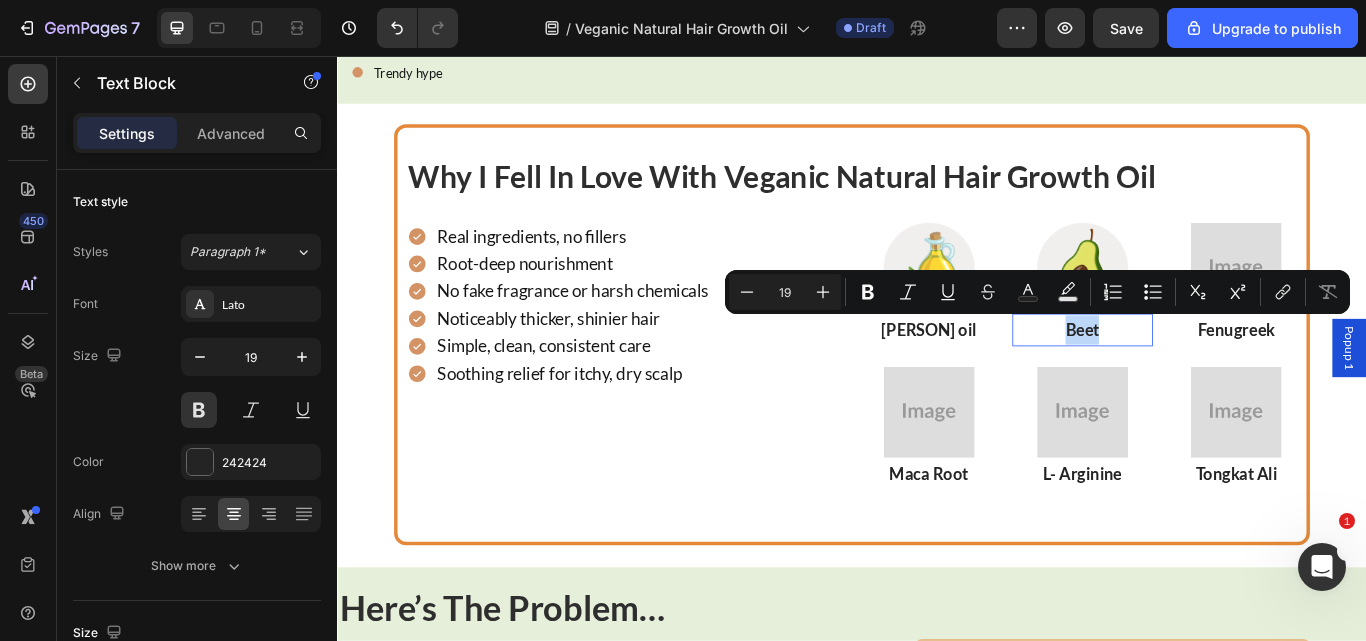 click on "Beet" at bounding box center [1205, 376] 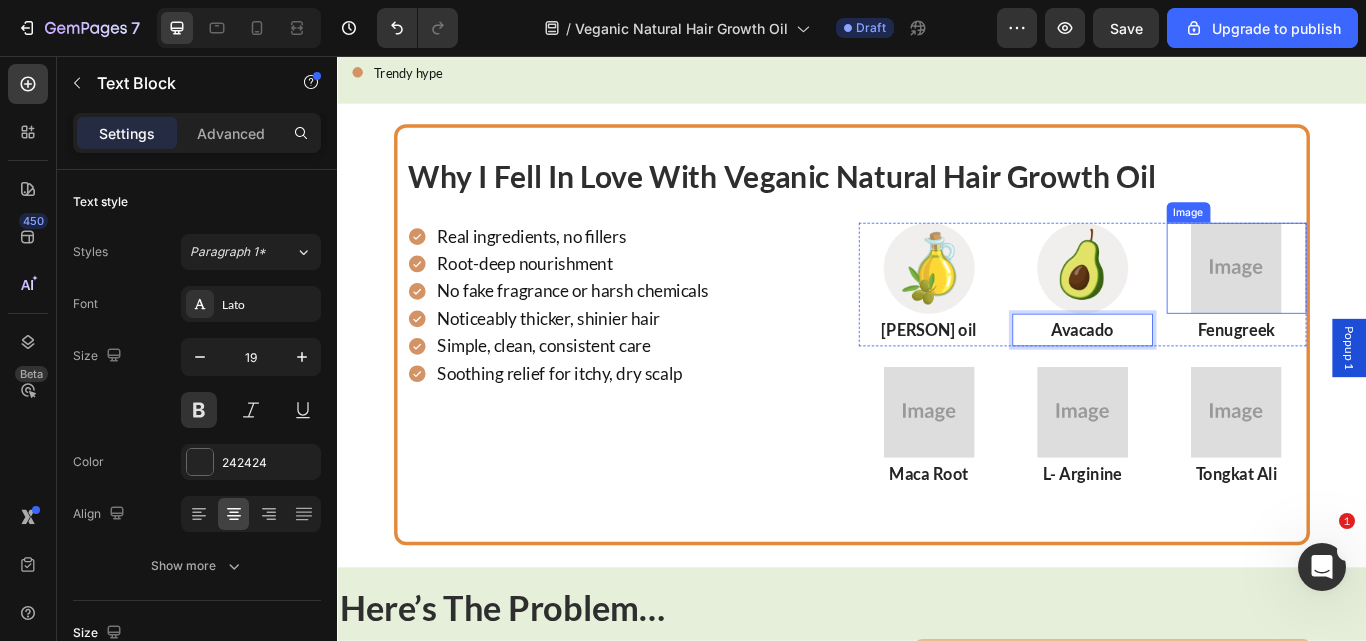 click at bounding box center [1385, 304] 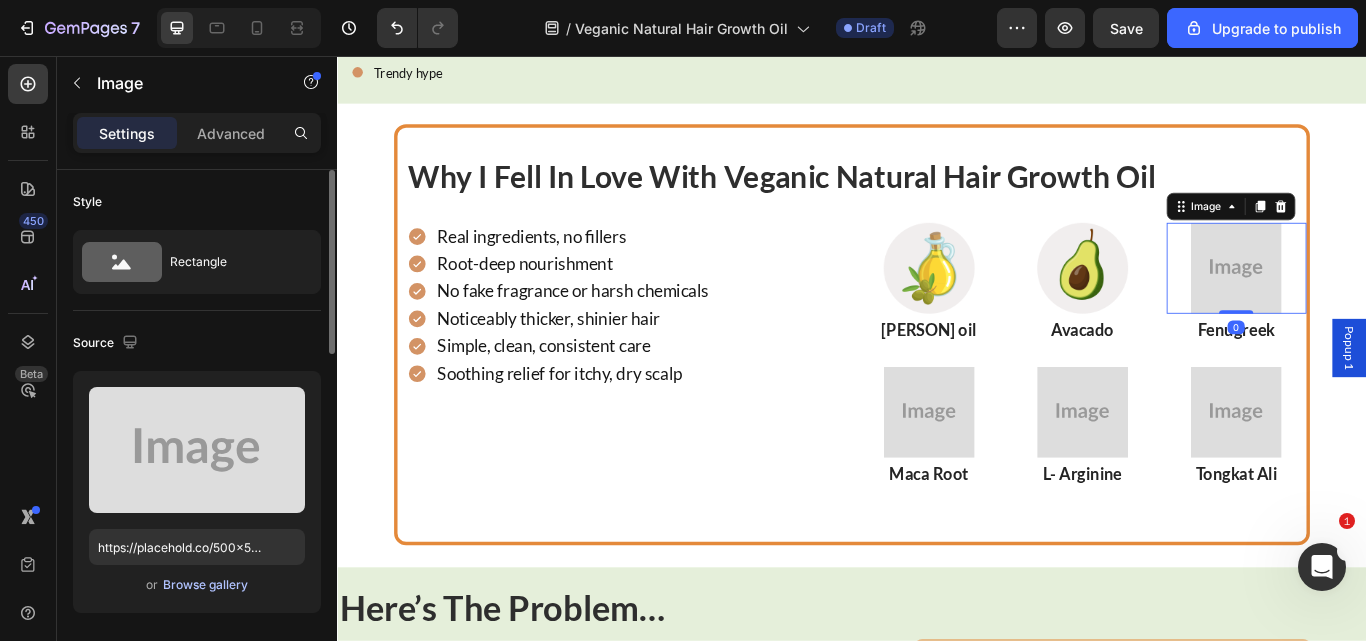click on "Browse gallery" at bounding box center (205, 585) 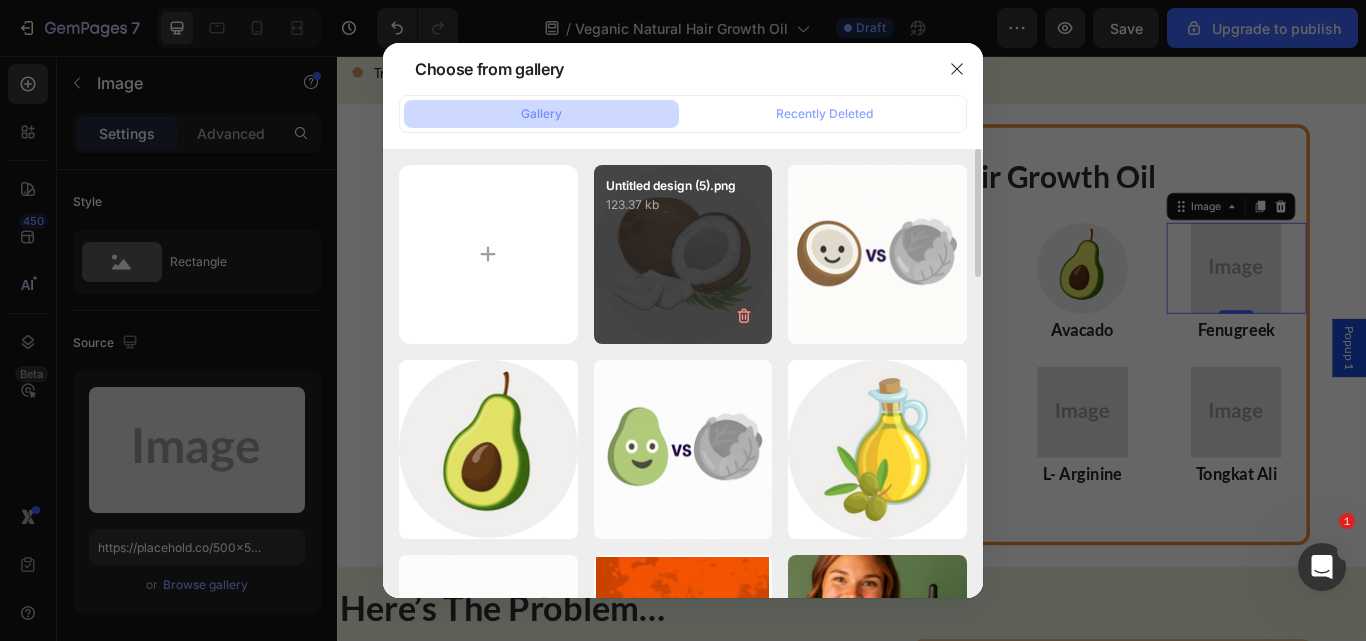 click on "[TEXT] [NUMBER] kb" at bounding box center [683, 254] 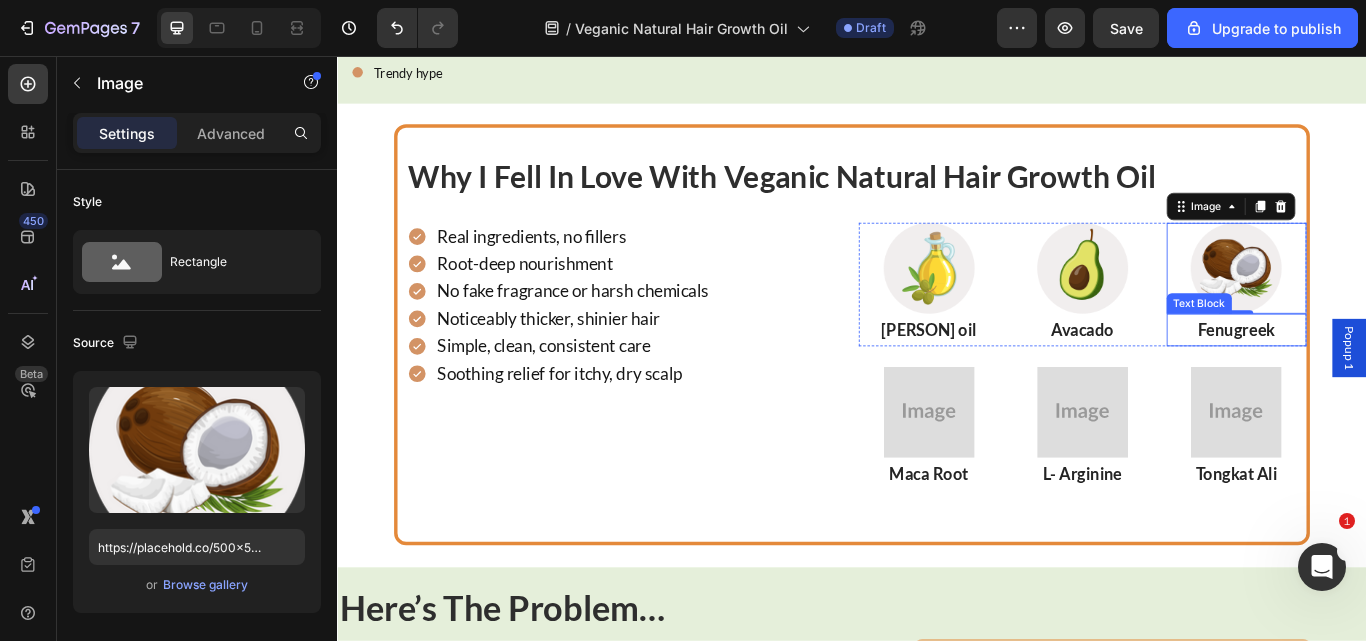 click on "Fenugreek" at bounding box center (1385, 375) 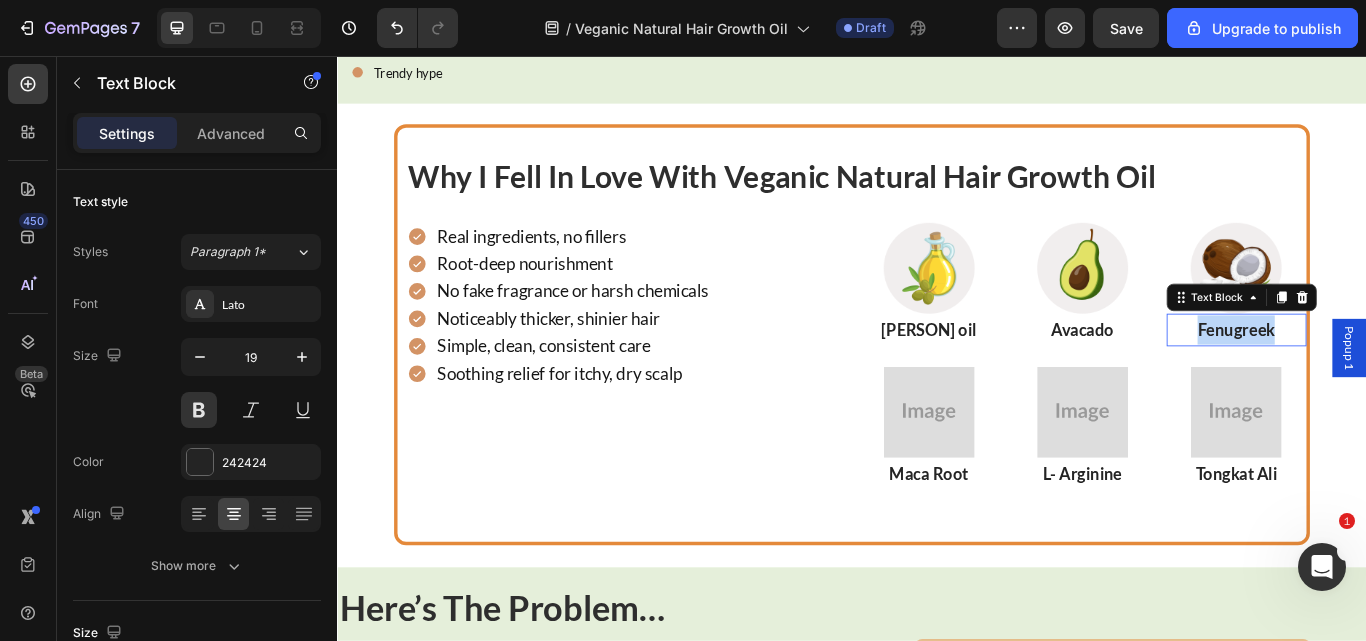 click on "Fenugreek" at bounding box center [1385, 375] 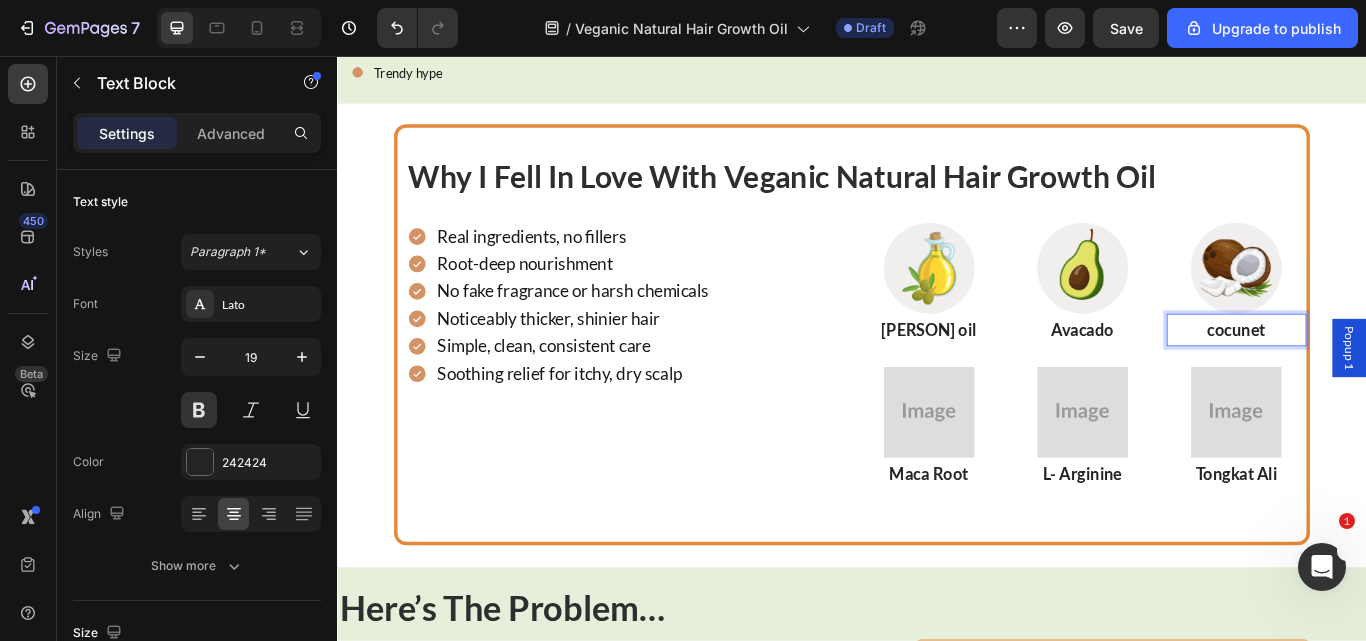 click on "cocunet" at bounding box center (1385, 375) 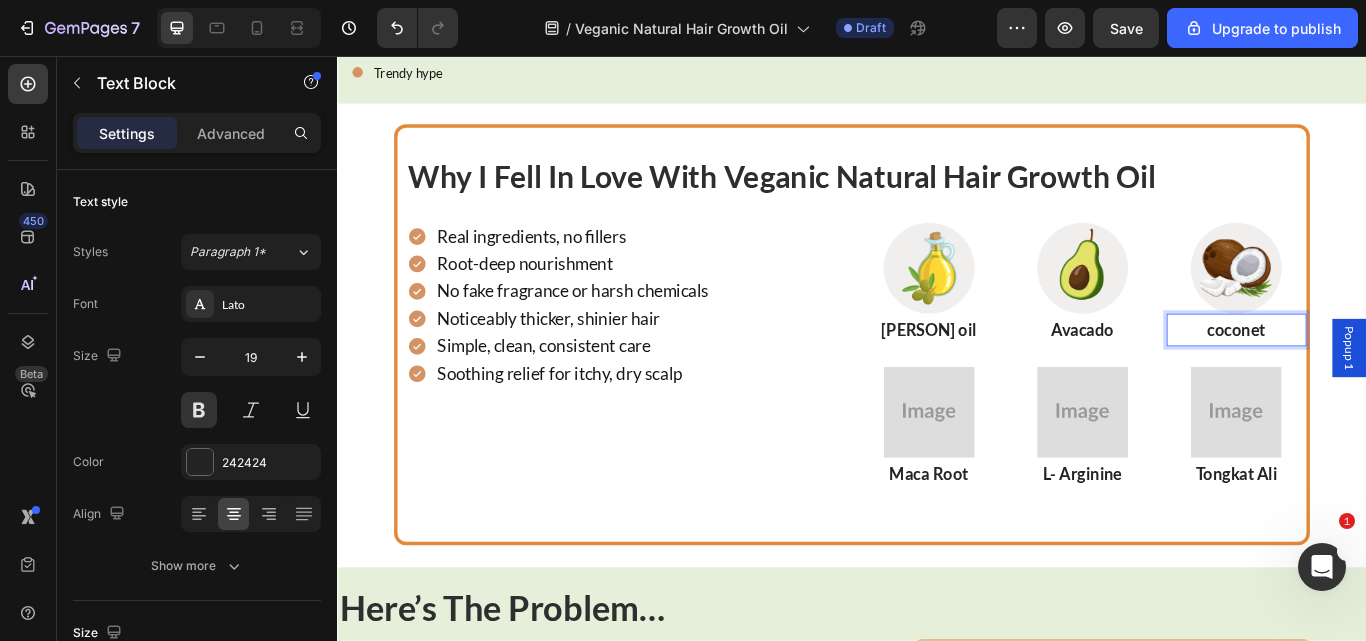 click on "coconet" at bounding box center (1385, 376) 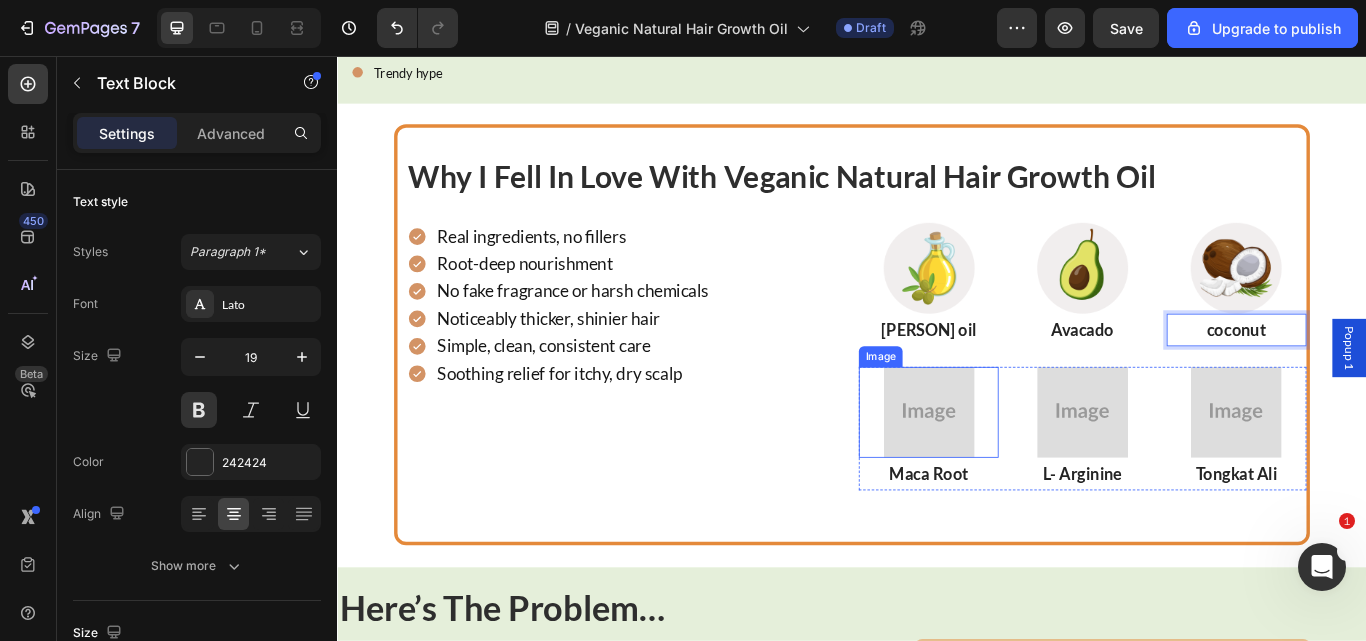 click at bounding box center [1027, 472] 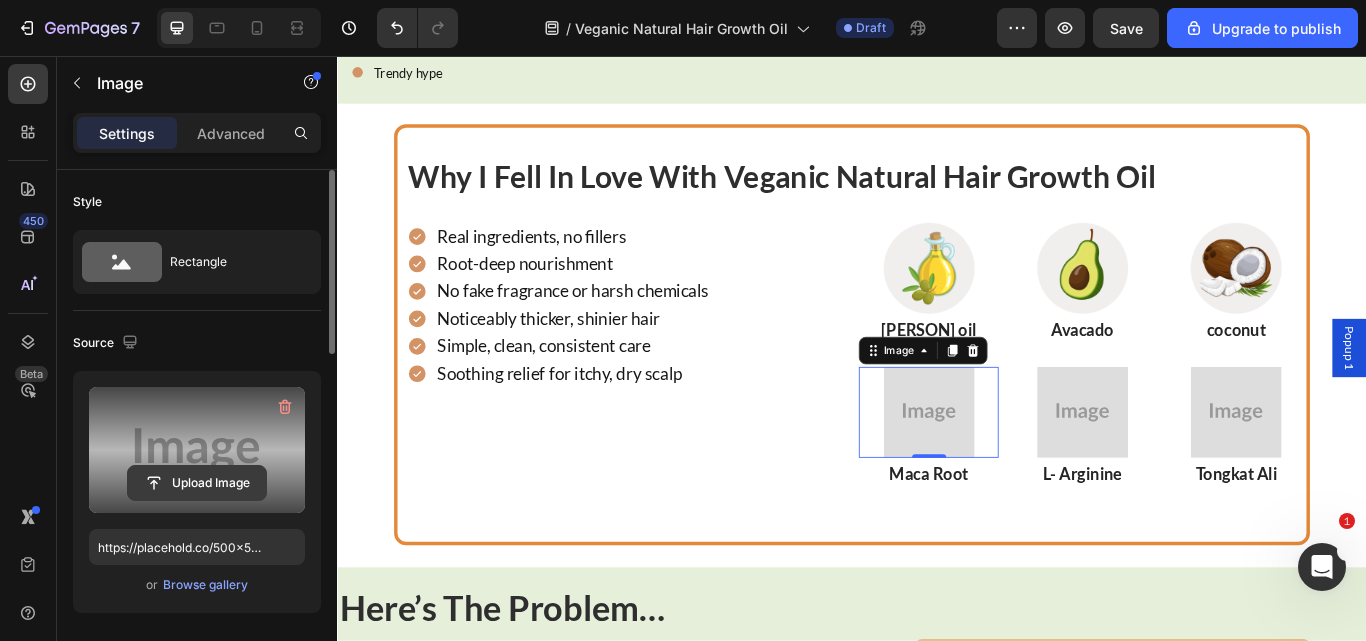 click 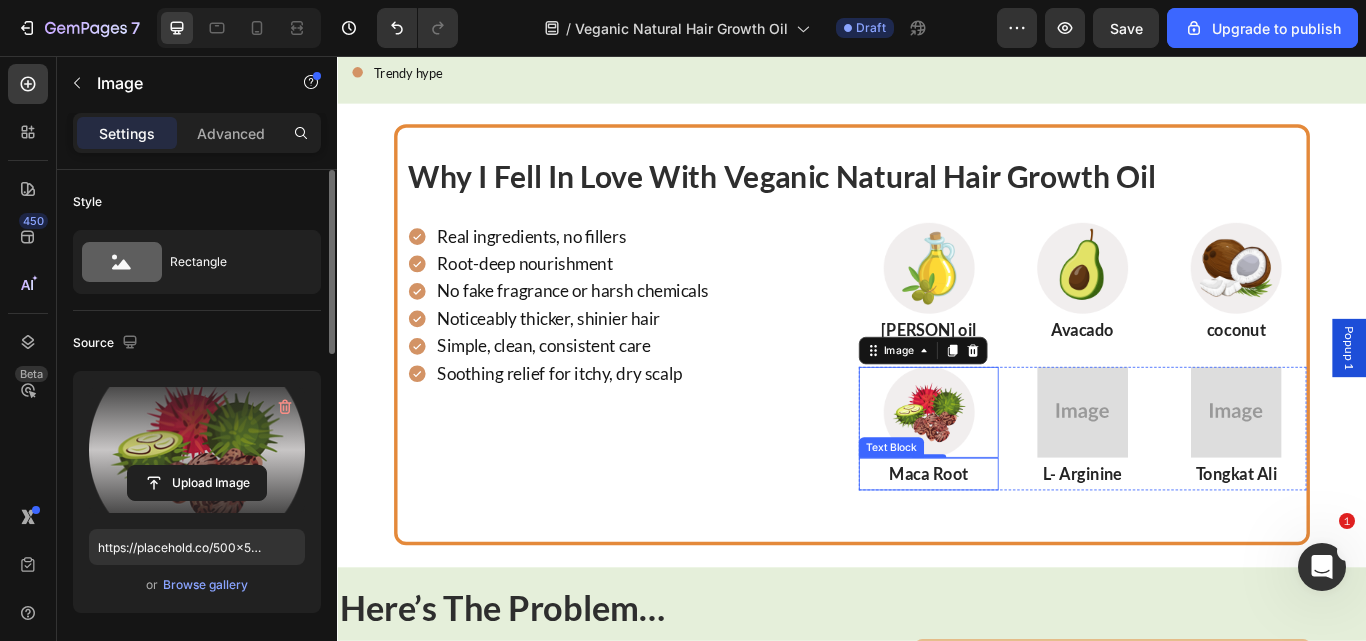 click on "Maca Root" at bounding box center [1027, 543] 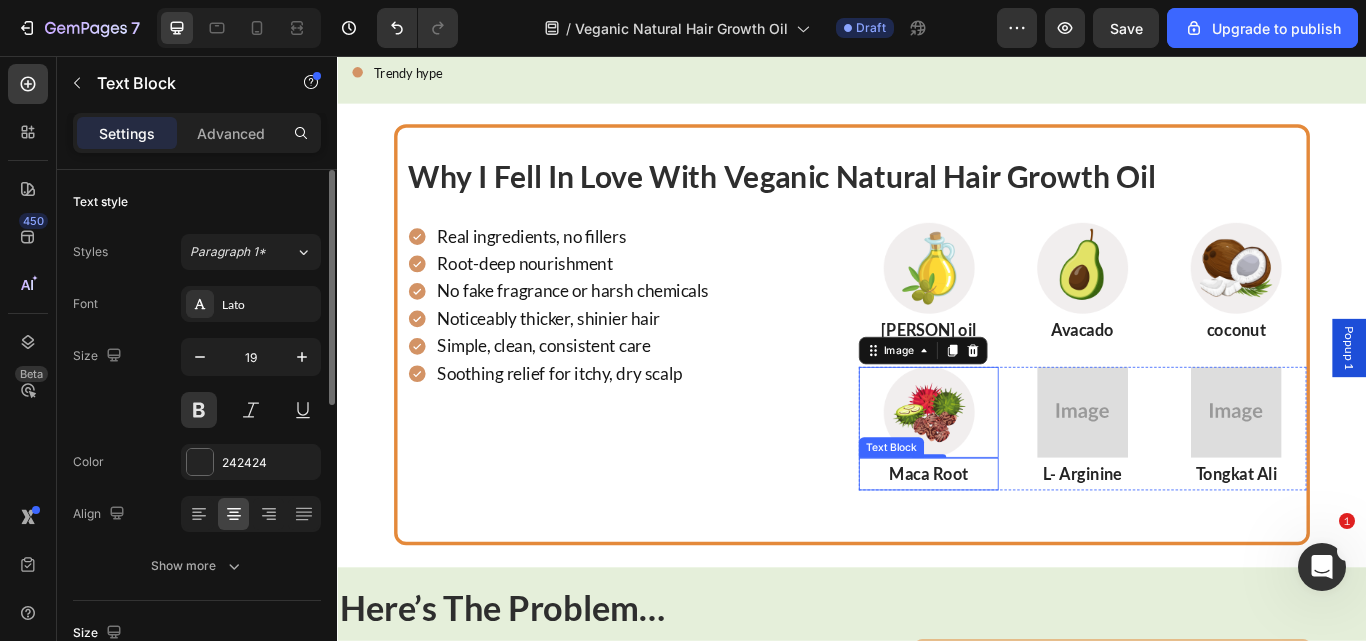 click on "Maca Root" at bounding box center (1027, 543) 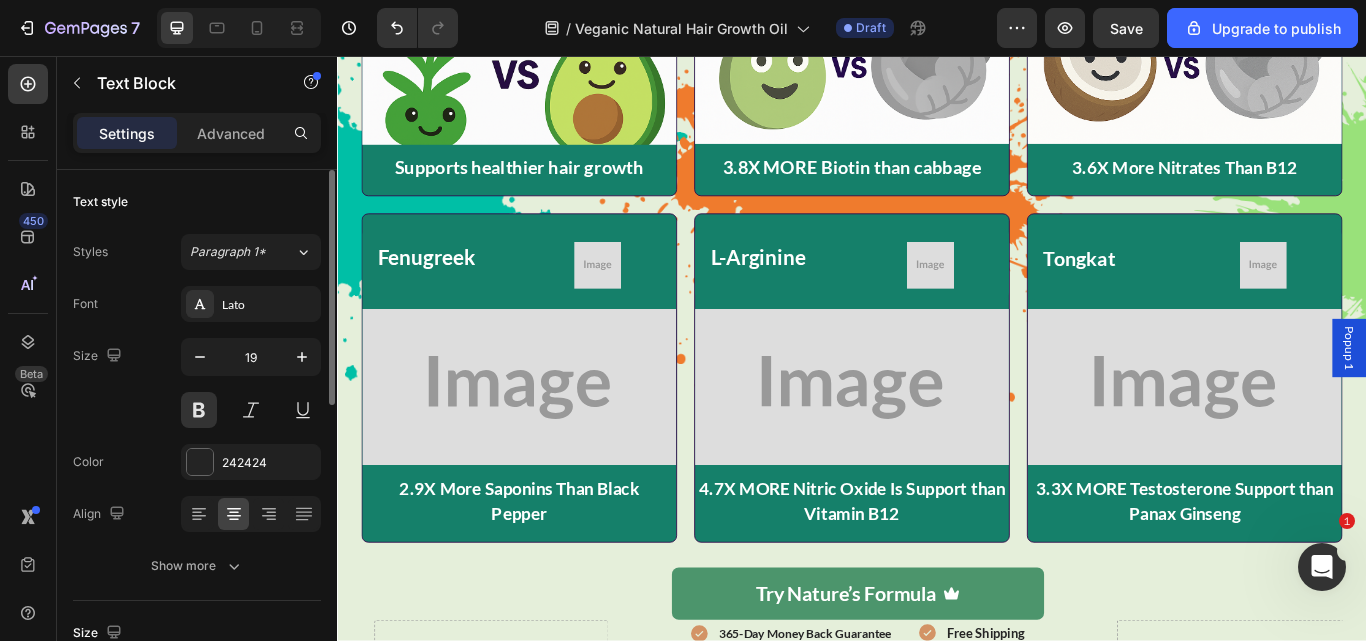 scroll, scrollTop: 7682, scrollLeft: 0, axis: vertical 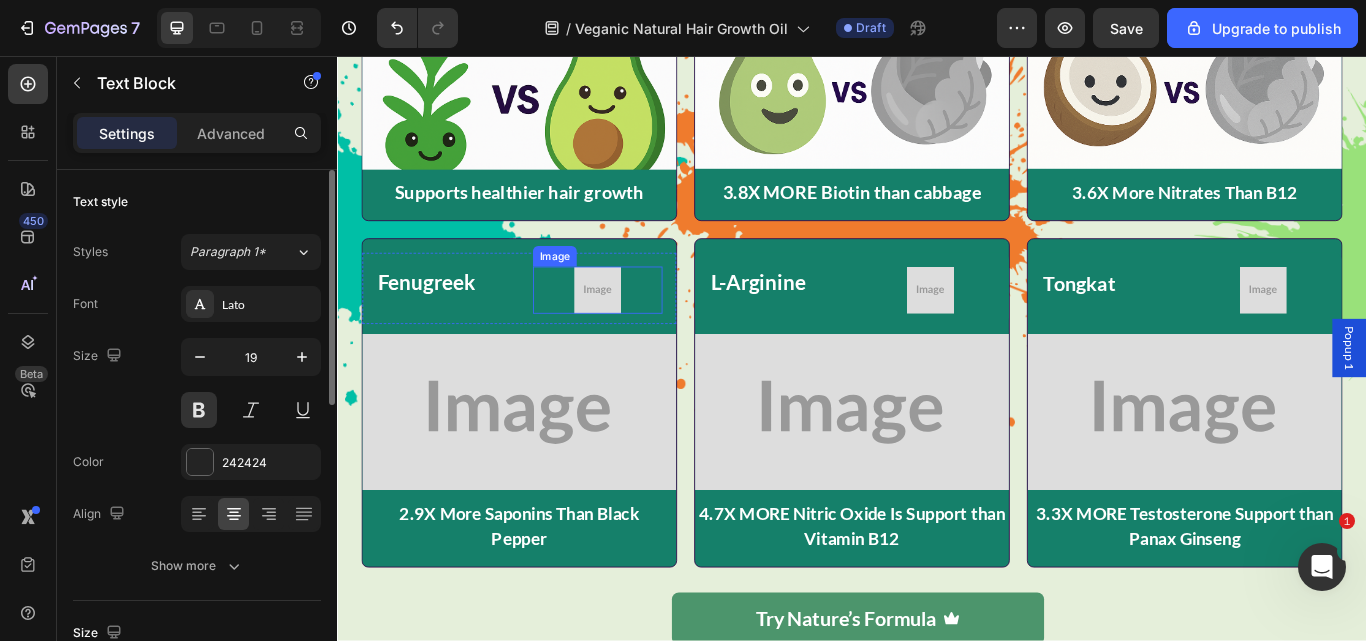click at bounding box center (640, 329) 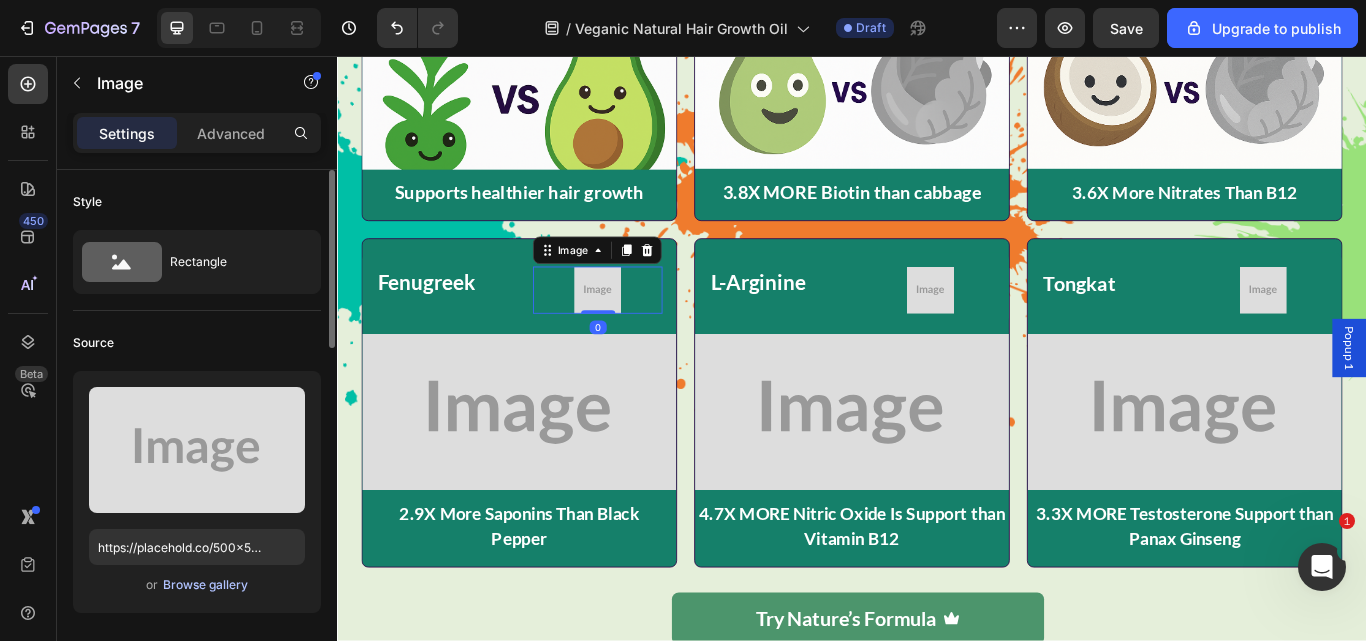 click on "Browse gallery" at bounding box center [205, 585] 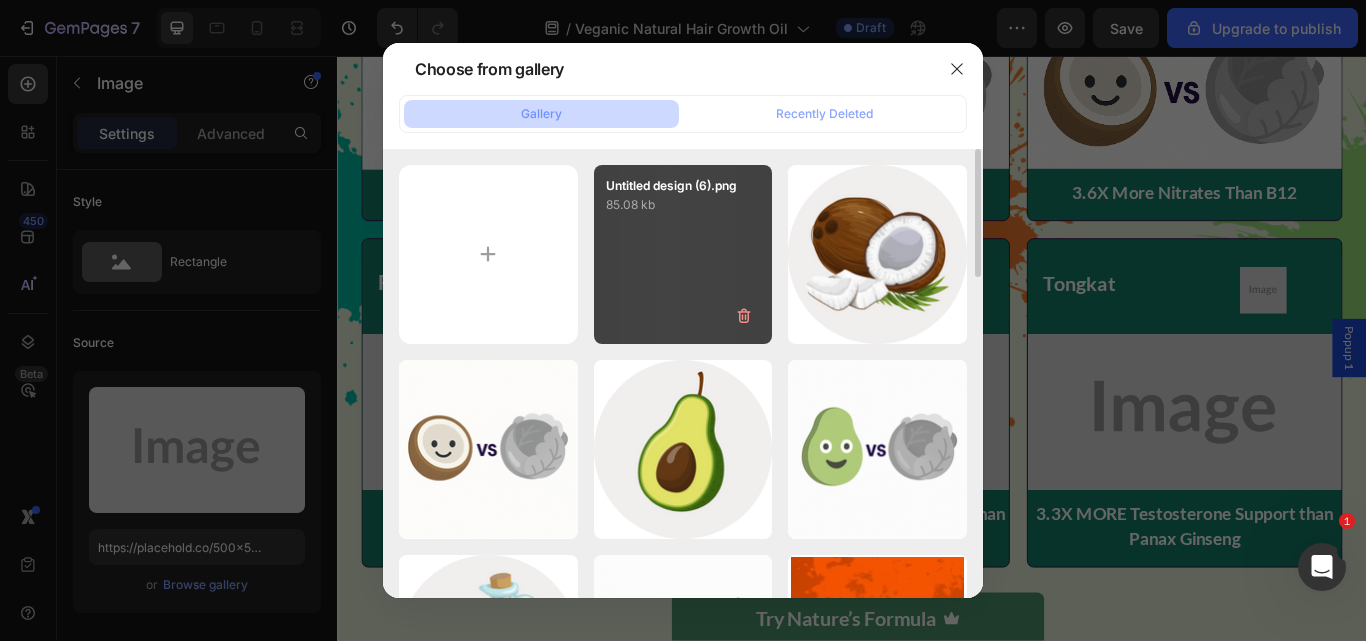 click on "[TEXT] [NUMBER] kb" at bounding box center [683, 254] 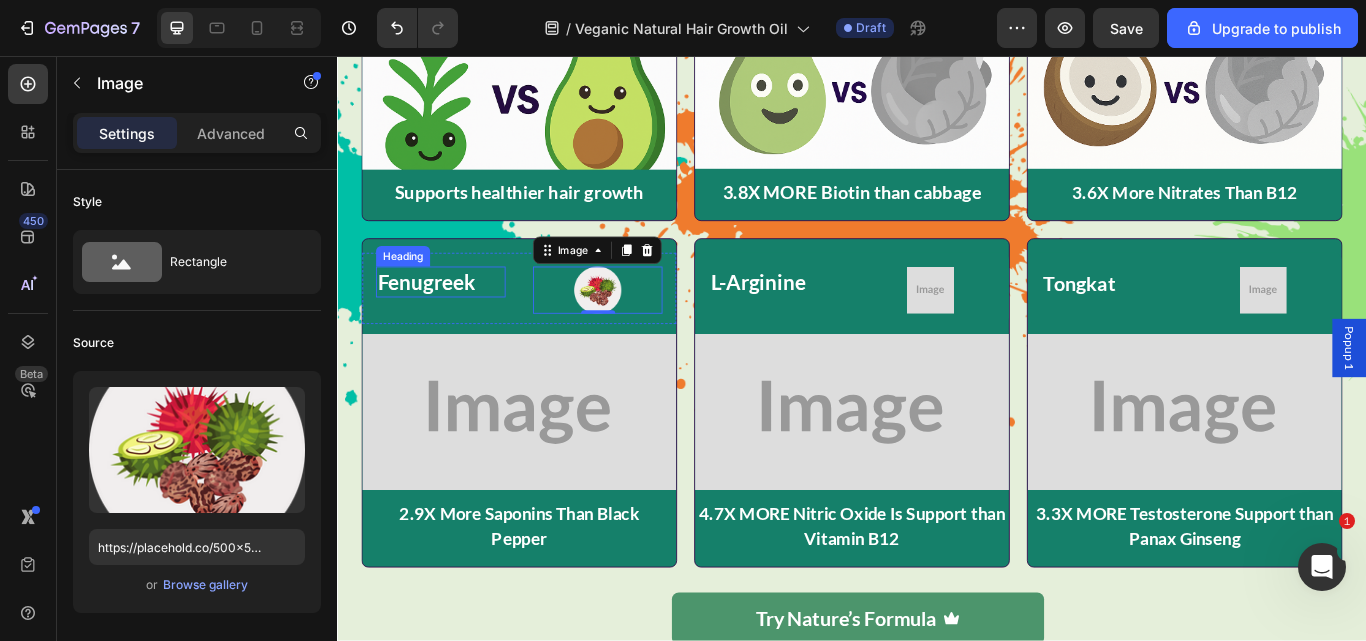 click on "Fenugreek" at bounding box center [441, 319] 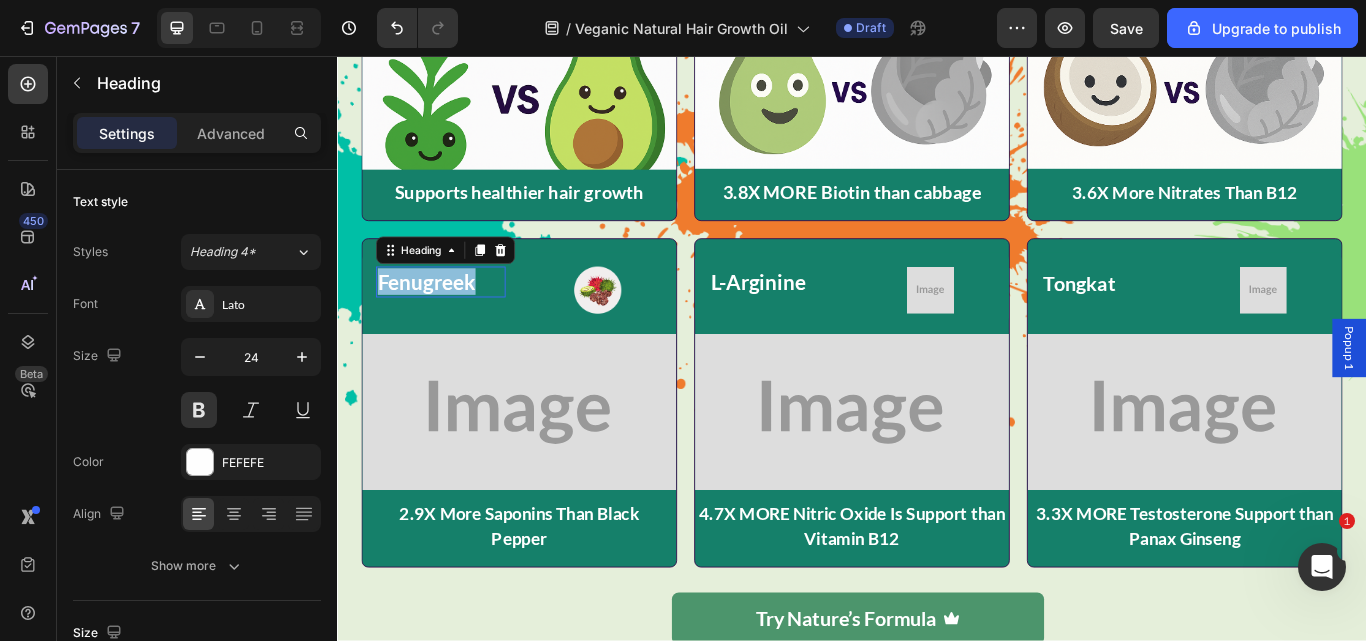 click on "Fenugreek" at bounding box center [441, 319] 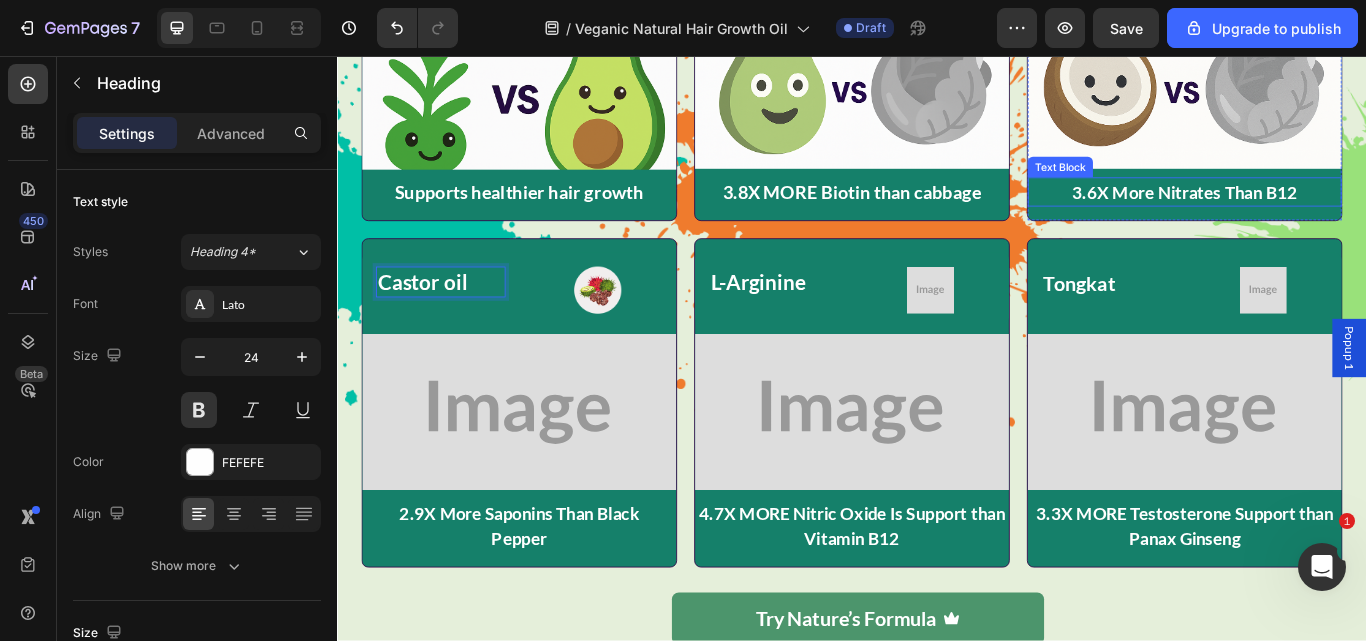click on "3.6X More Nitrates Than B12" at bounding box center [1325, 215] 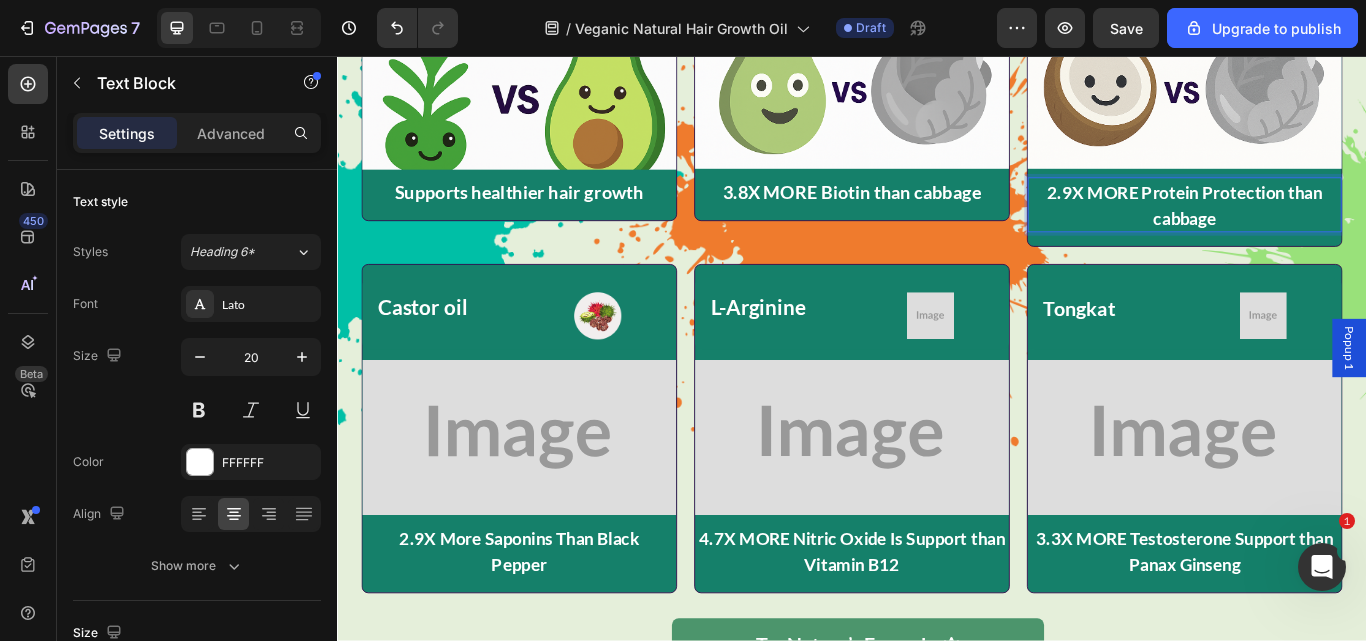 click on "2.9X MORE Protein Protection than cabbage" at bounding box center [1325, 230] 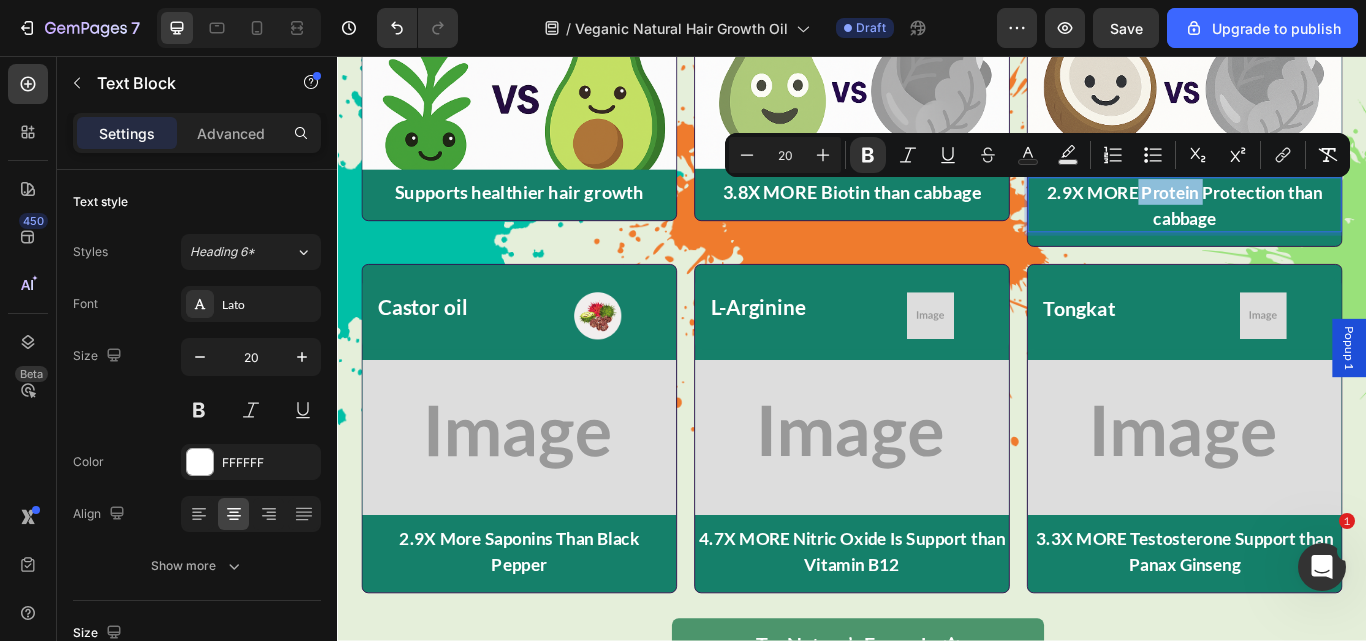 drag, startPoint x: 1258, startPoint y: 212, endPoint x: 1332, endPoint y: 212, distance: 74 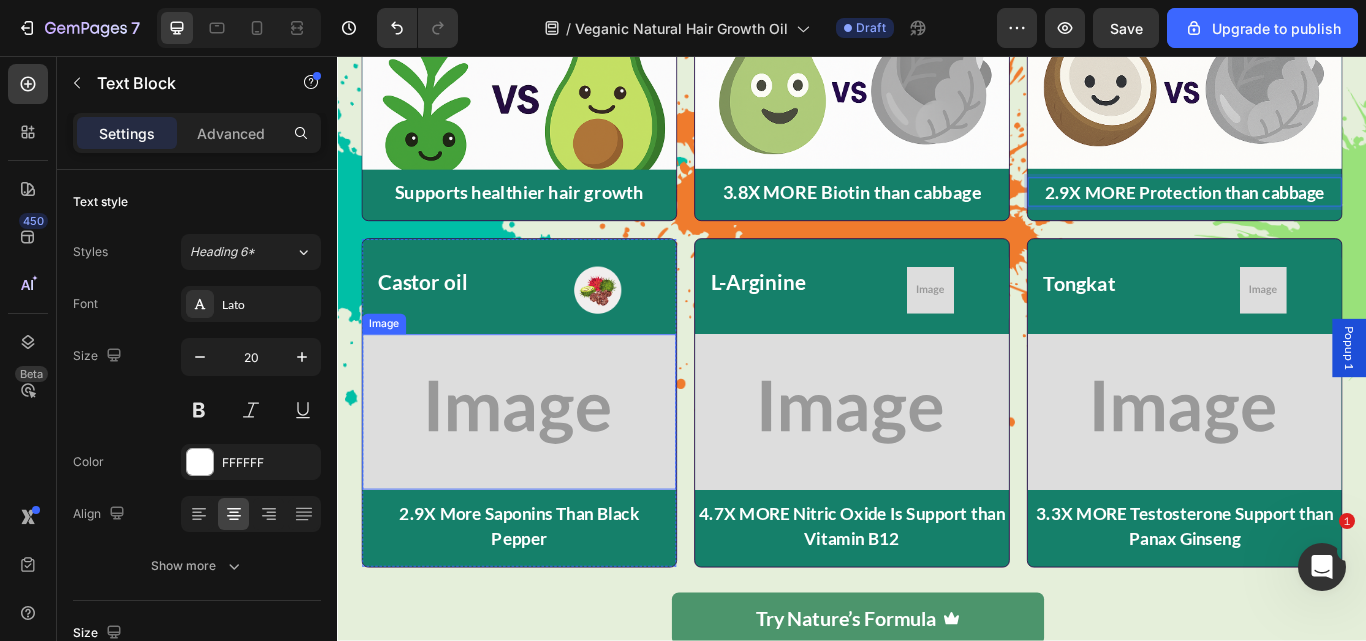 click at bounding box center (549, 471) 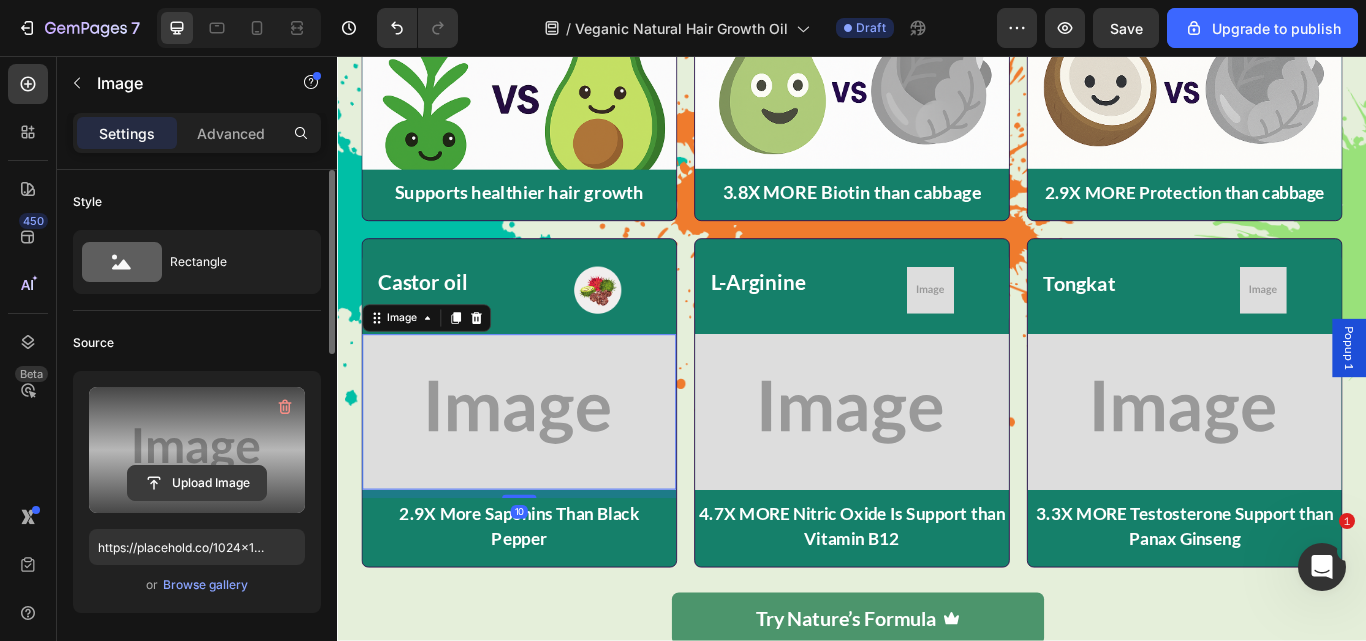 click 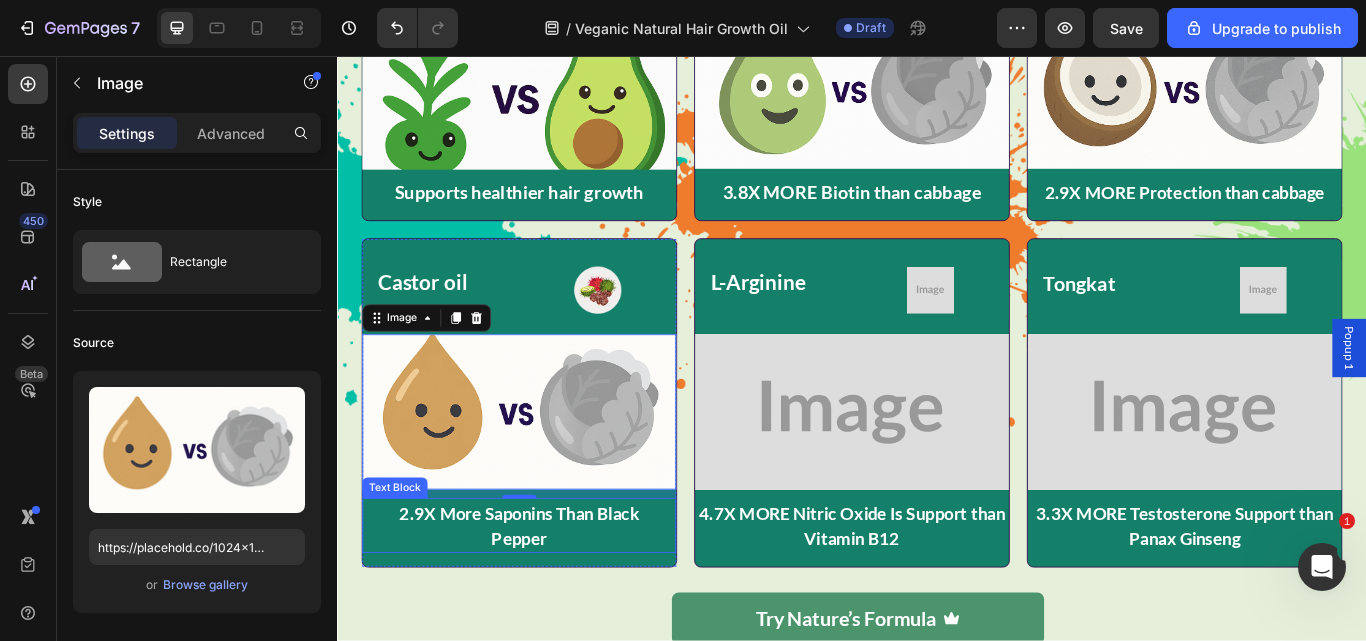 click on "Pepper" at bounding box center (549, 619) 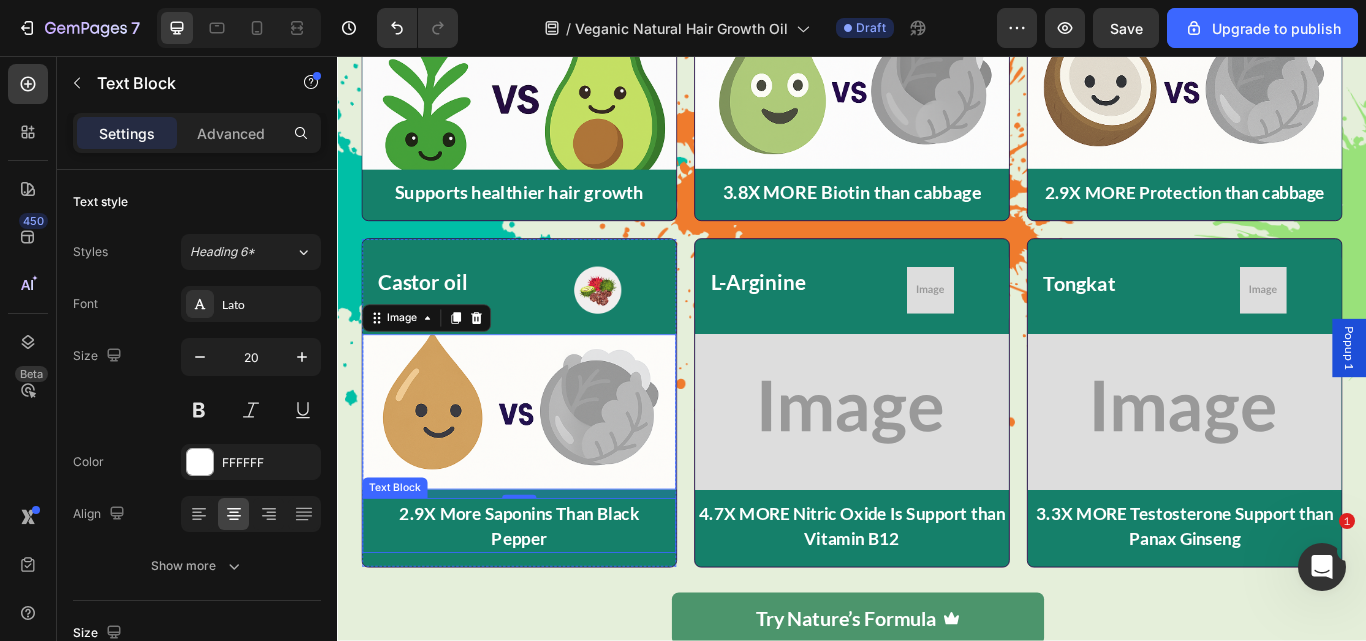 click on "Pepper" at bounding box center (549, 619) 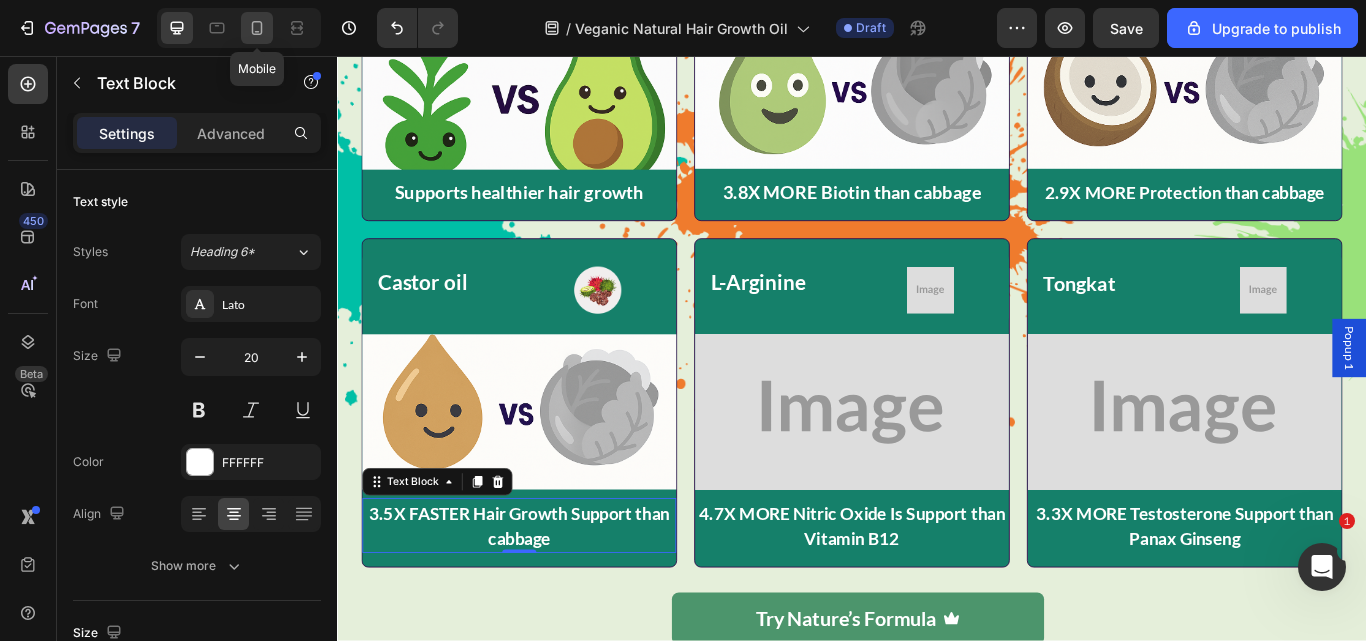 click 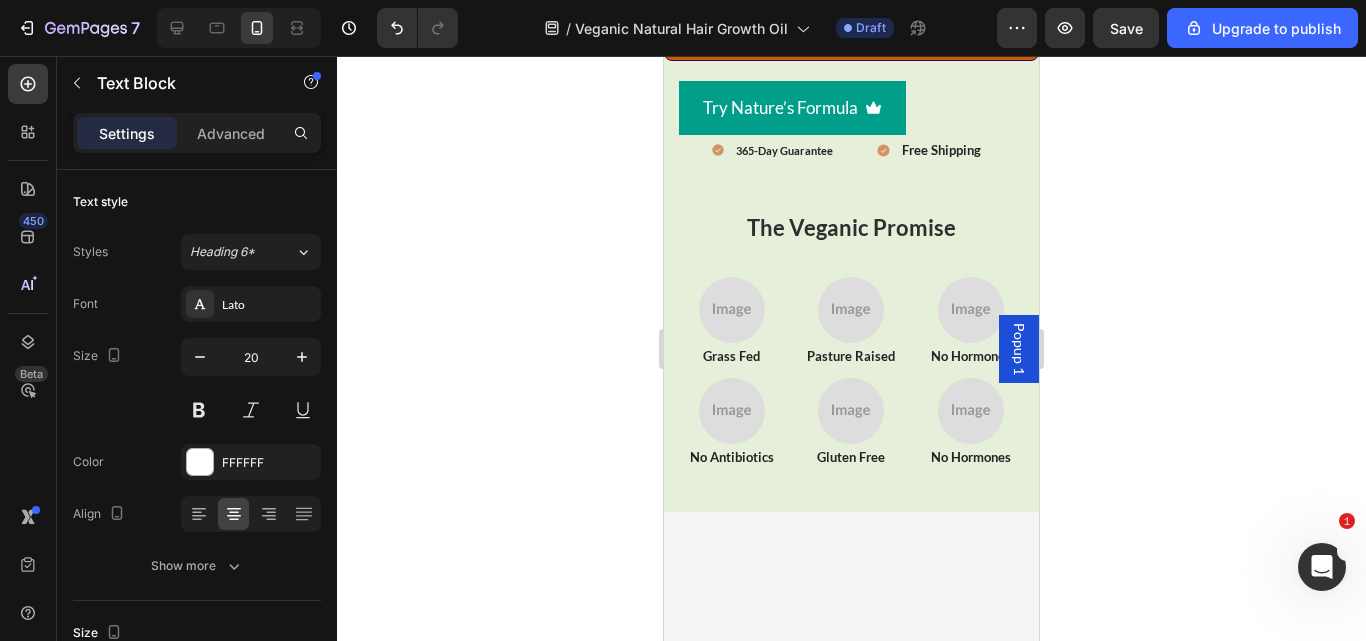 scroll, scrollTop: 9611, scrollLeft: 0, axis: vertical 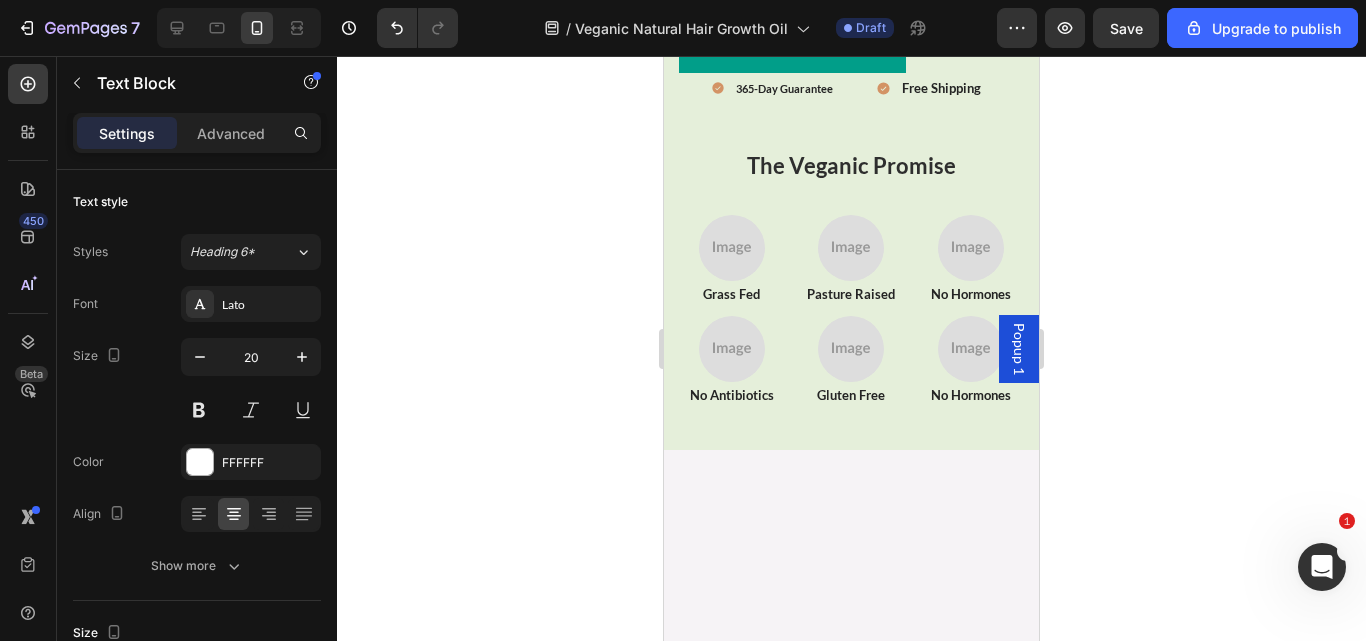 click at bounding box center (851, -1434) 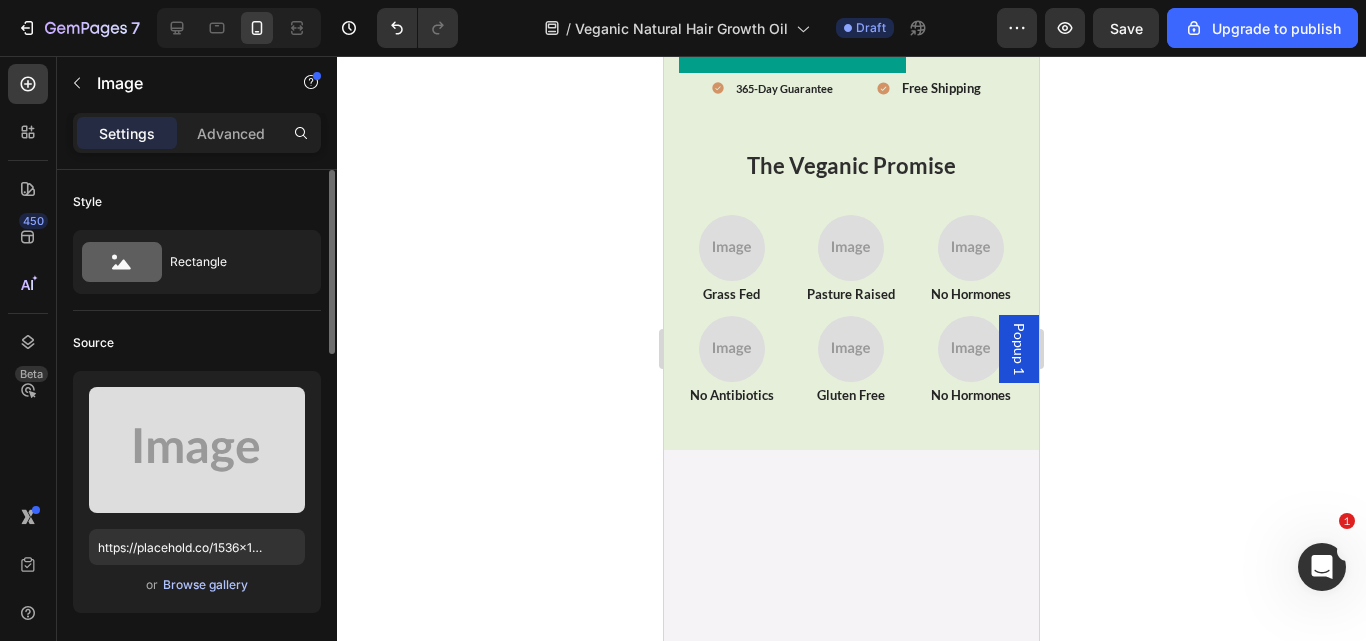click on "Browse gallery" at bounding box center (205, 585) 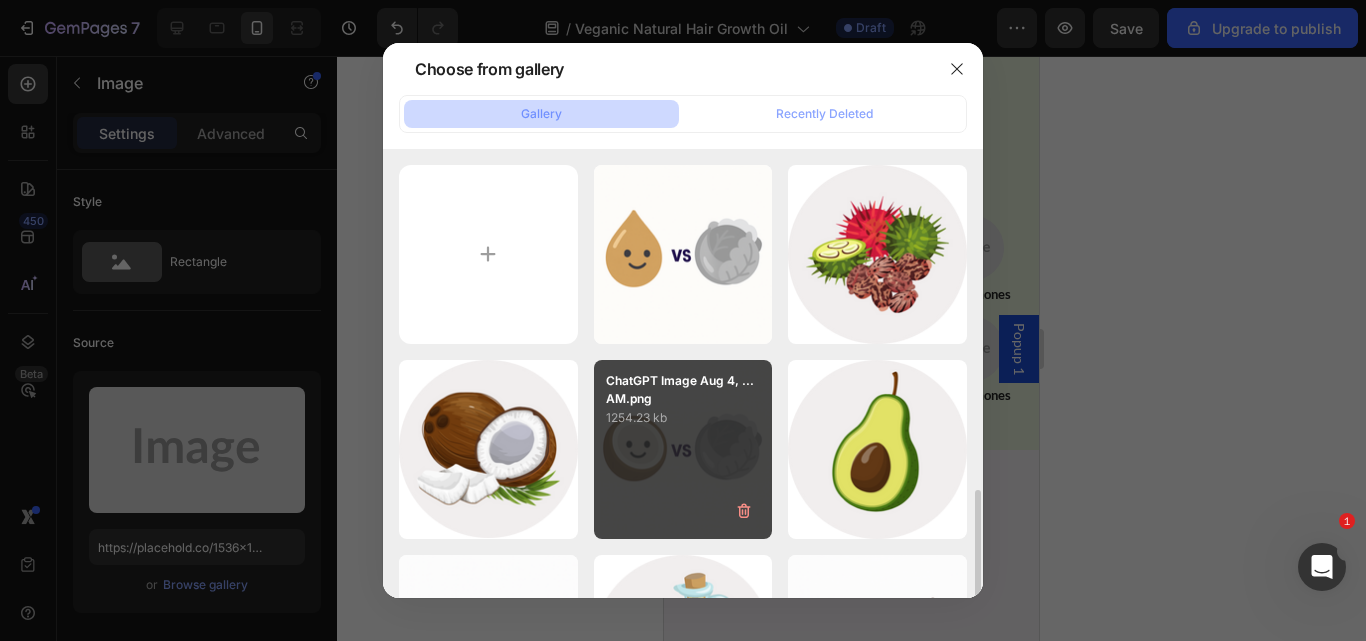 scroll, scrollTop: 277, scrollLeft: 0, axis: vertical 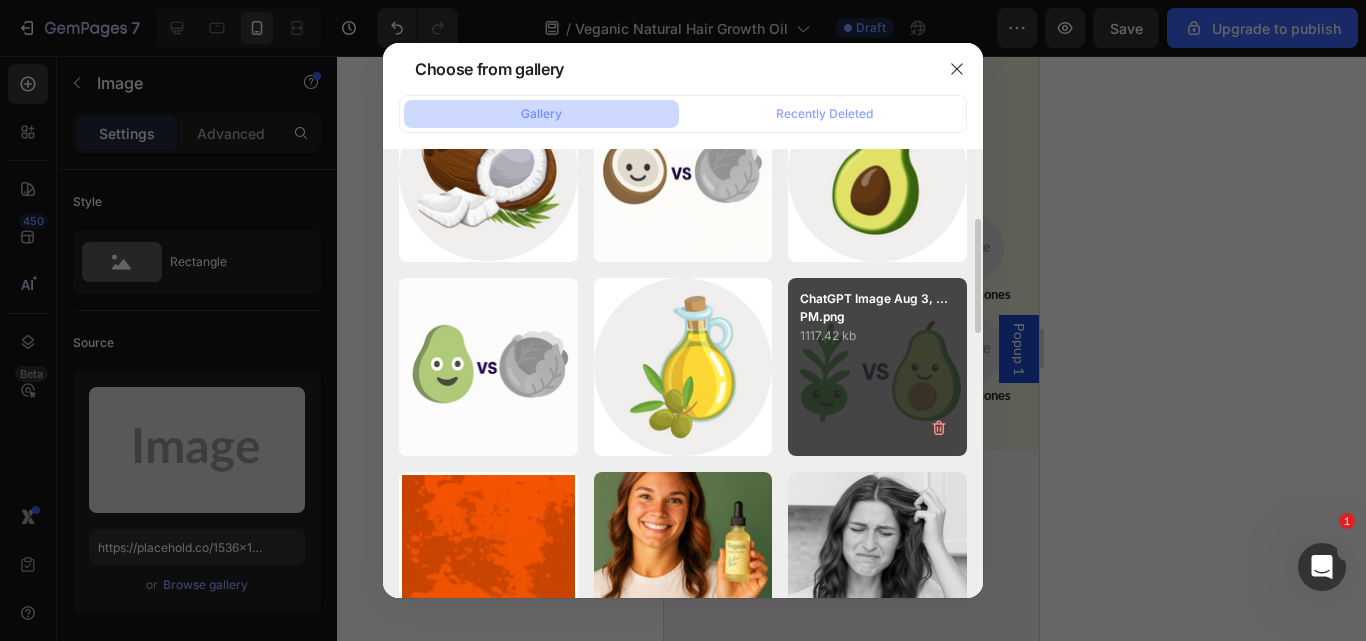 click on "[TEXT] [MONTH] [DAY], ...[TIME].png [NUMBER] kb" at bounding box center (877, 367) 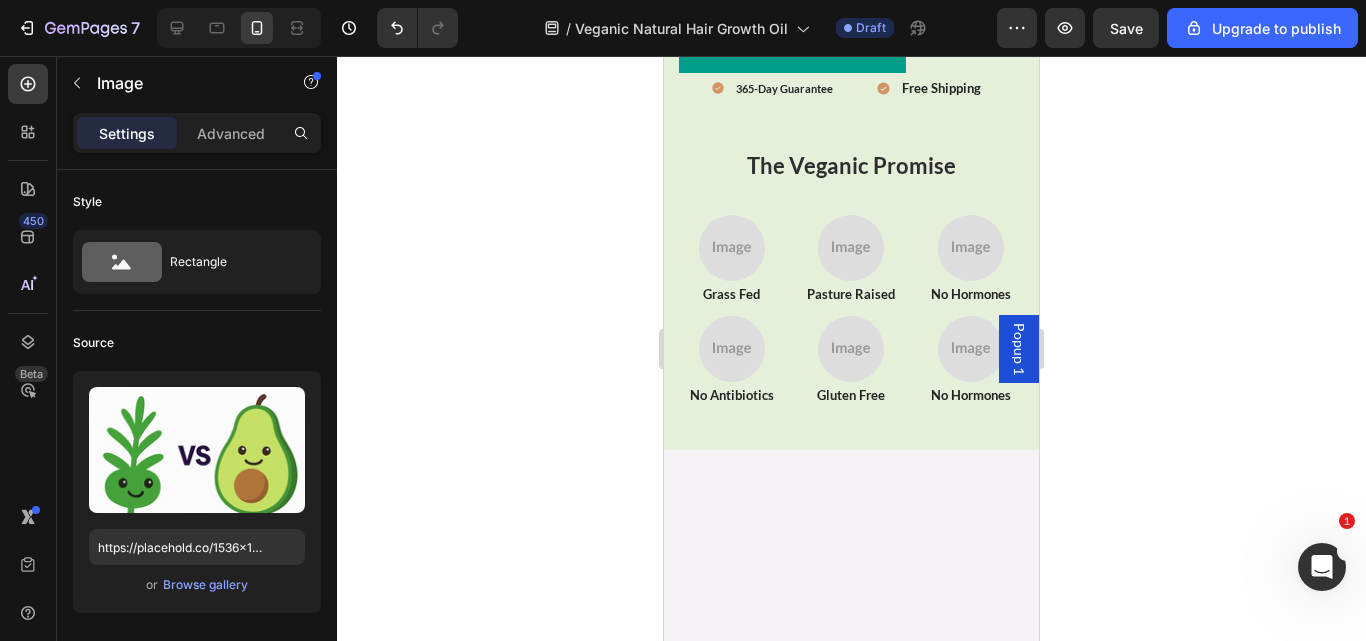 click on "Image" at bounding box center (851, -1566) 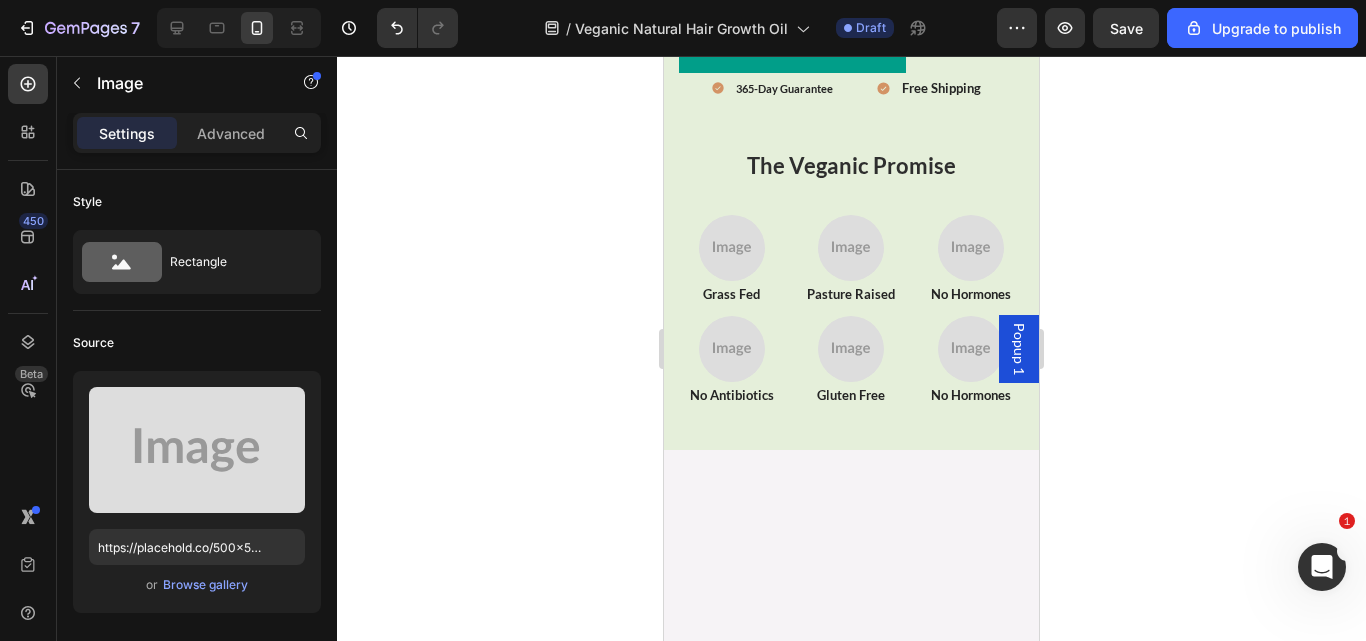 click on "Image" at bounding box center [851, -1566] 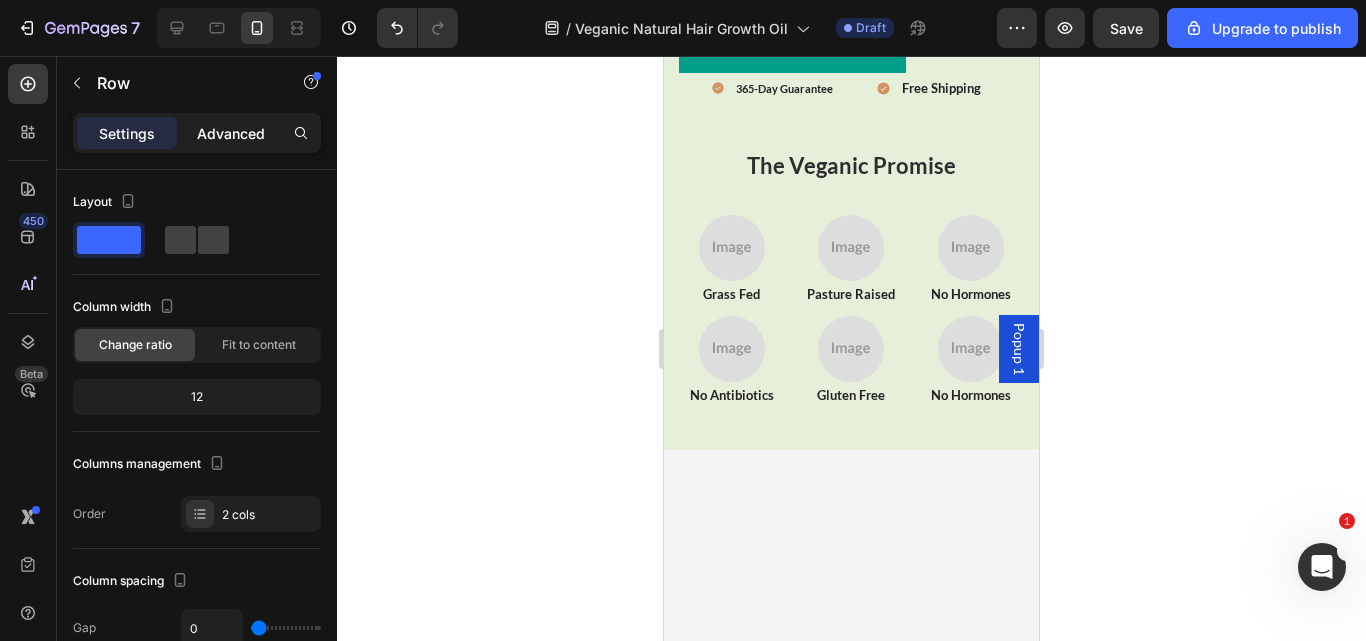 click on "Advanced" at bounding box center [231, 133] 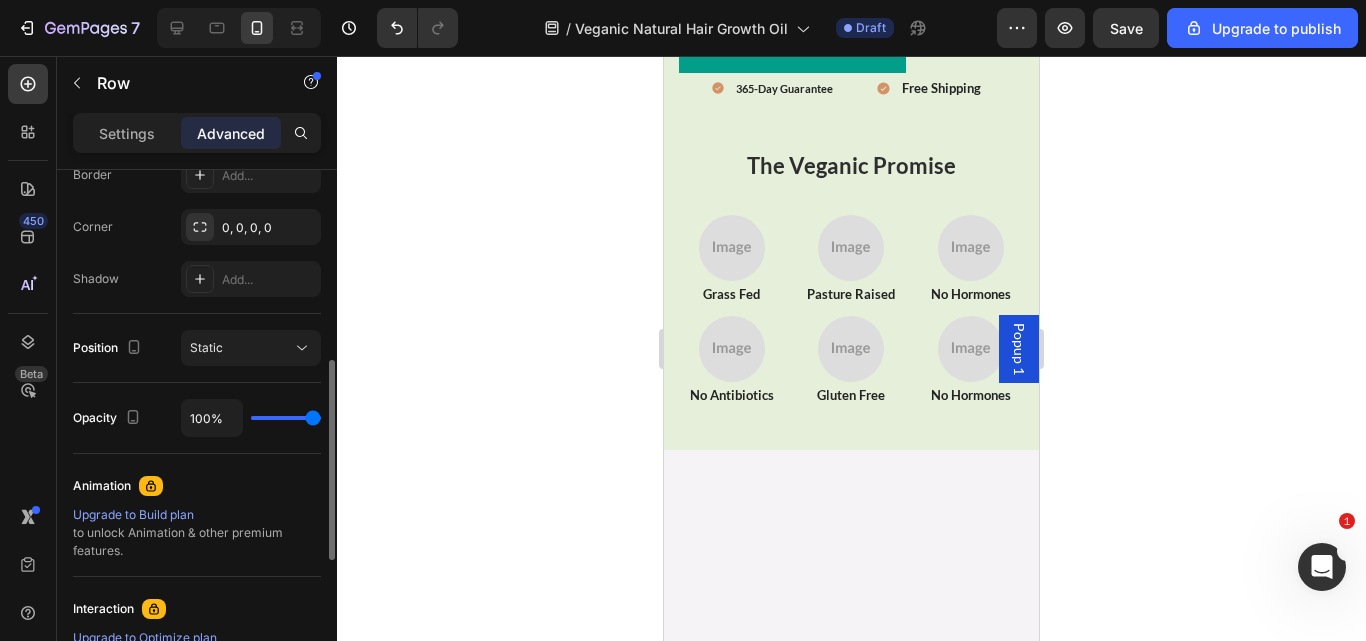 scroll, scrollTop: 559, scrollLeft: 0, axis: vertical 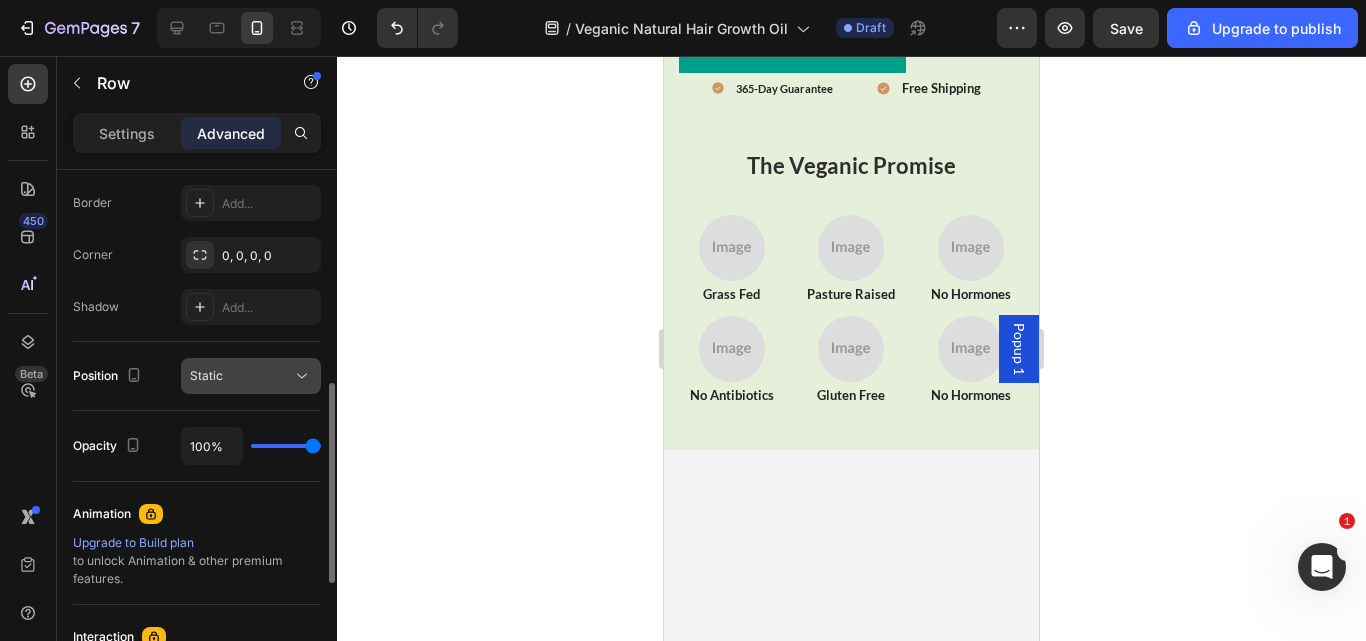 click on "Static" at bounding box center [241, 376] 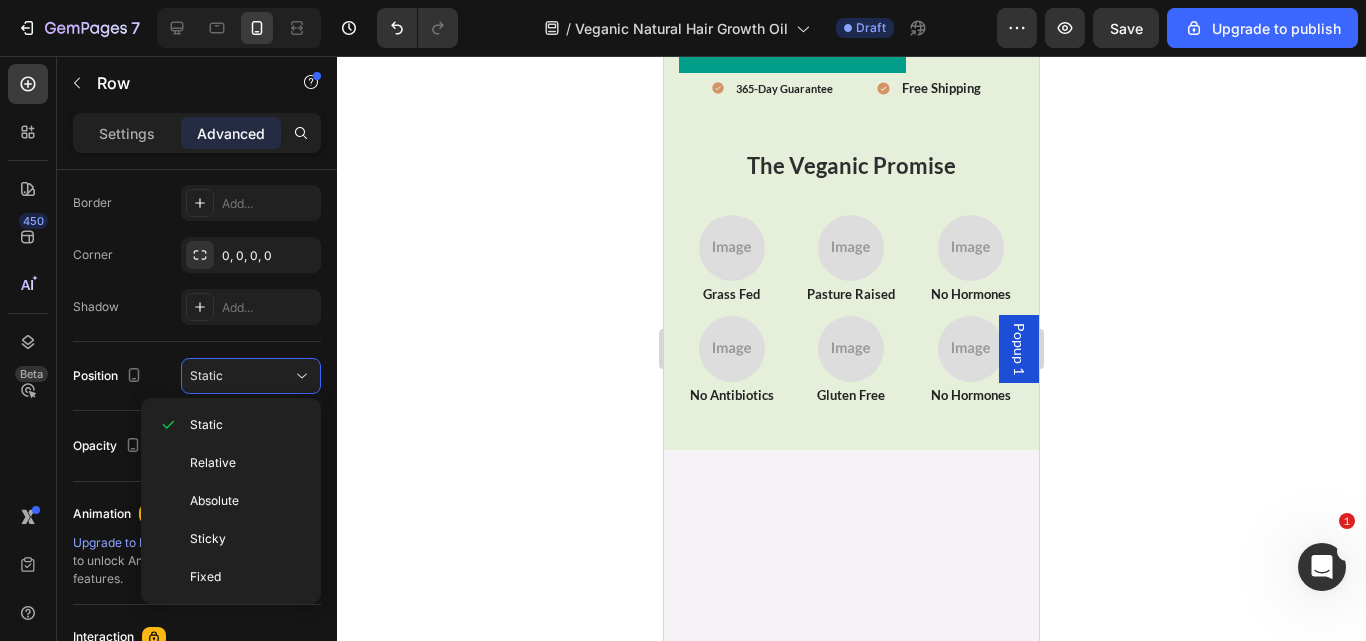 click at bounding box center (964, -1566) 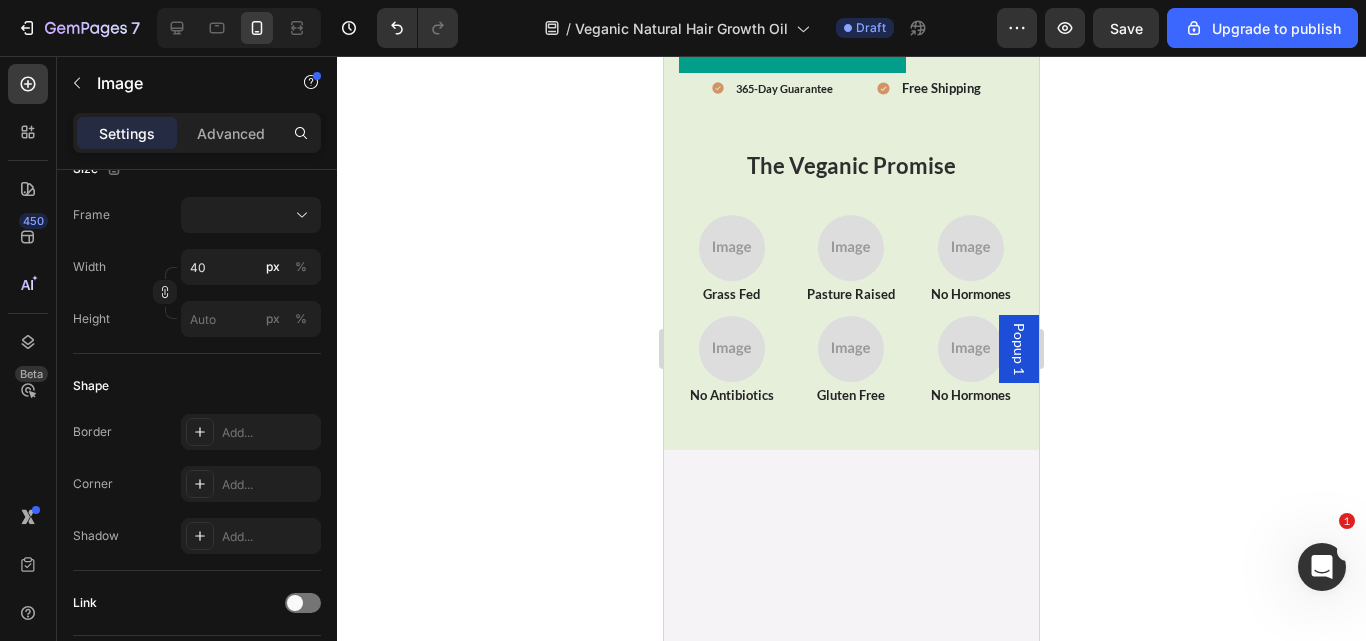 scroll, scrollTop: 0, scrollLeft: 0, axis: both 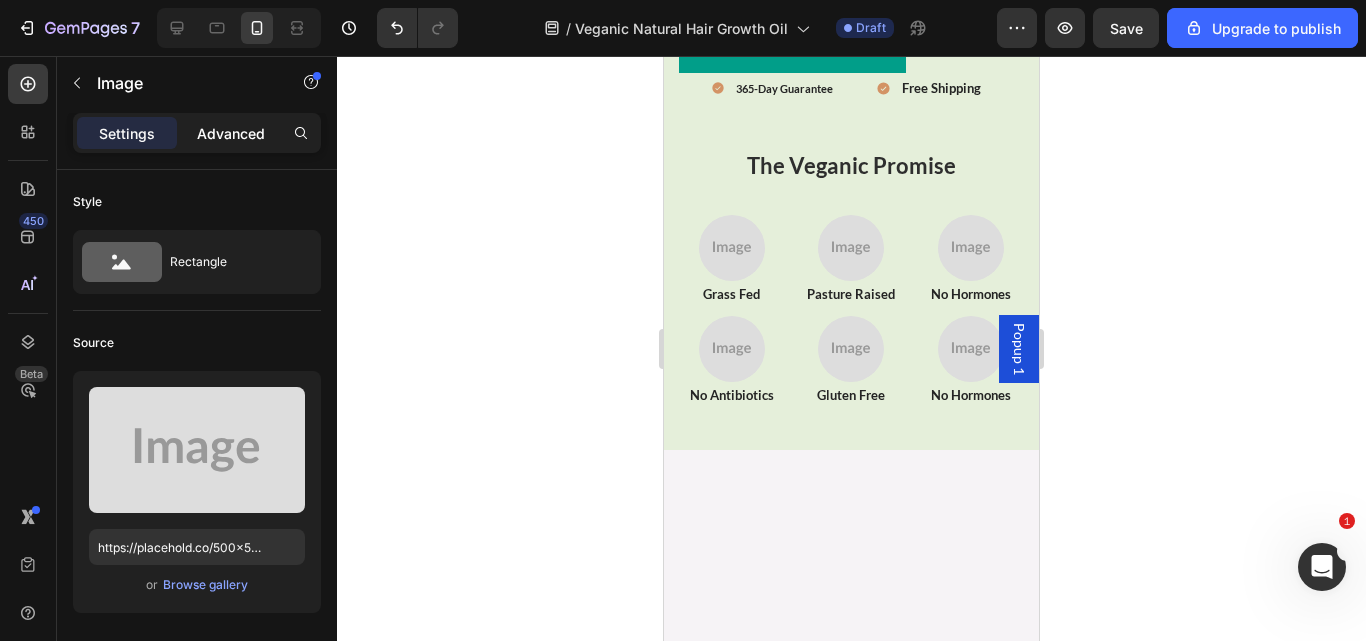 click on "Advanced" at bounding box center [231, 133] 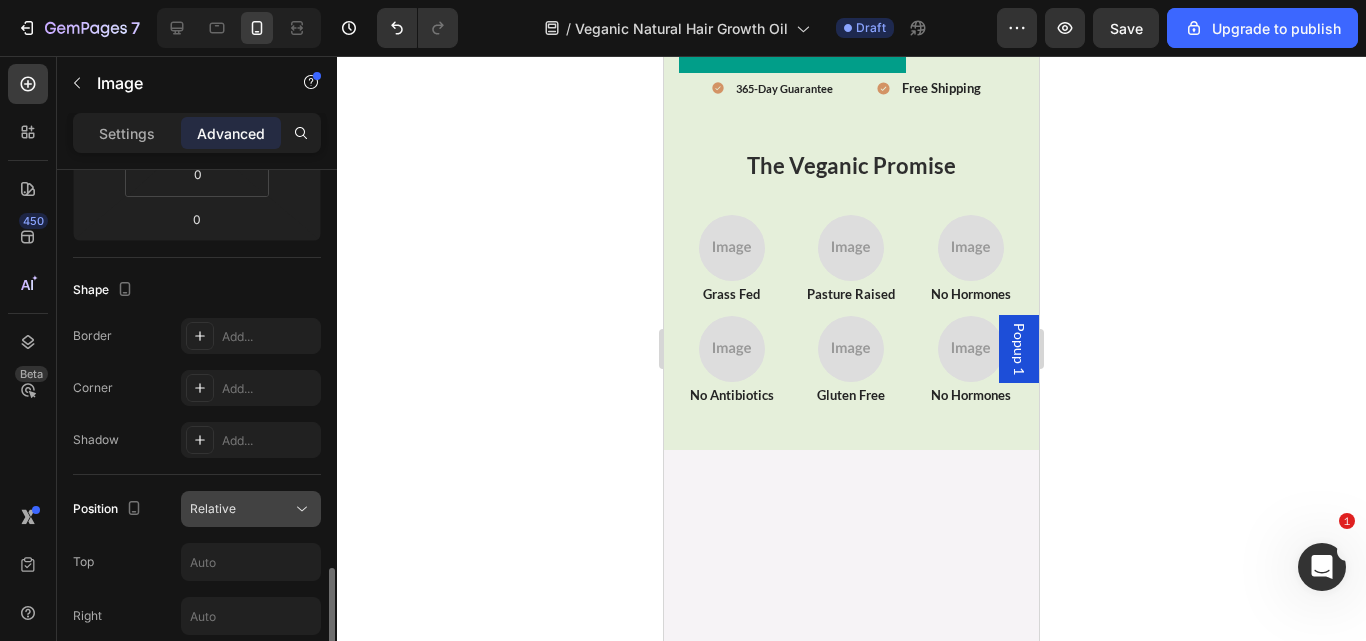 scroll, scrollTop: 625, scrollLeft: 0, axis: vertical 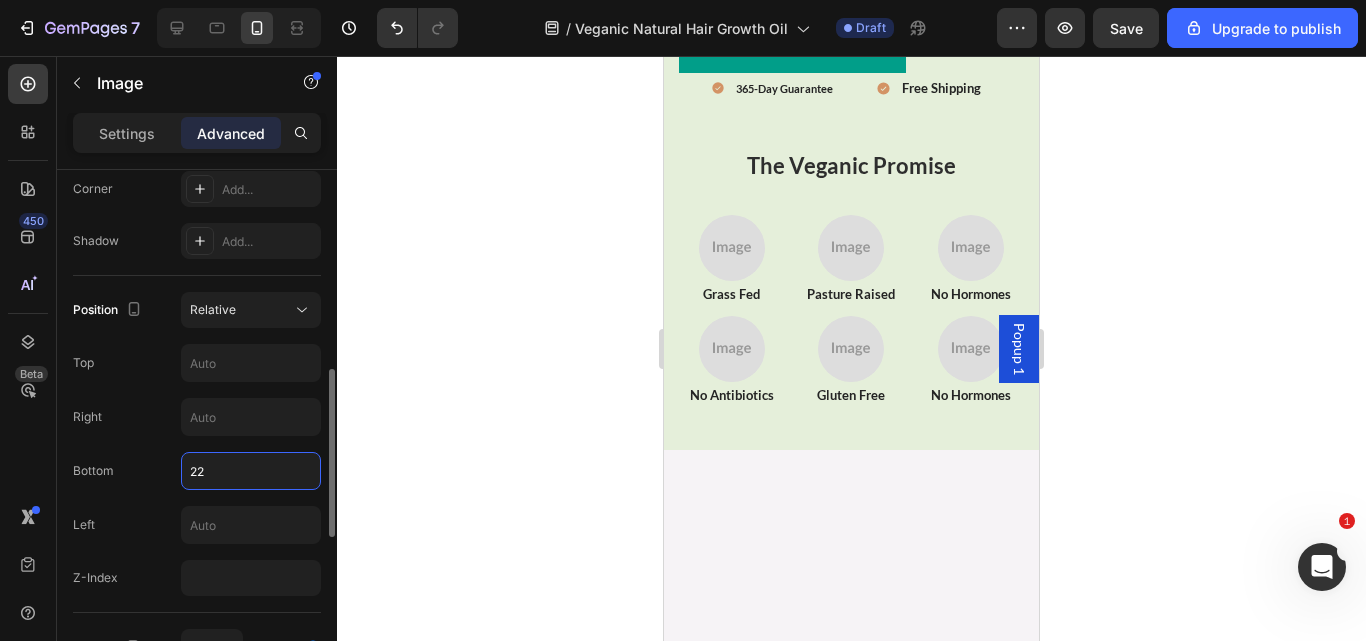 click on "22" at bounding box center (251, 471) 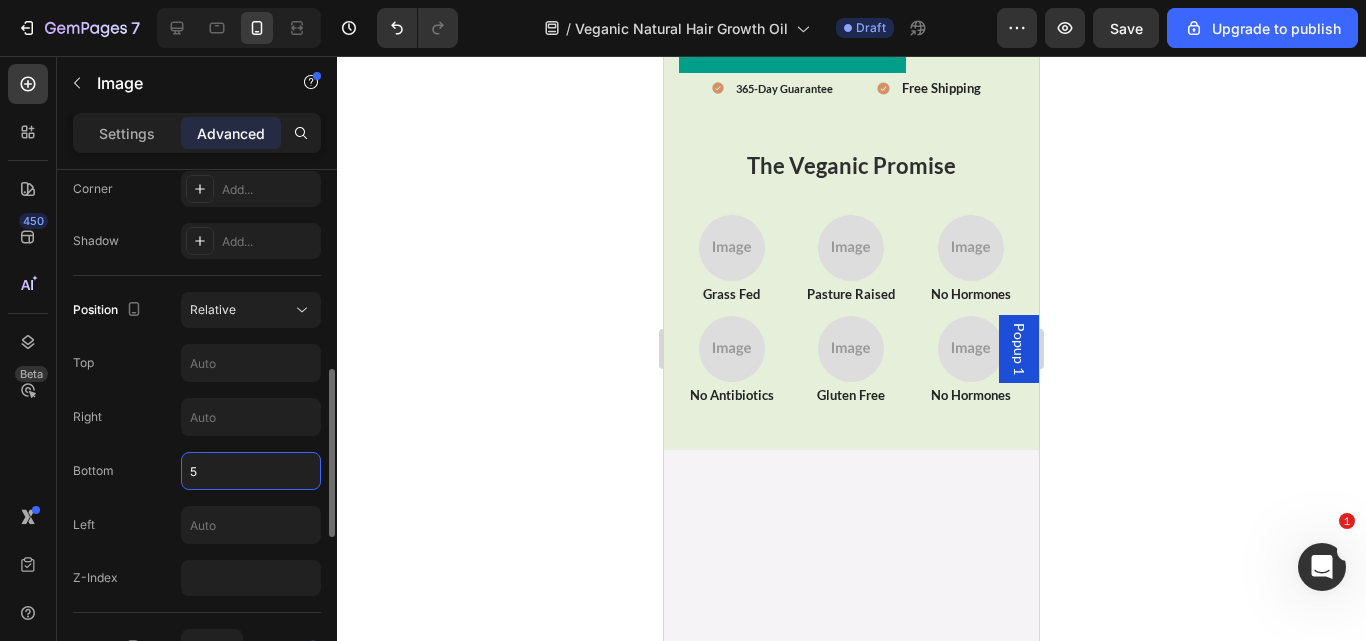 type on "4" 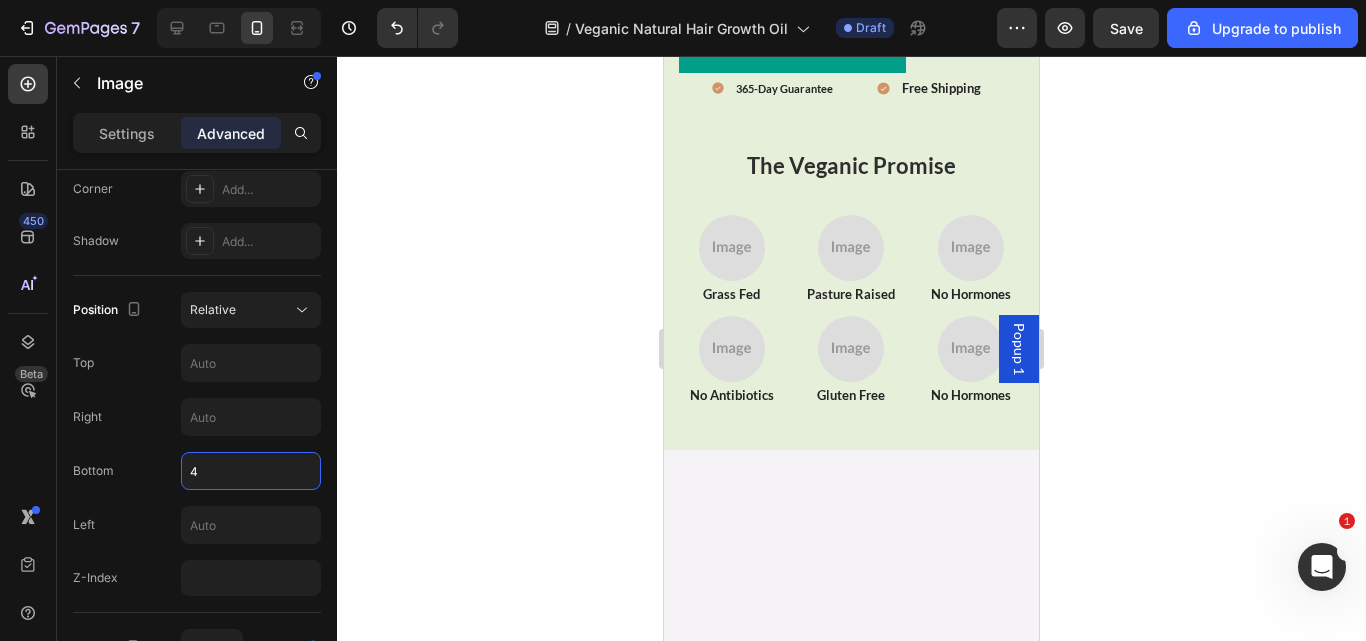 click on "Maca Root" at bounding box center [859, -1571] 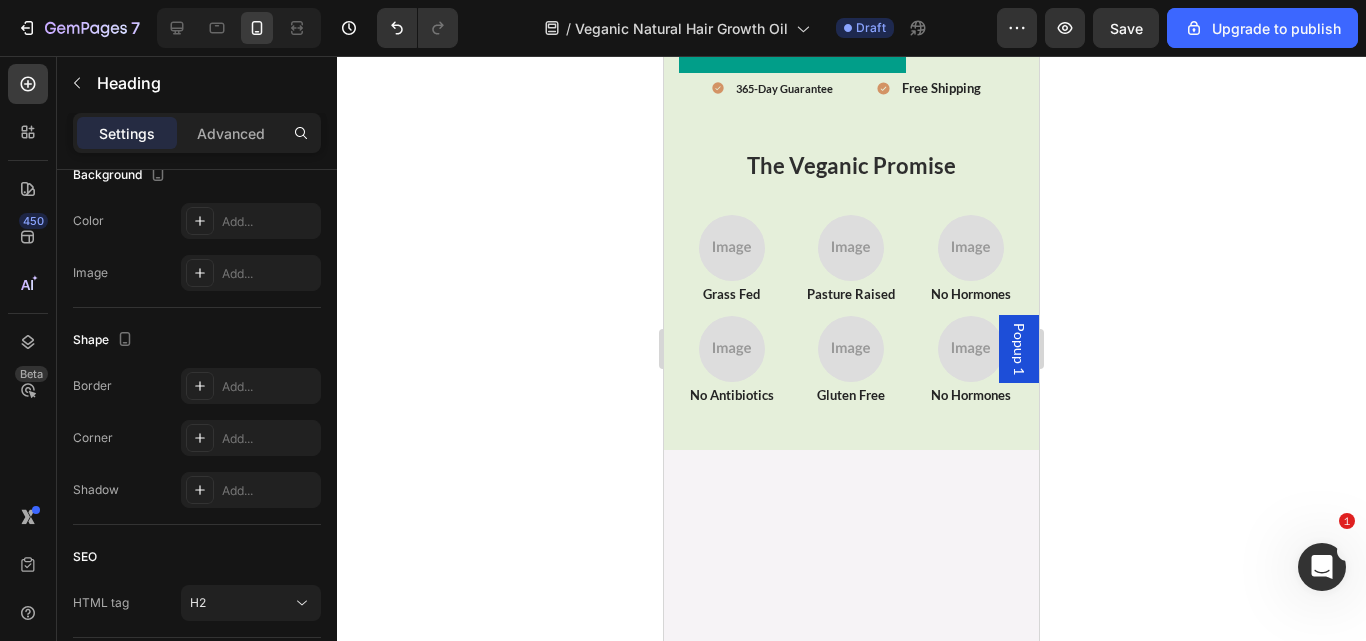 scroll, scrollTop: 0, scrollLeft: 0, axis: both 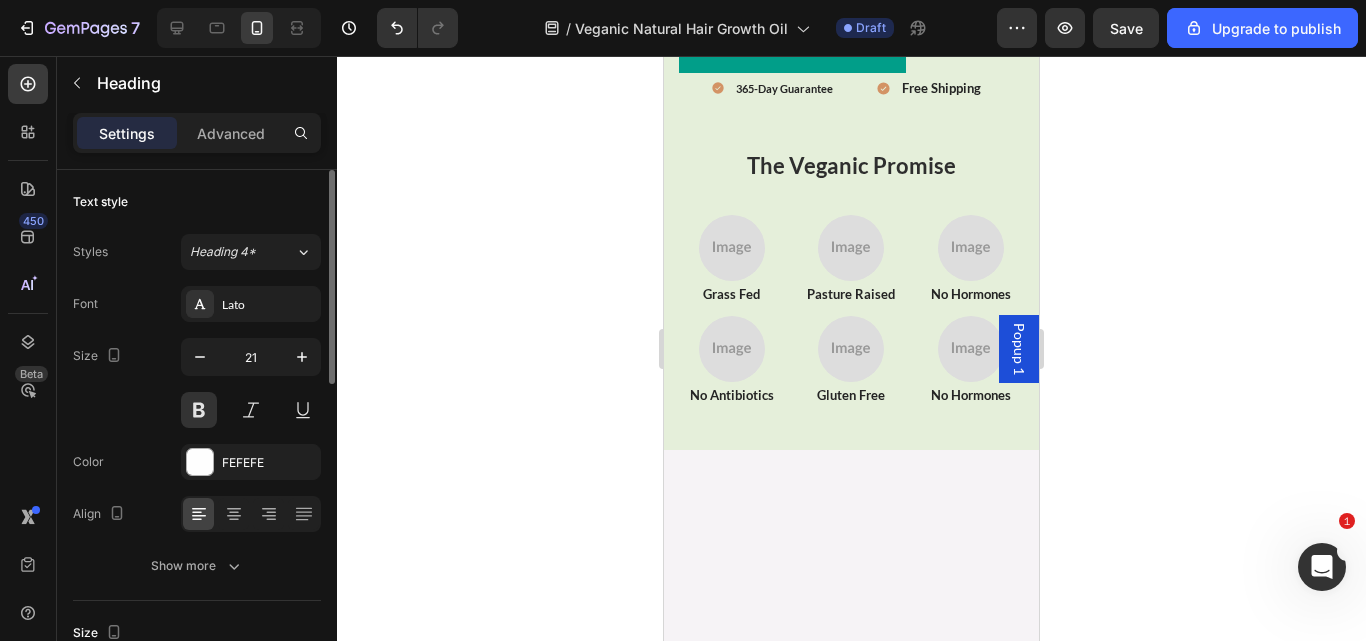 click on "Maca Root" at bounding box center (726, -1571) 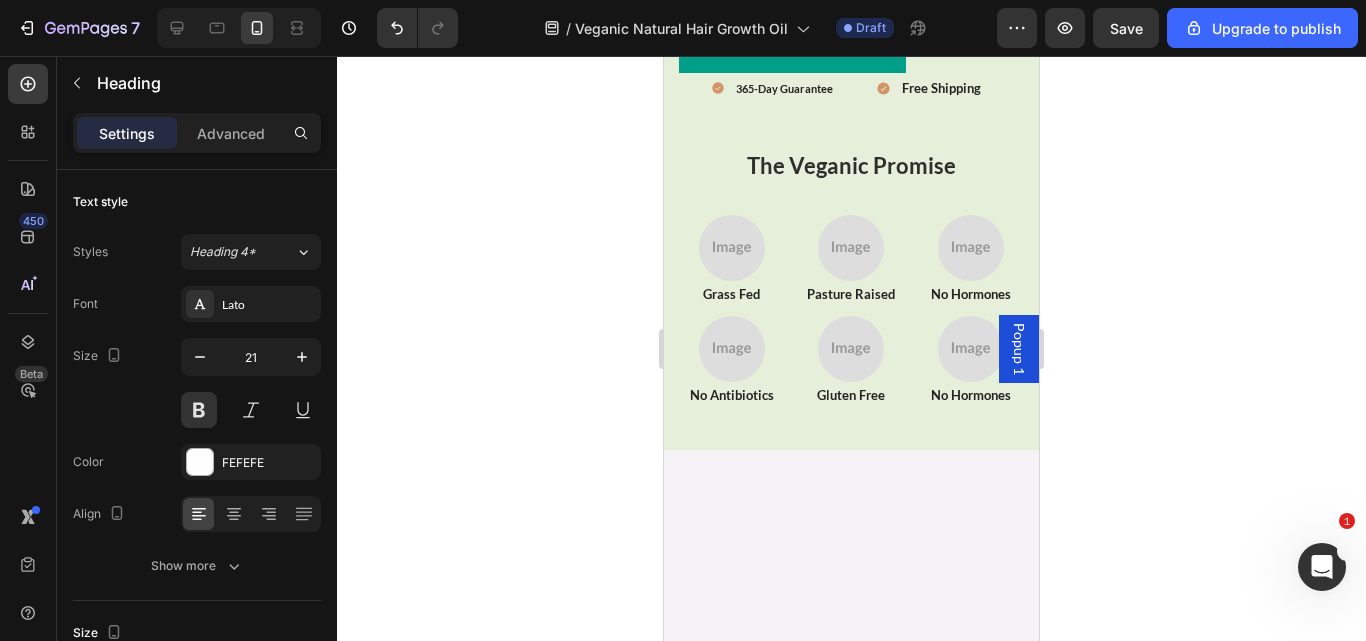 click on "Maca Root" at bounding box center [726, -1571] 